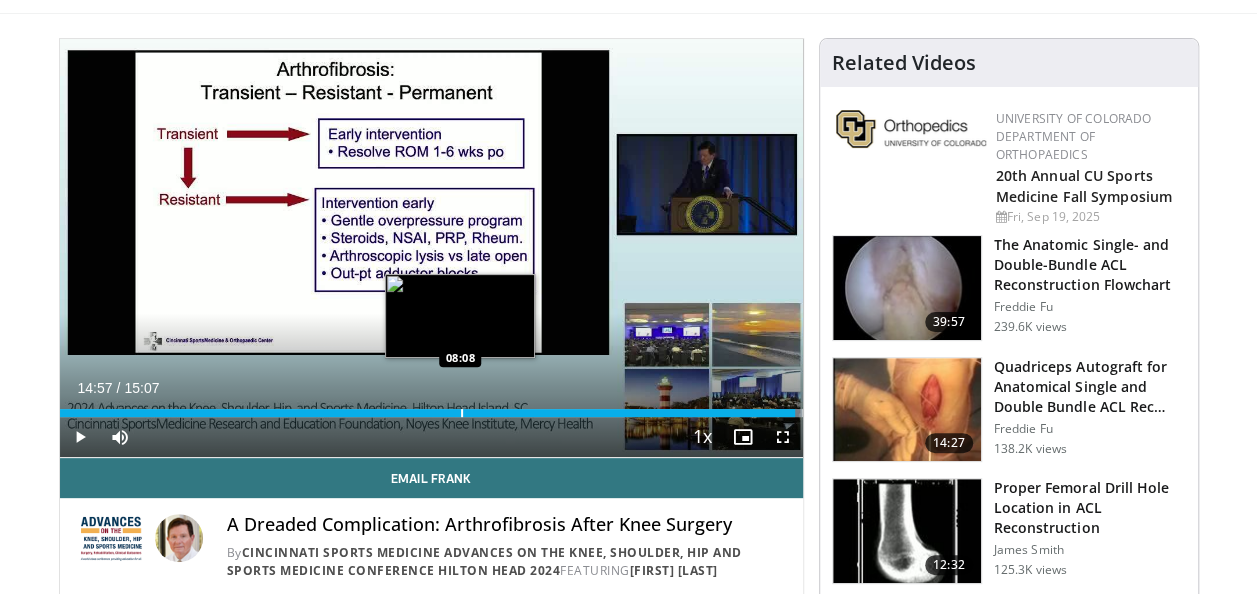 scroll, scrollTop: 400, scrollLeft: 0, axis: vertical 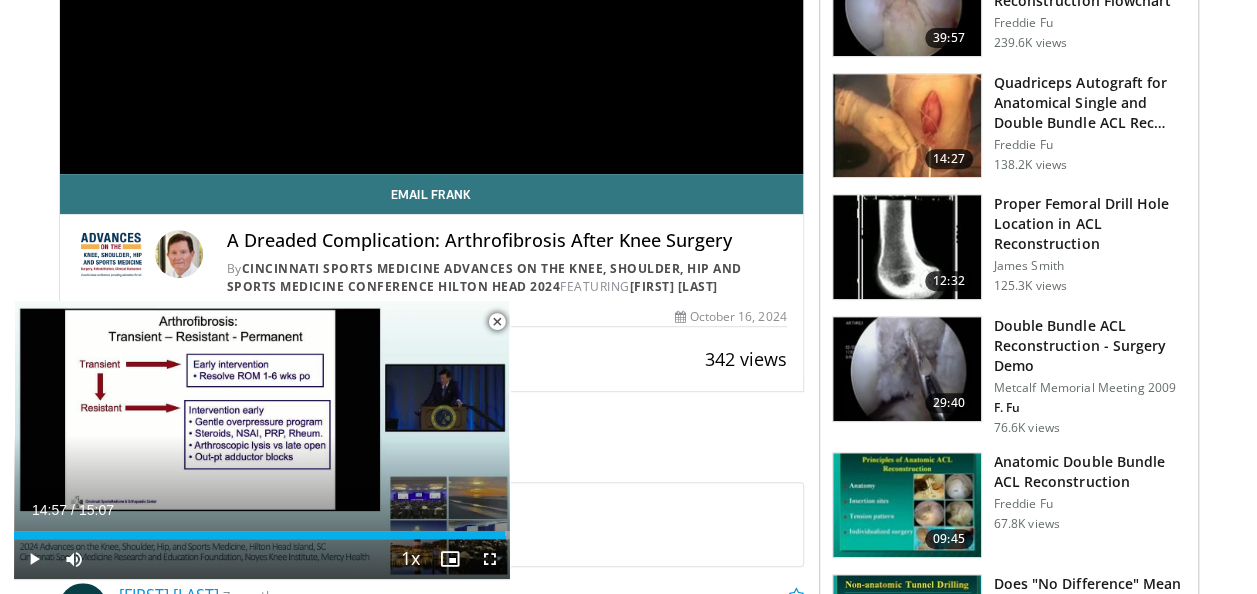click at bounding box center [497, 322] 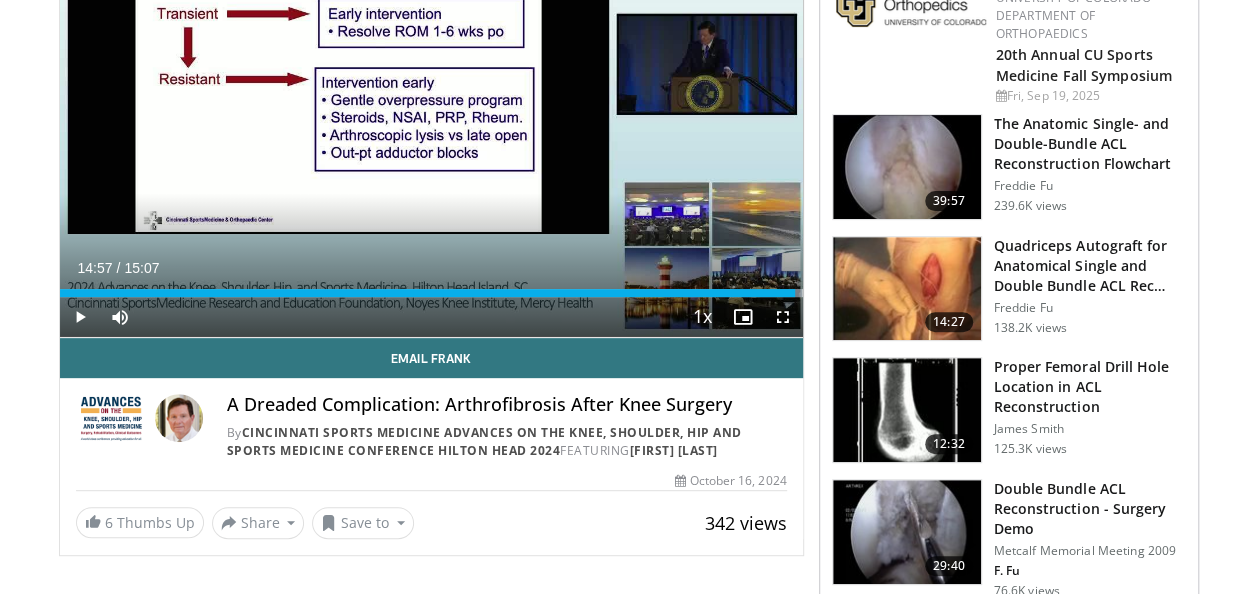 scroll, scrollTop: 0, scrollLeft: 0, axis: both 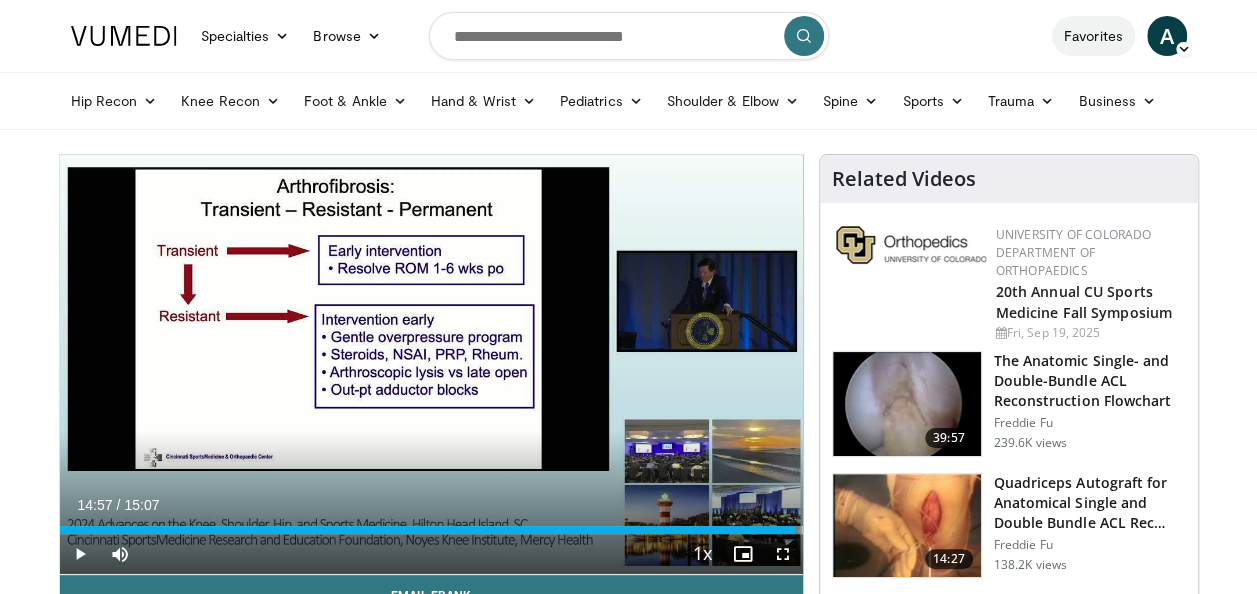 click on "Favorites" at bounding box center [1093, 36] 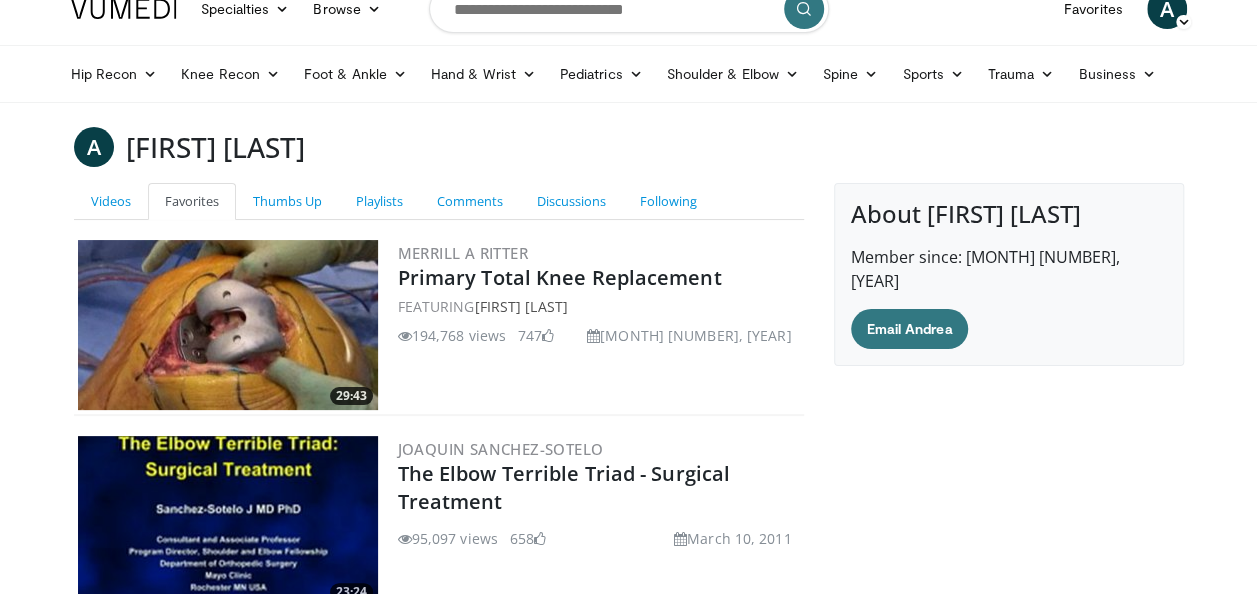 scroll, scrollTop: 0, scrollLeft: 0, axis: both 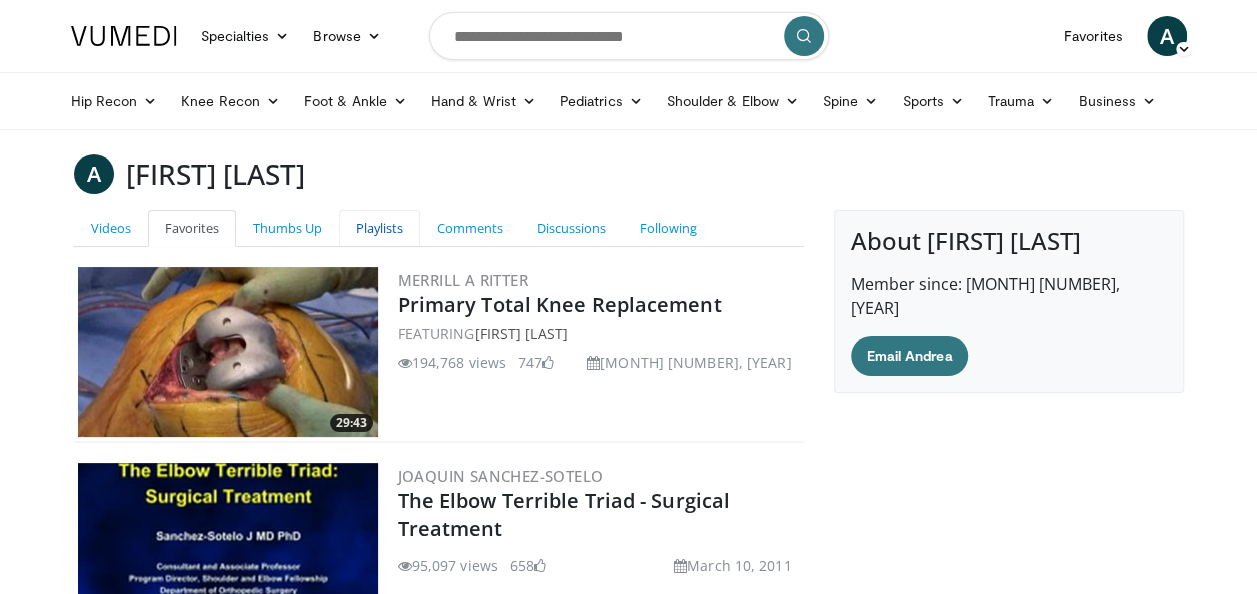 click on "Playlists" at bounding box center (379, 228) 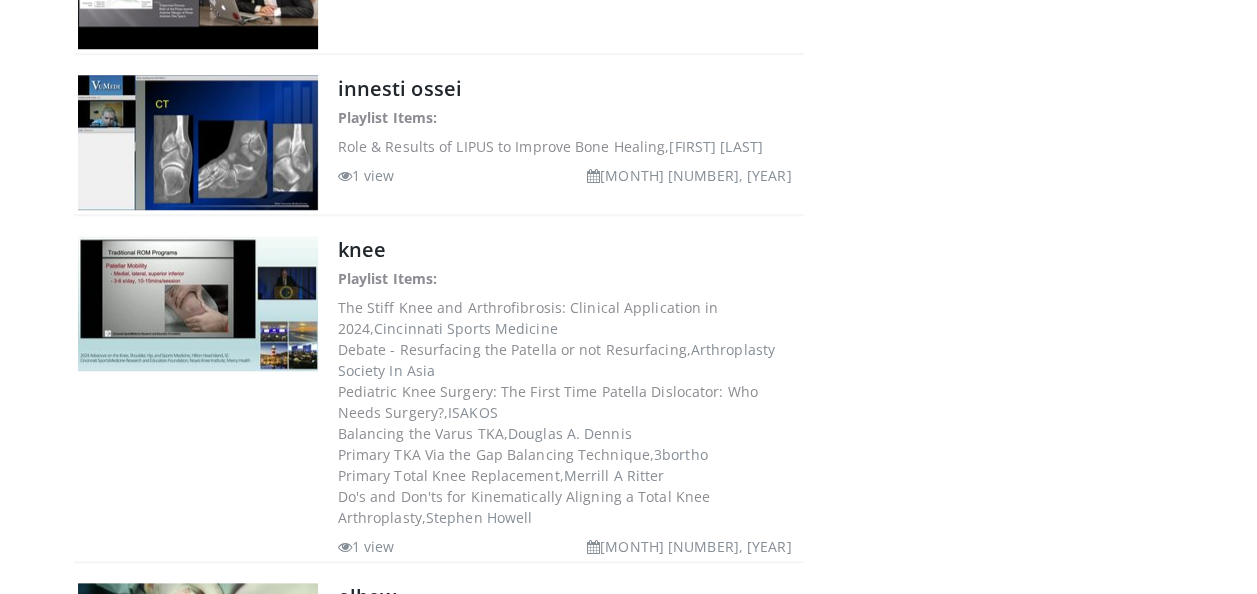 scroll, scrollTop: 800, scrollLeft: 0, axis: vertical 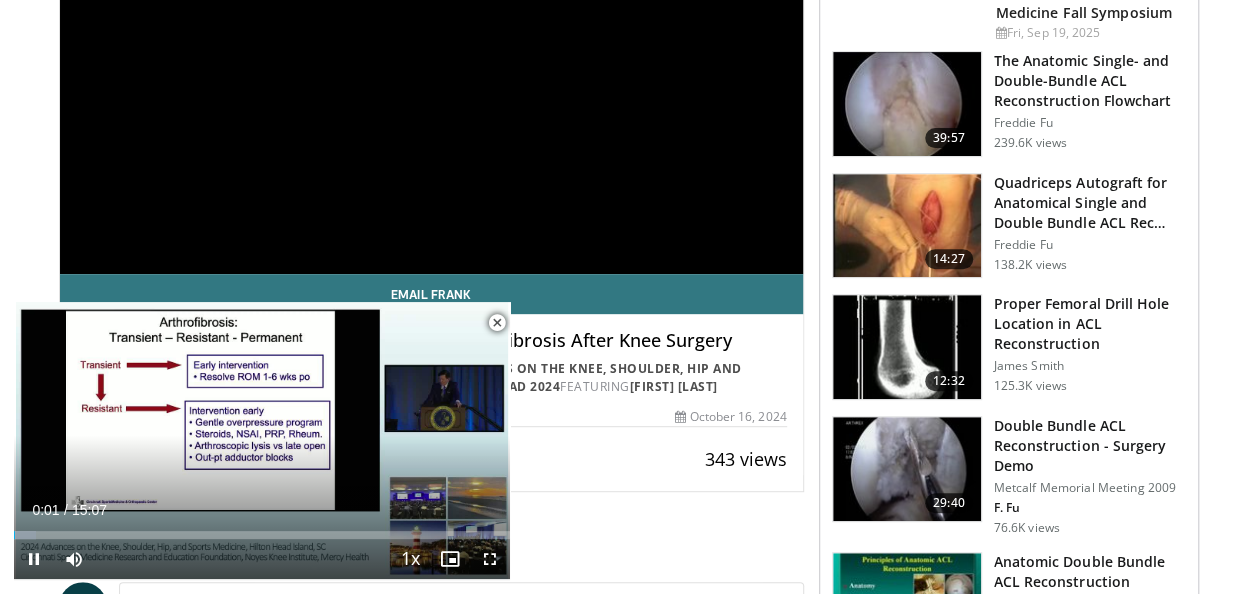 click at bounding box center [497, 323] 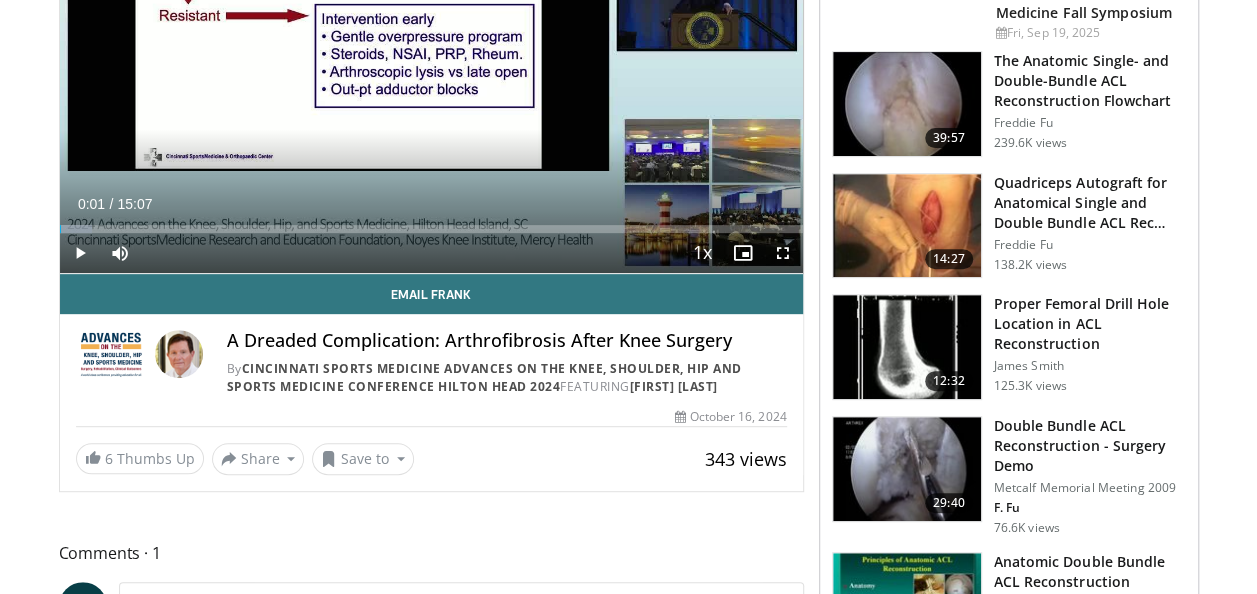 scroll, scrollTop: 500, scrollLeft: 0, axis: vertical 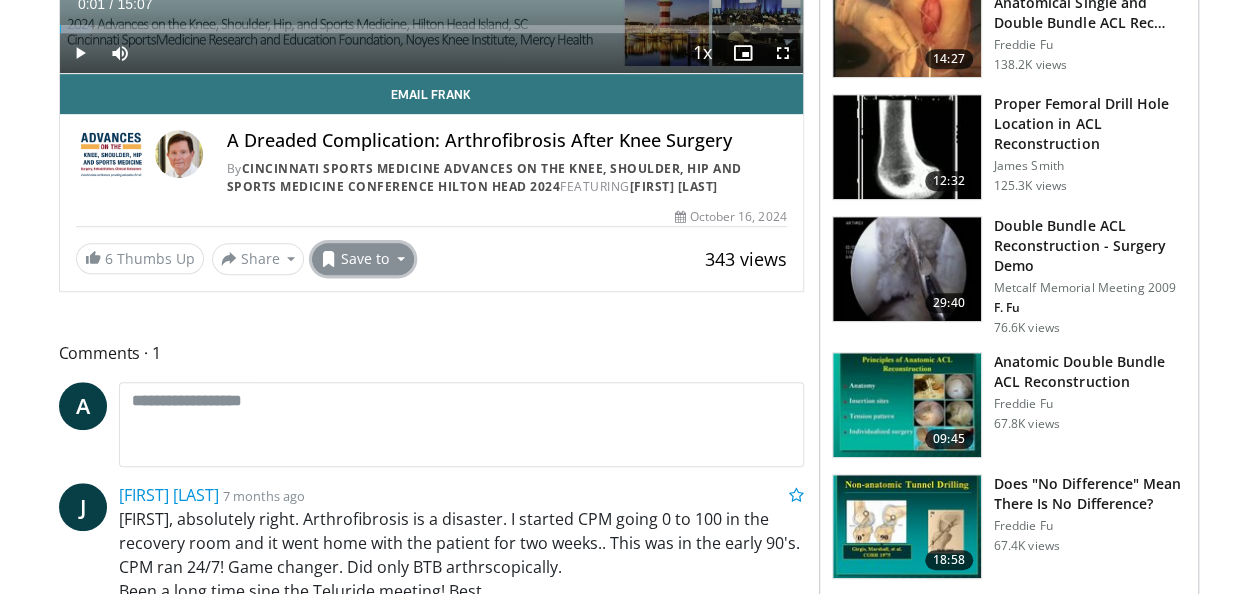 click on "Save to" at bounding box center (363, 259) 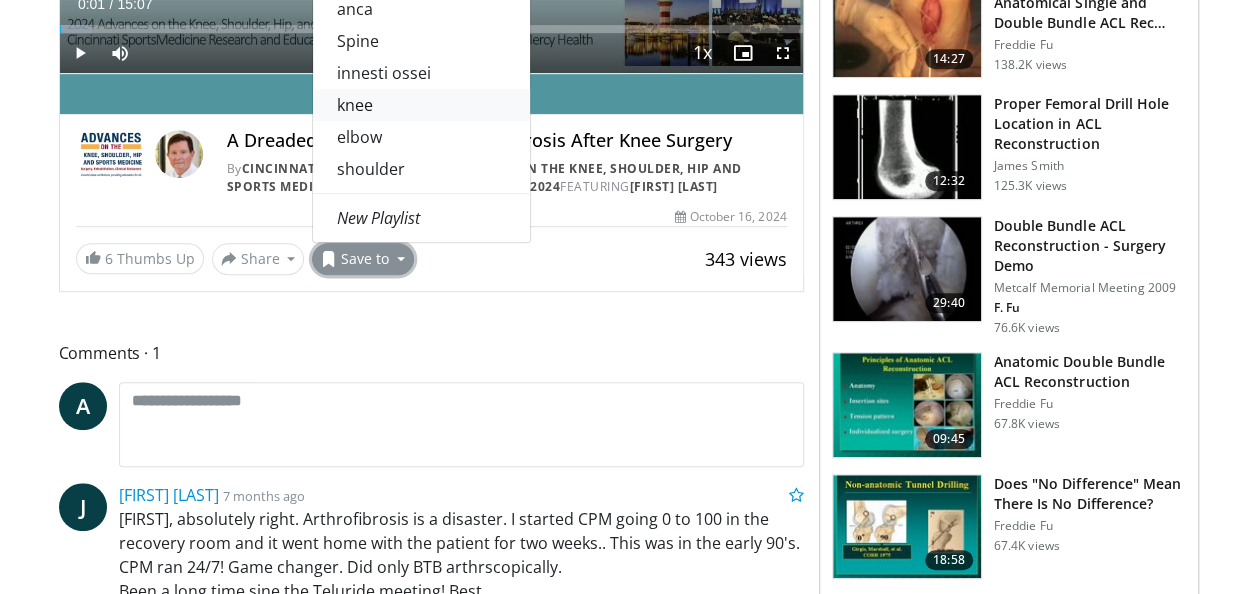 click on "knee" at bounding box center [421, 105] 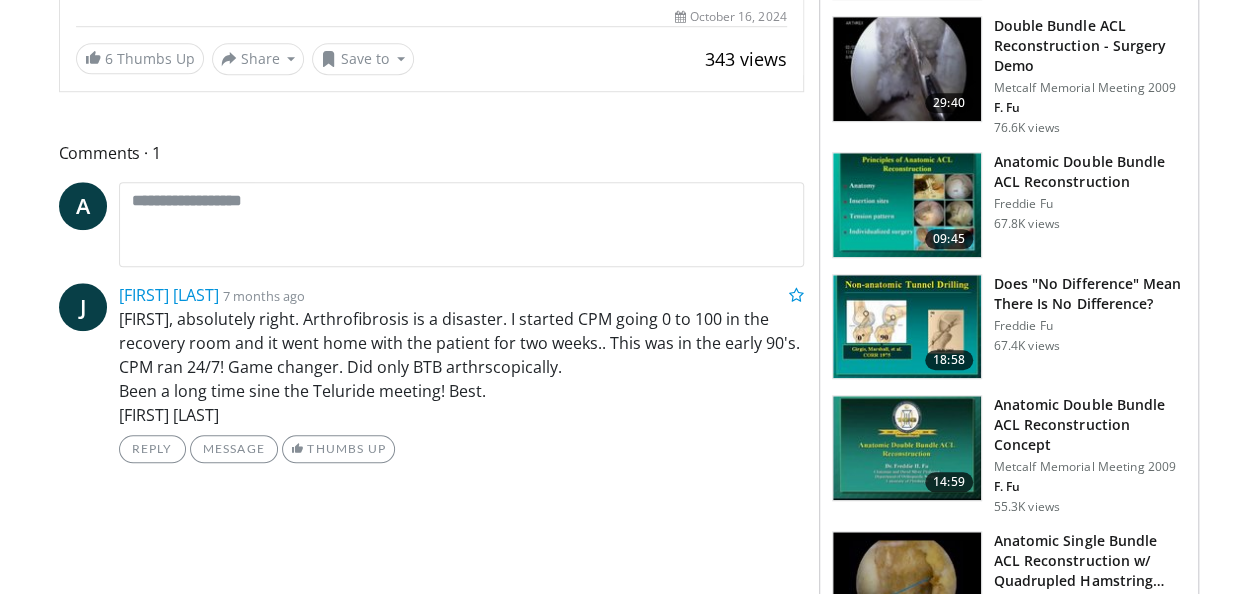 scroll, scrollTop: 100, scrollLeft: 0, axis: vertical 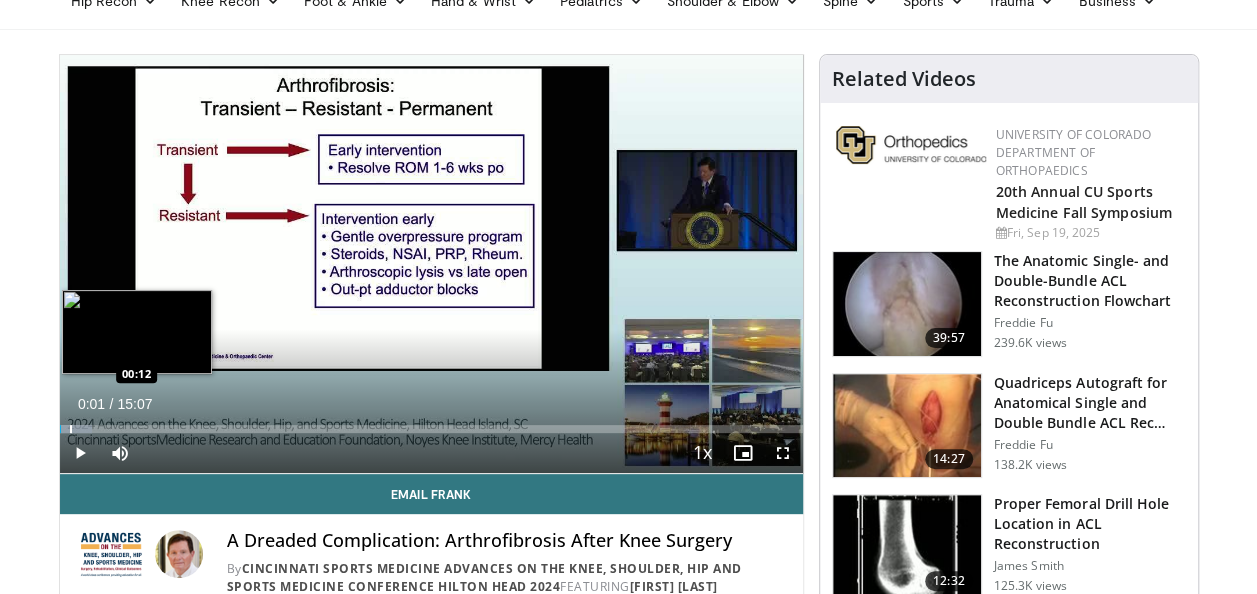 click at bounding box center [71, 429] 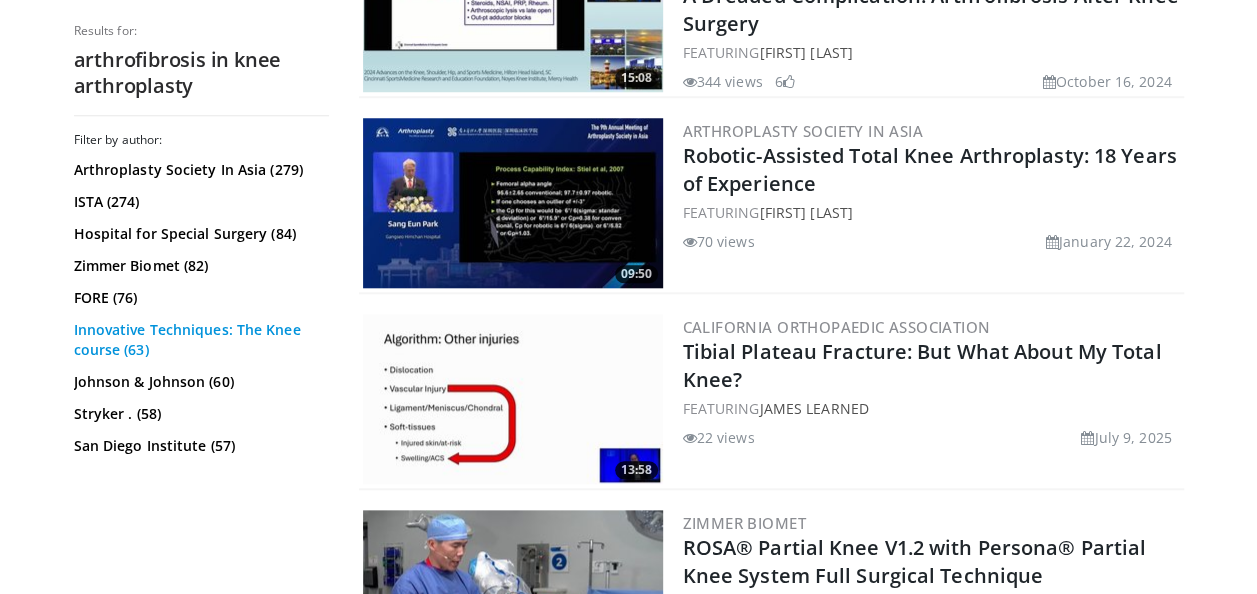 scroll, scrollTop: 4599, scrollLeft: 0, axis: vertical 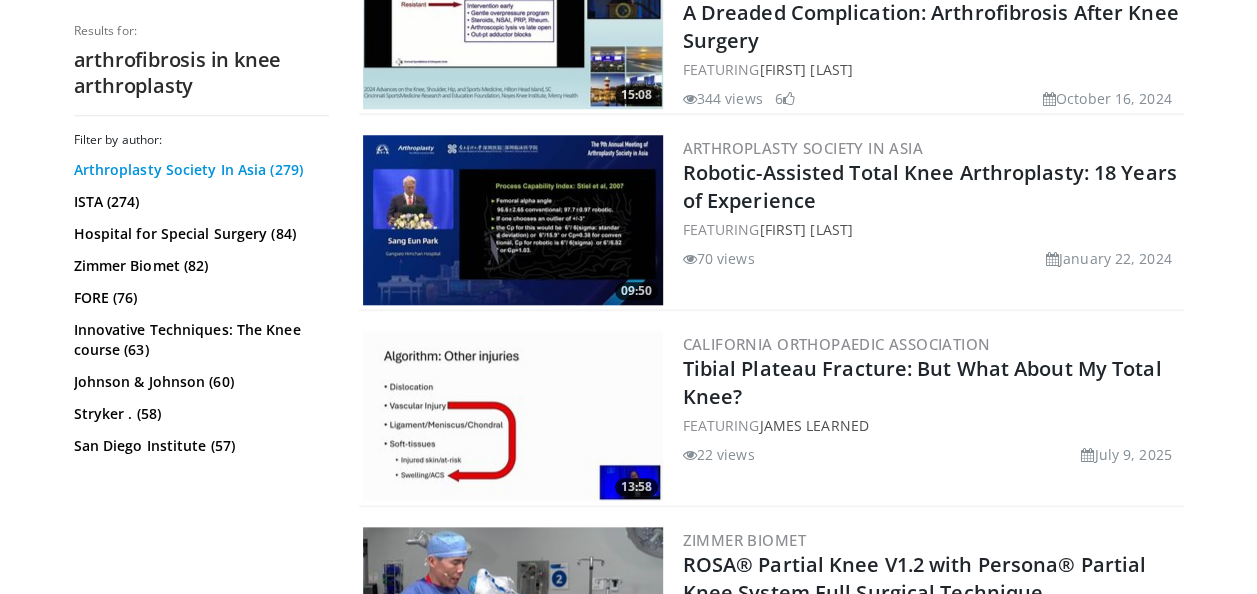 click on "Arthroplasty Society In Asia (279)" at bounding box center (199, 170) 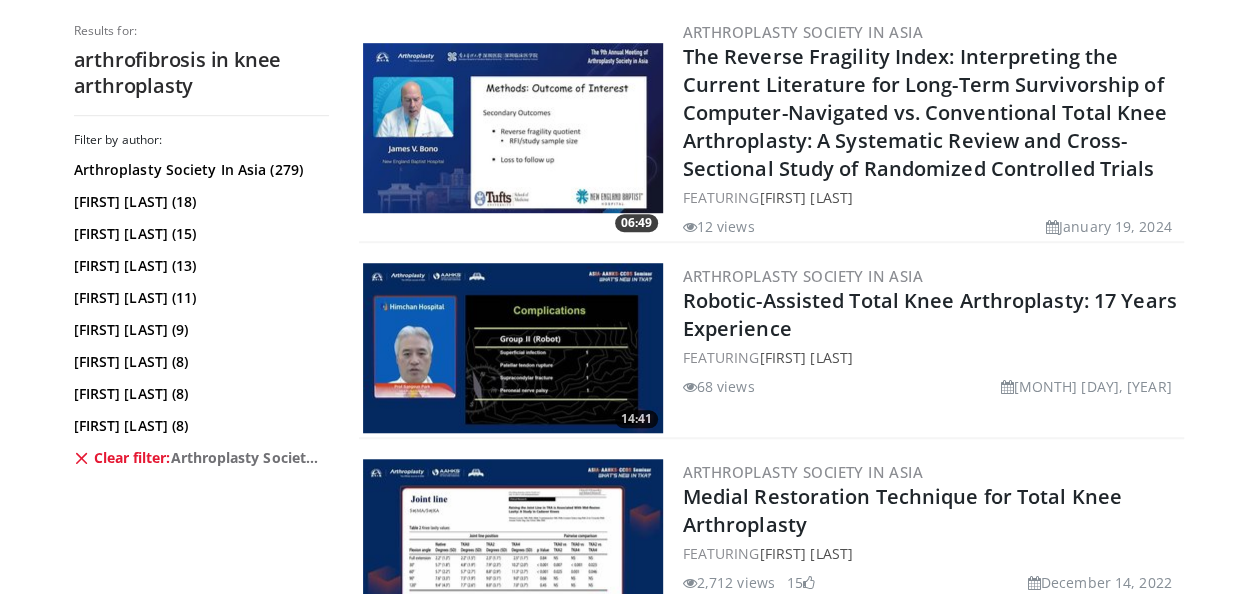 scroll, scrollTop: 600, scrollLeft: 0, axis: vertical 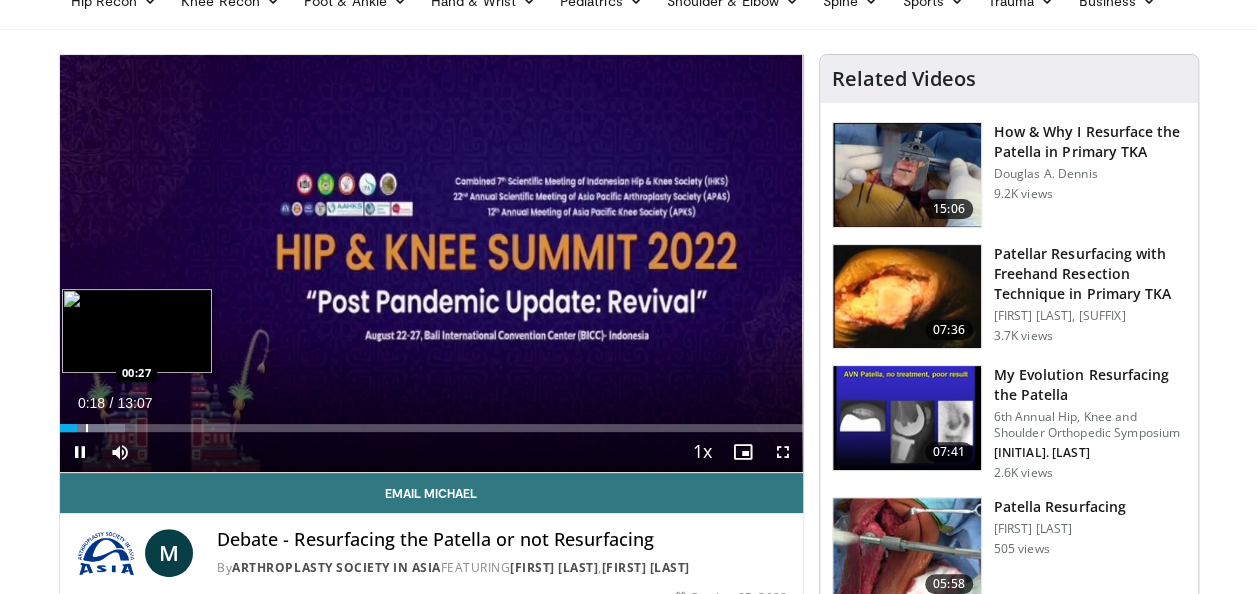 click at bounding box center (87, 428) 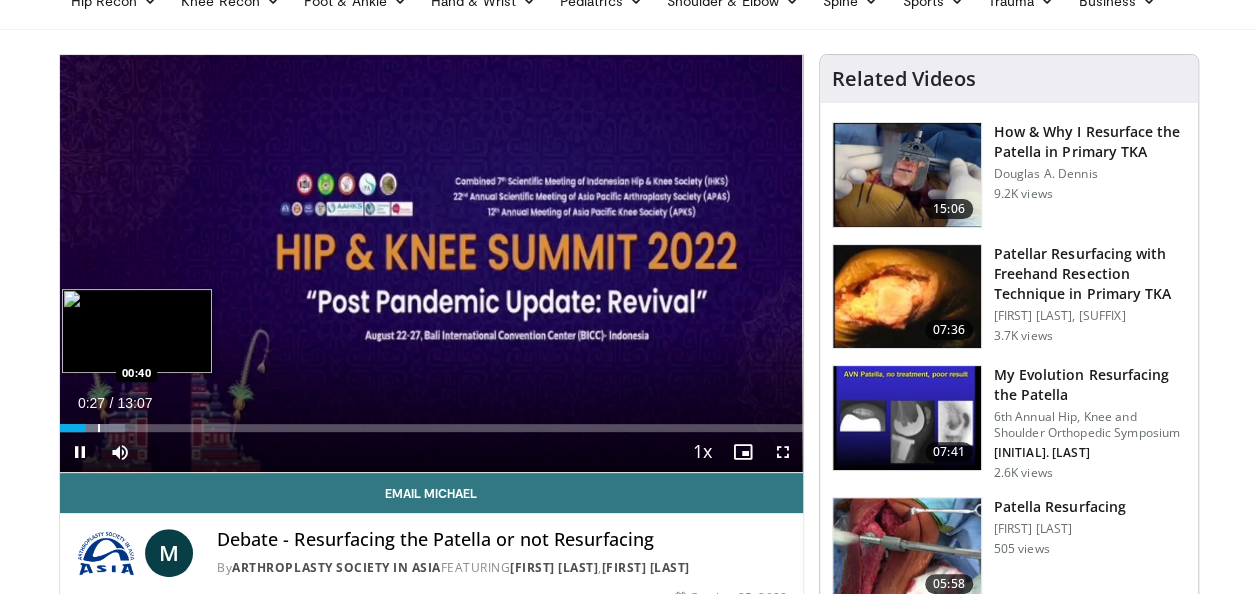 click on "Loaded :  8.81% 00:28 00:40" at bounding box center (431, 428) 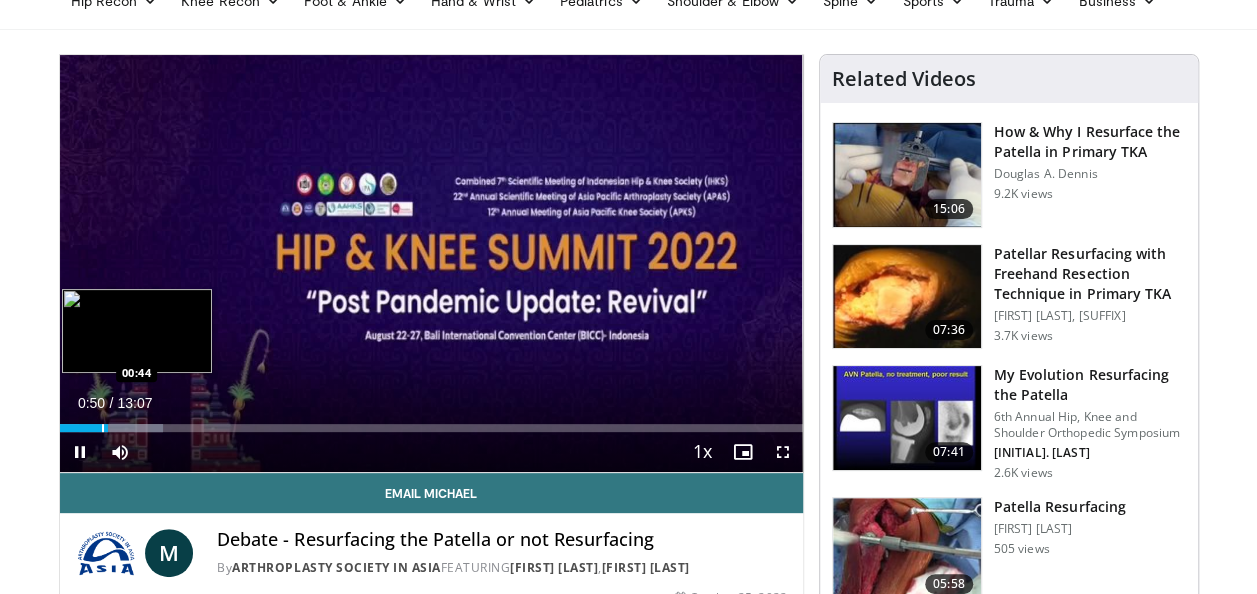 click at bounding box center [103, 428] 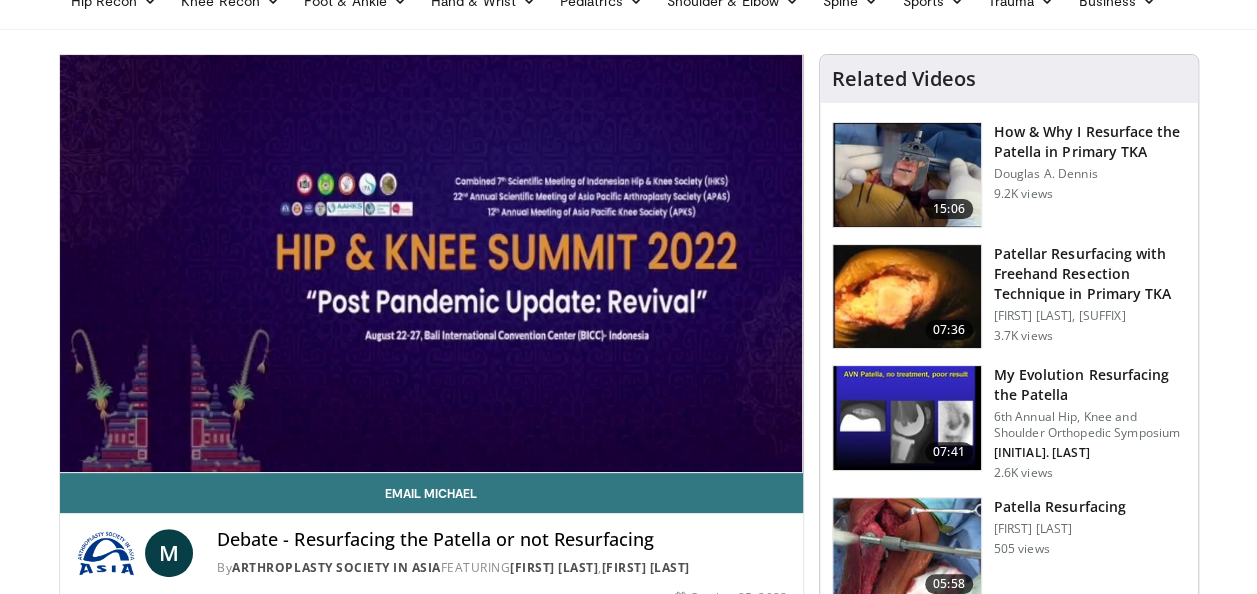click on "10 seconds
Tap to unmute" at bounding box center [431, 263] 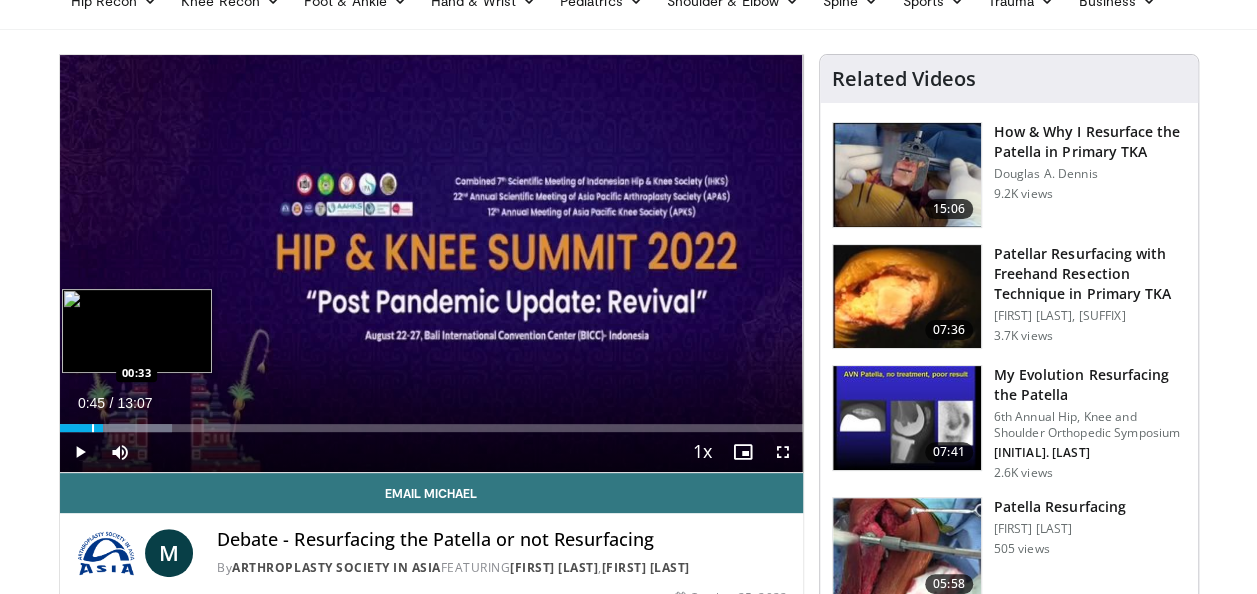 click on "Loaded :  15.11% 00:45 00:33" at bounding box center (431, 428) 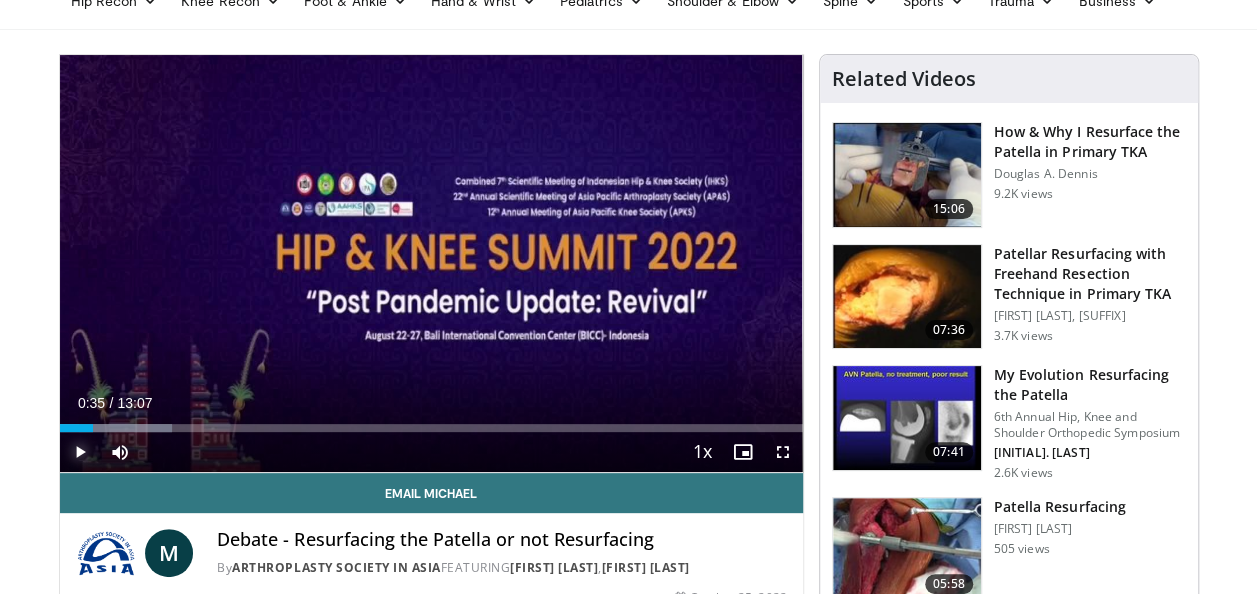 click at bounding box center [80, 452] 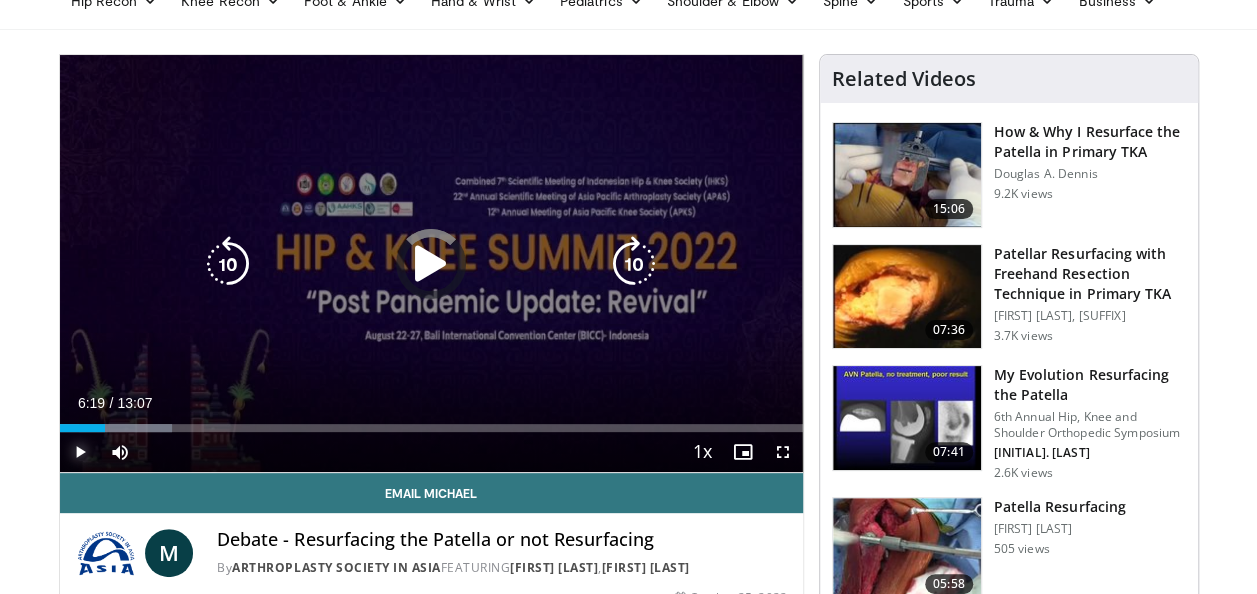 click on "Loaded :  15.11% 00:48 06:17" at bounding box center (431, 428) 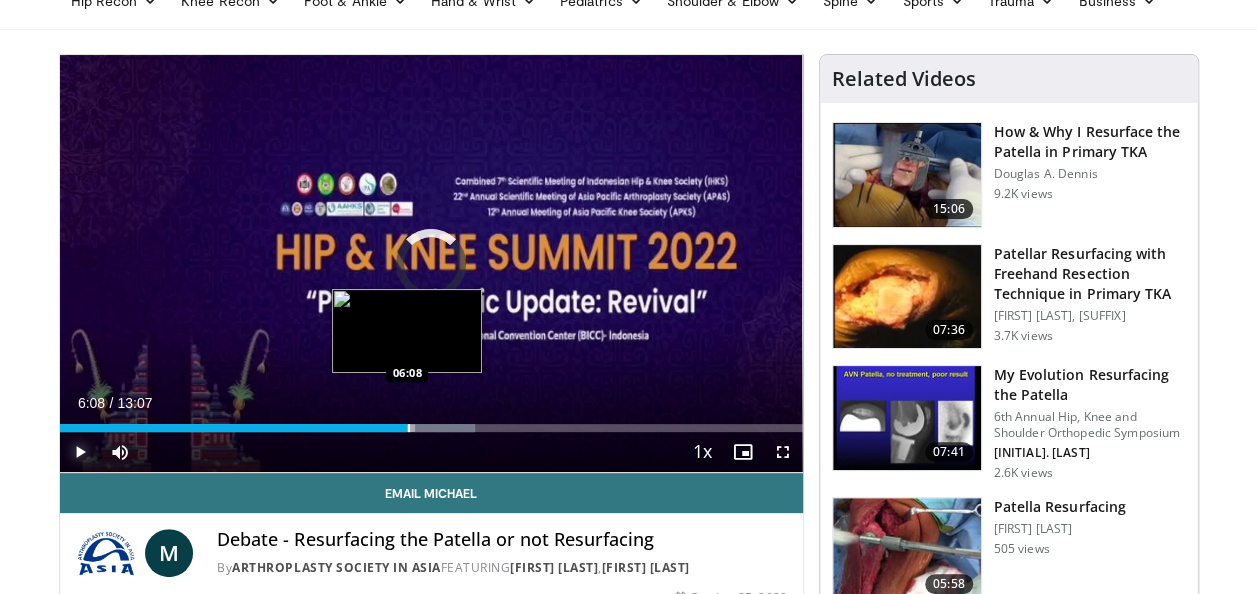 click at bounding box center [409, 428] 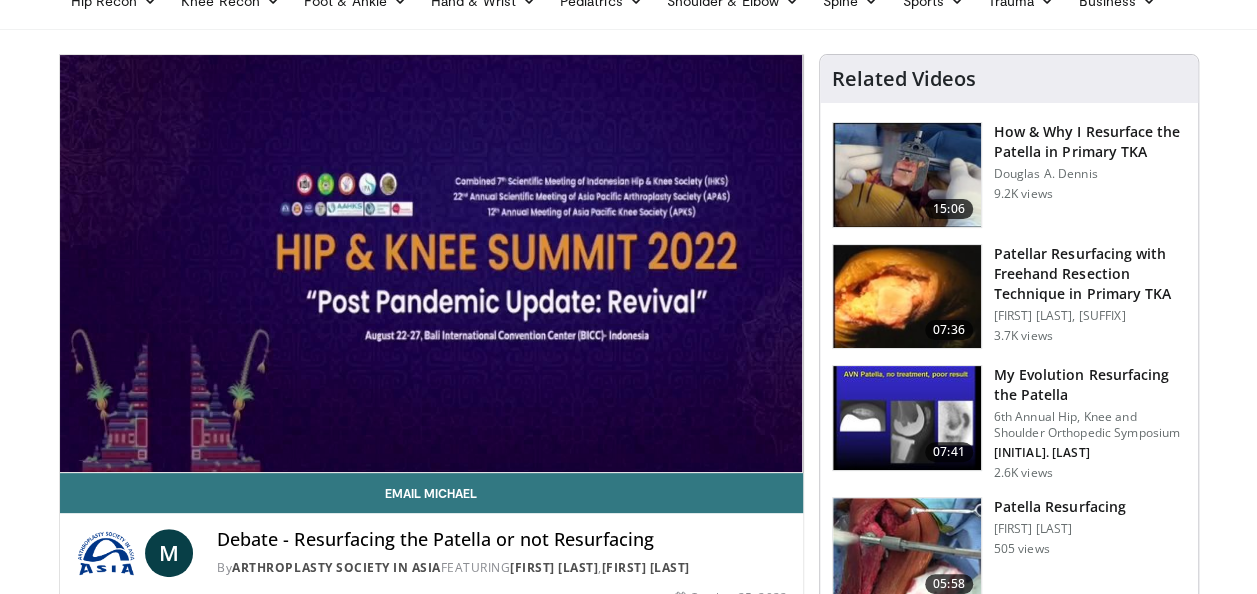 click on "**********" at bounding box center [431, 264] 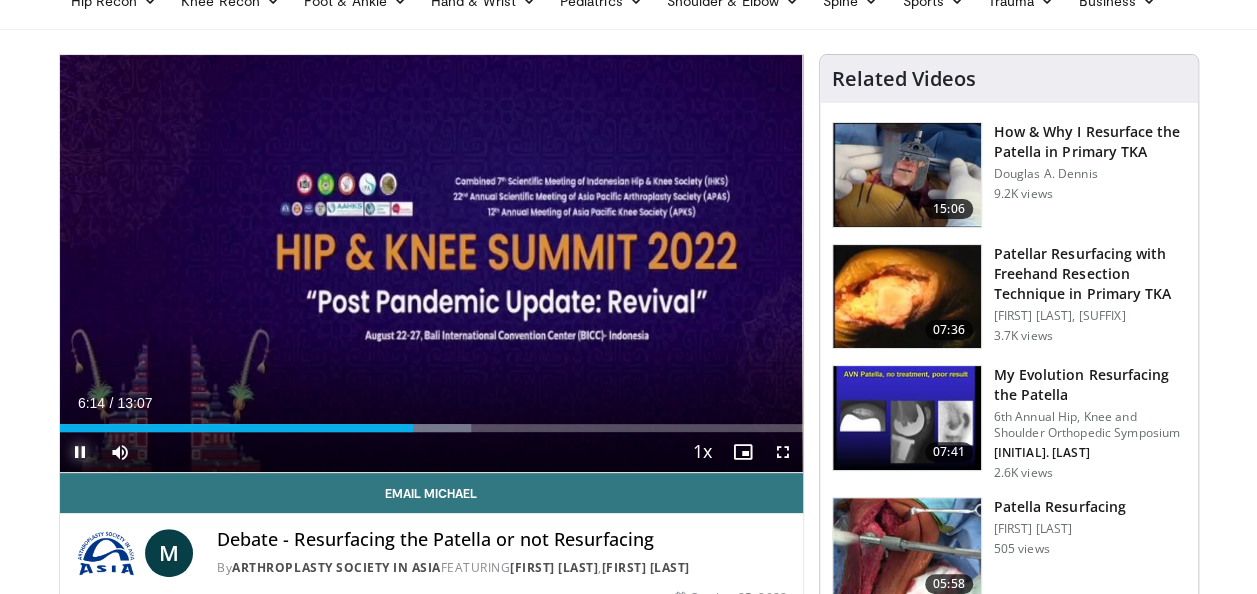 click at bounding box center [80, 452] 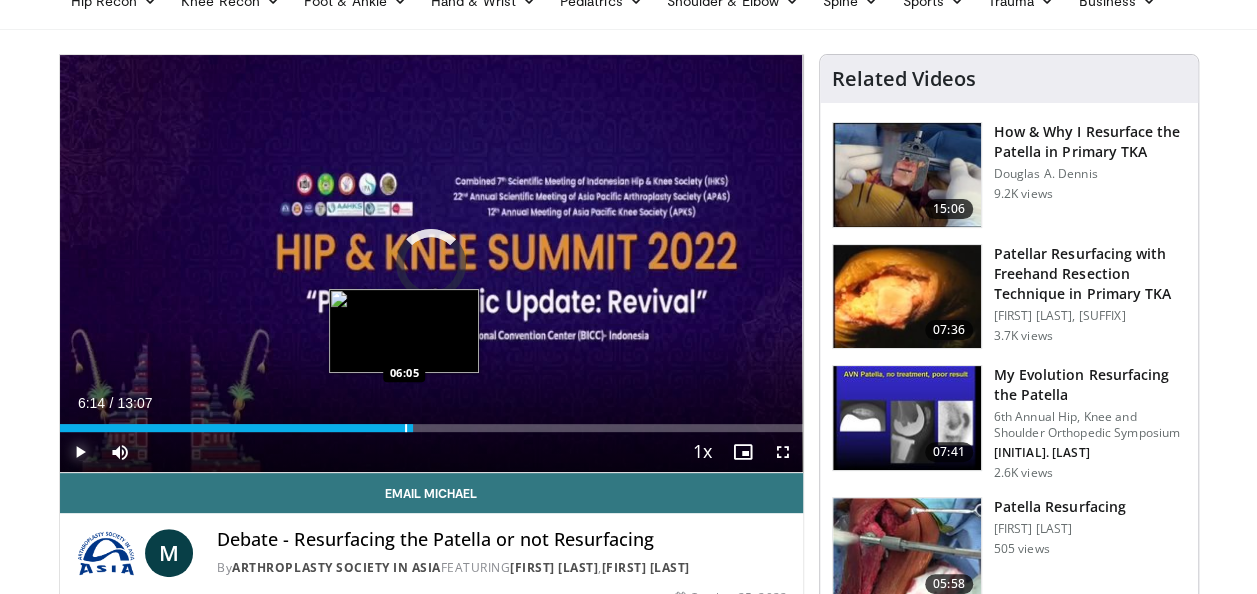 click at bounding box center (406, 428) 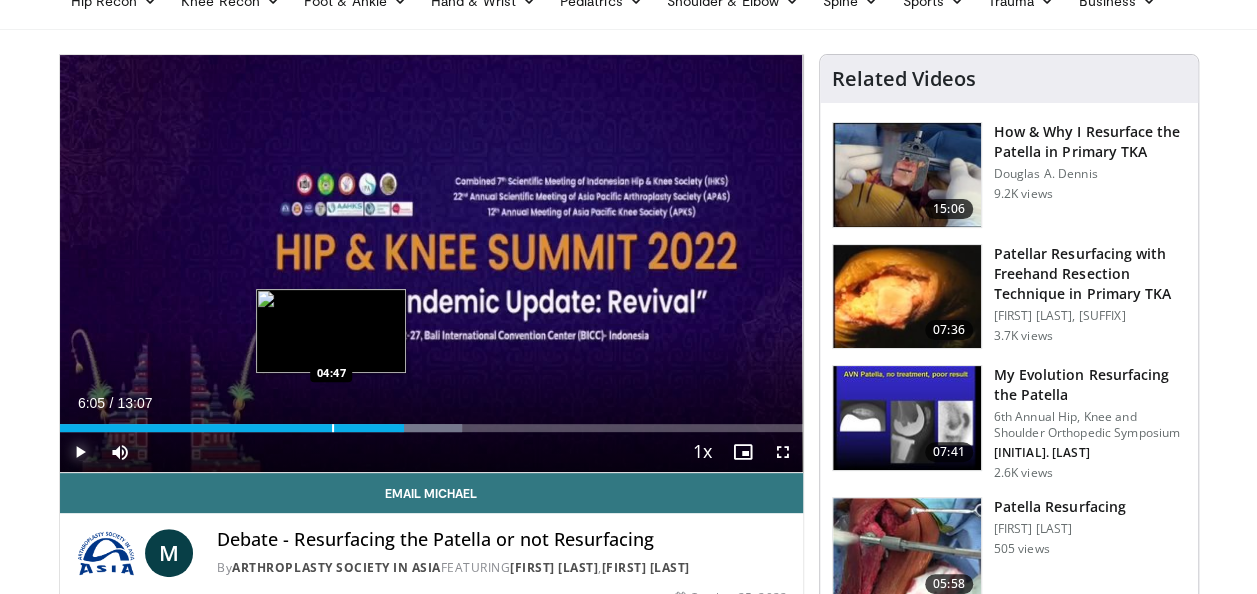 click at bounding box center [333, 428] 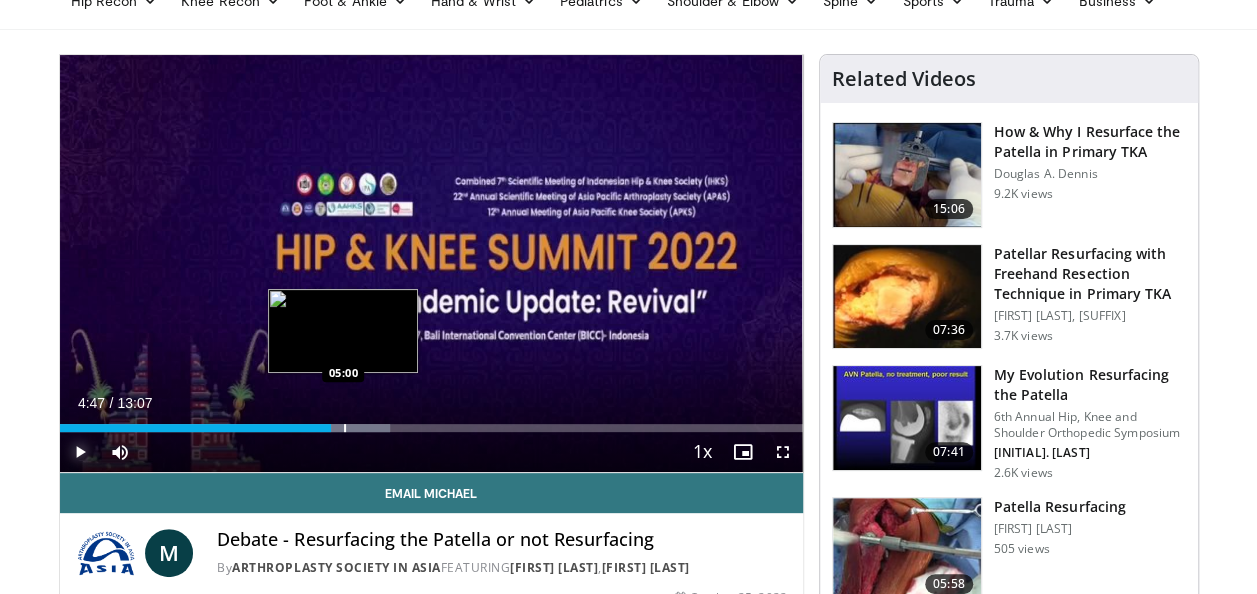 click at bounding box center [345, 428] 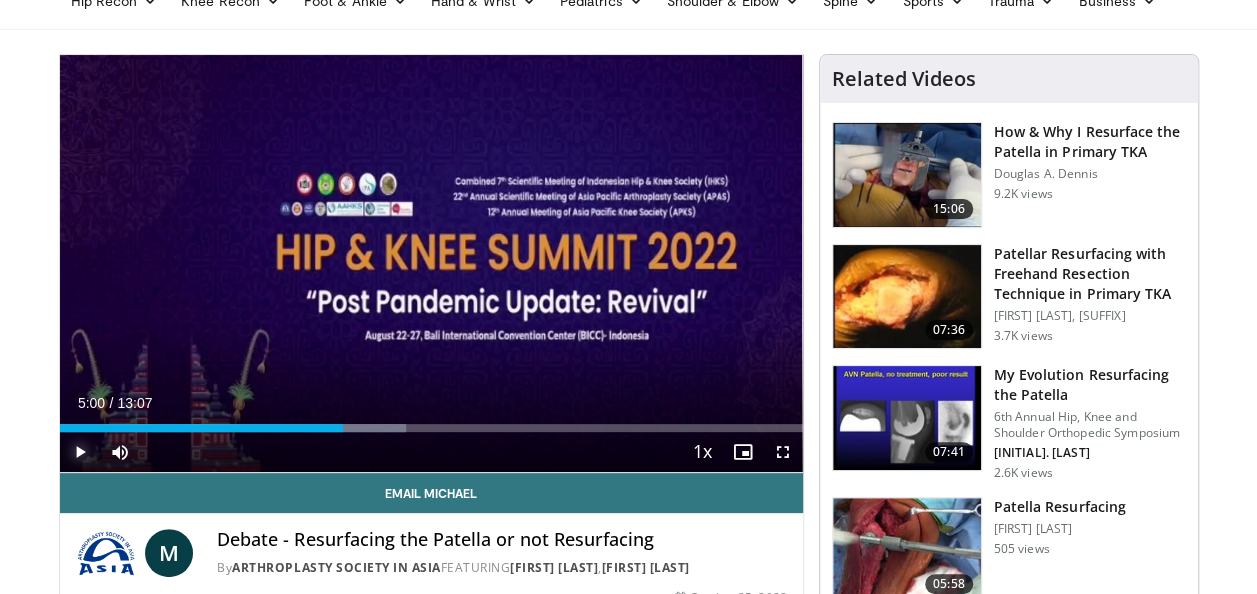 click at bounding box center (80, 452) 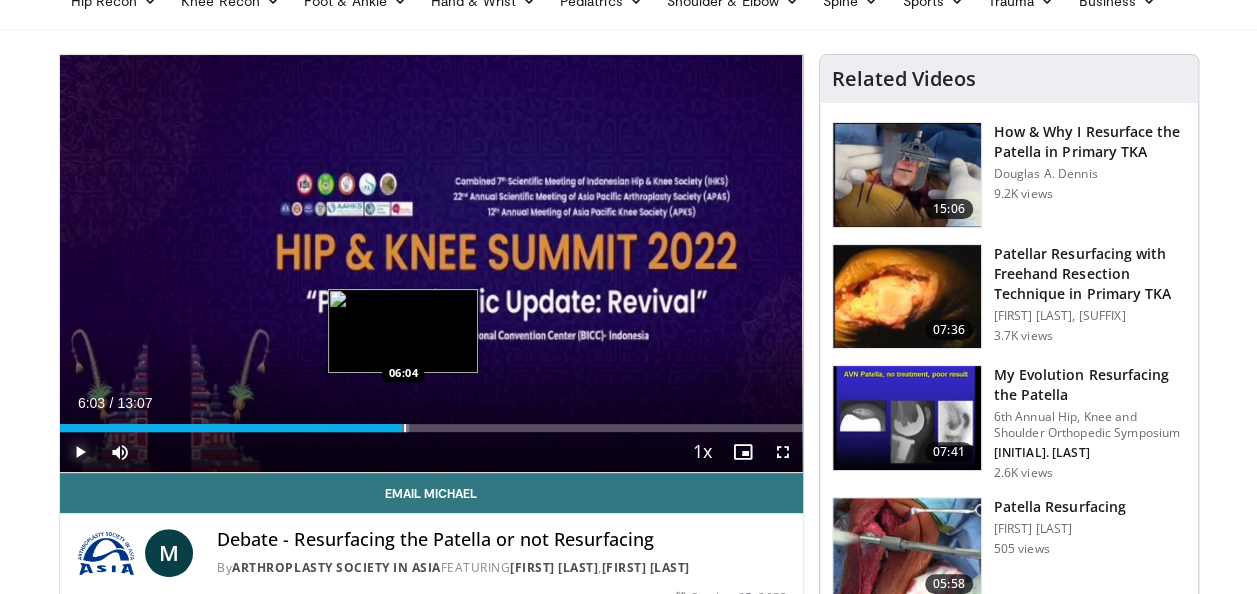 click at bounding box center (370, 428) 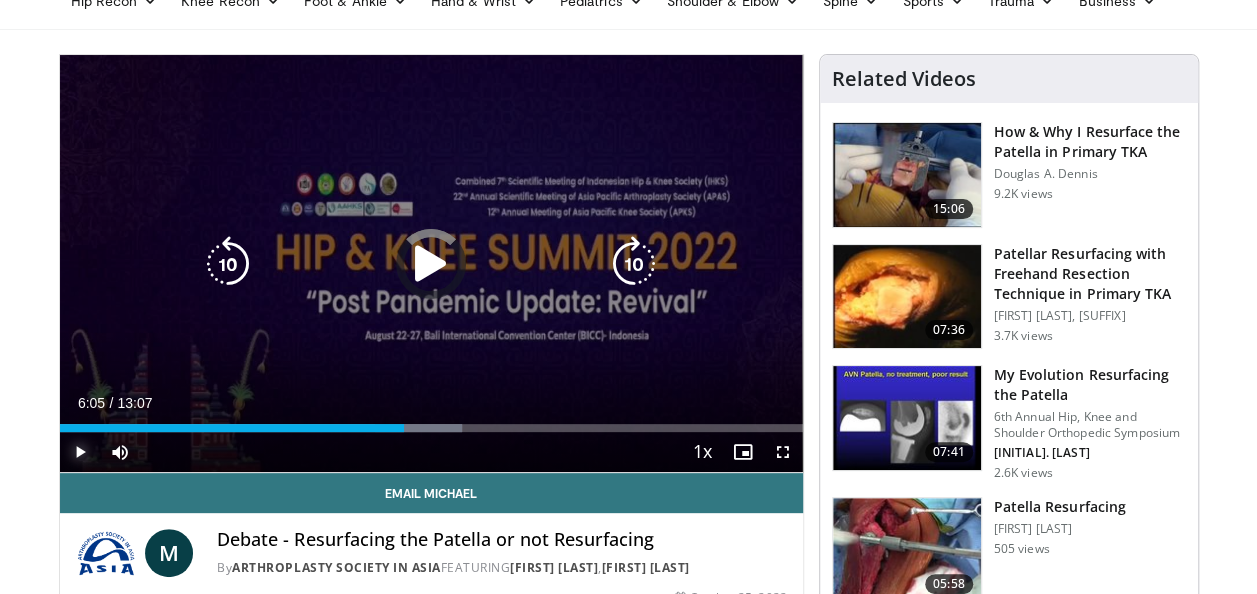 click at bounding box center [418, 428] 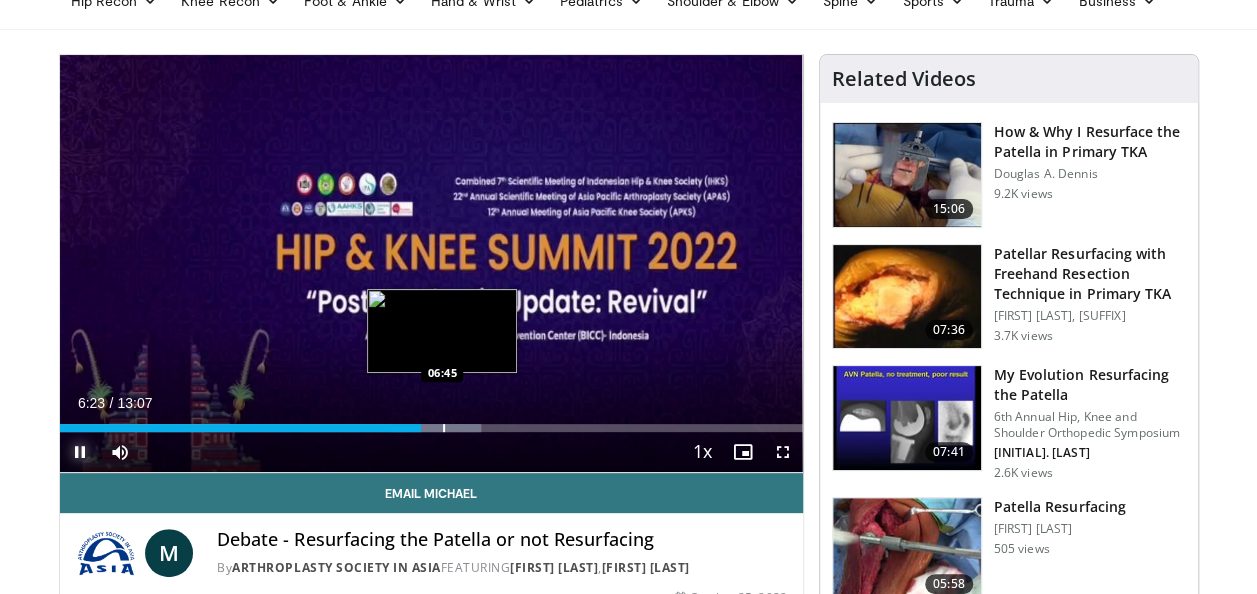 click at bounding box center (444, 428) 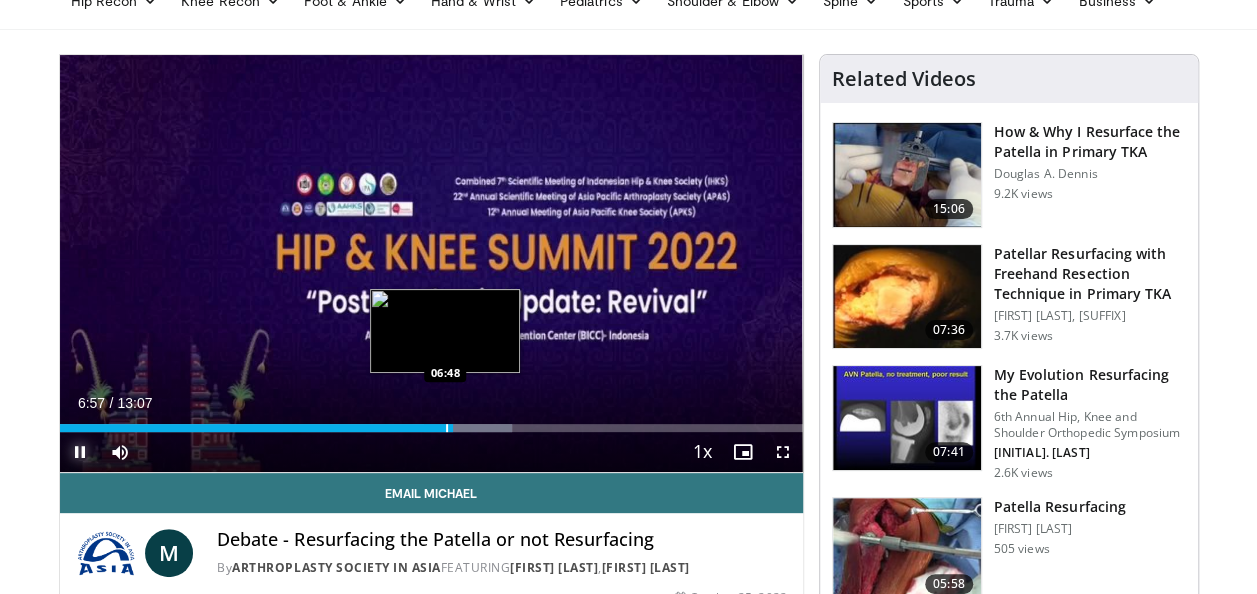 click at bounding box center [447, 428] 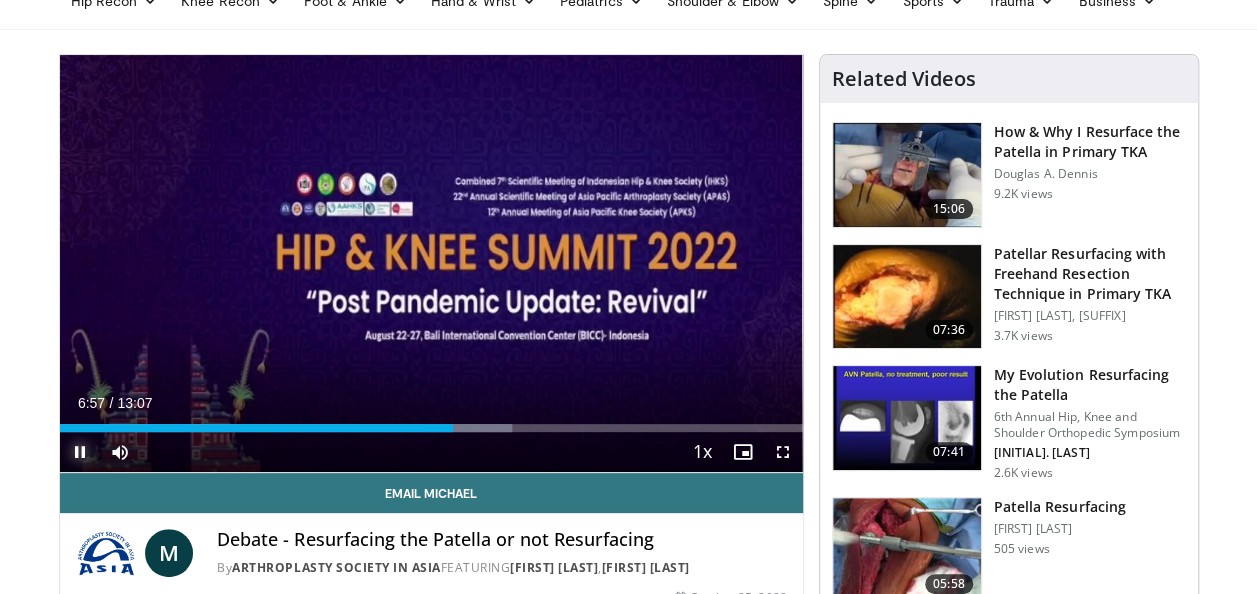 click at bounding box center [80, 452] 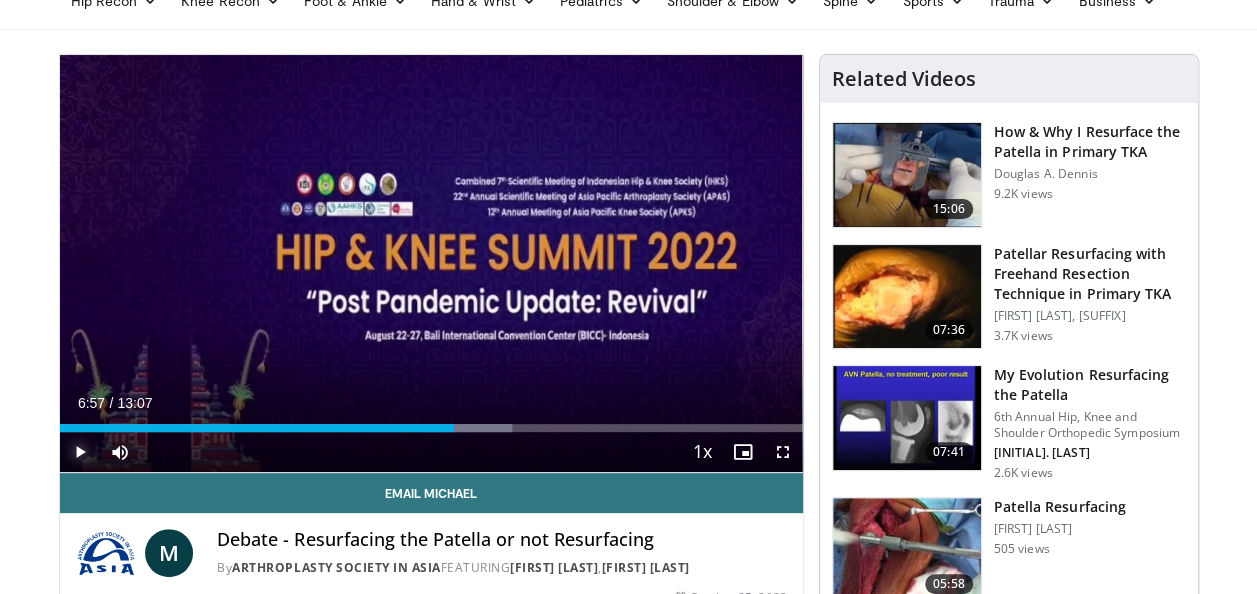 click at bounding box center [80, 452] 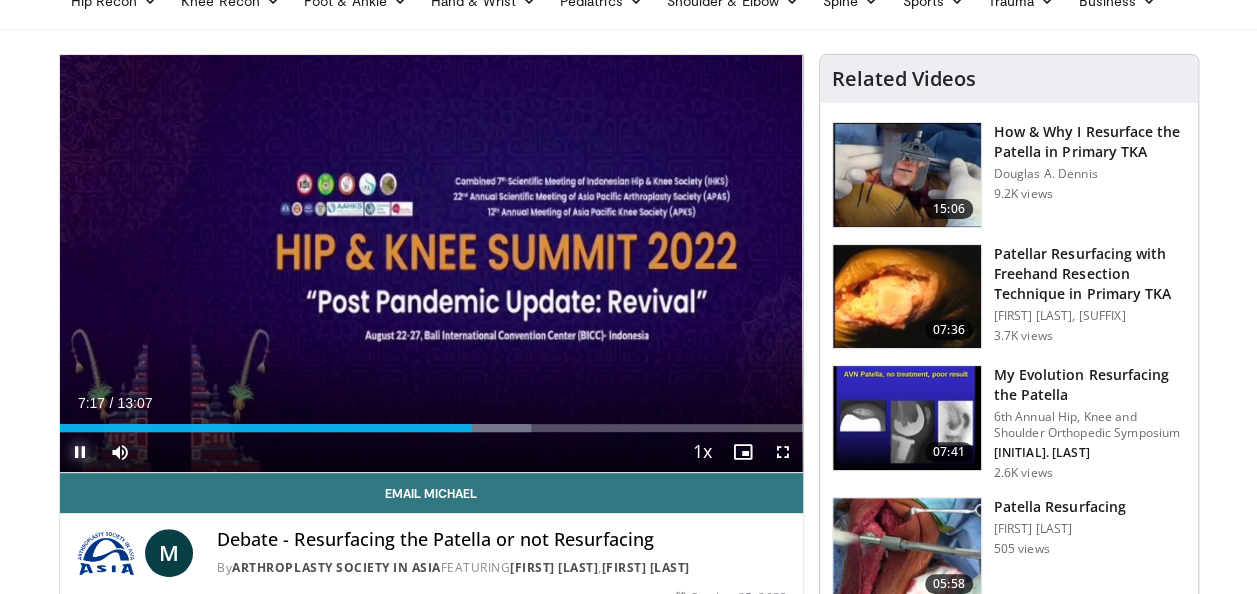 click at bounding box center (80, 452) 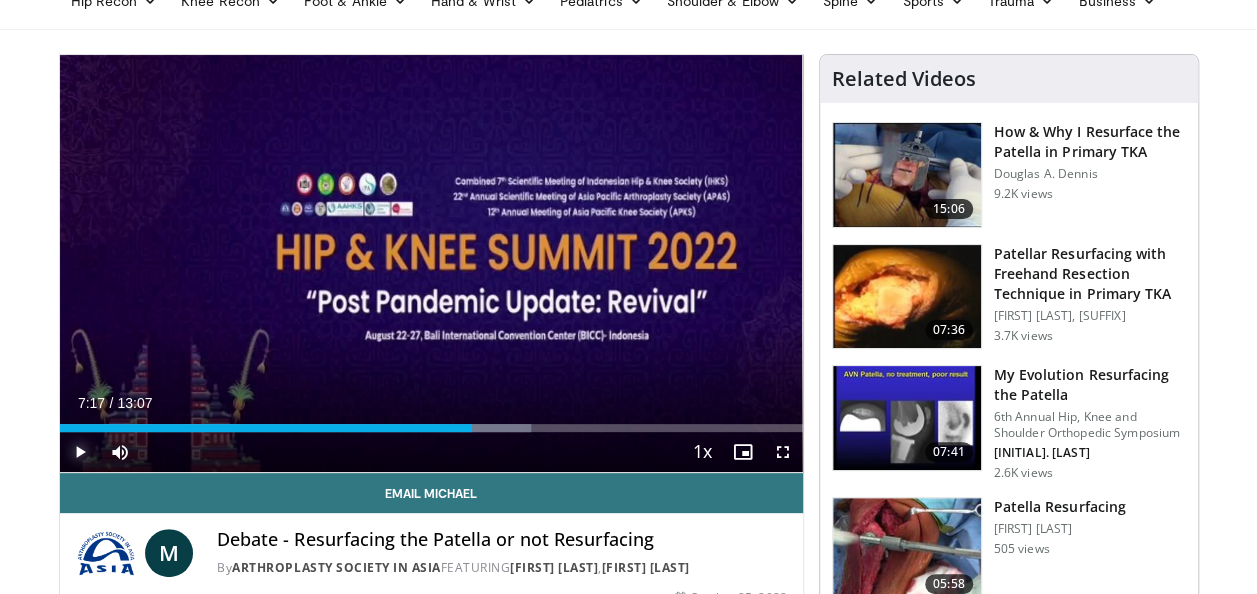 click at bounding box center (80, 452) 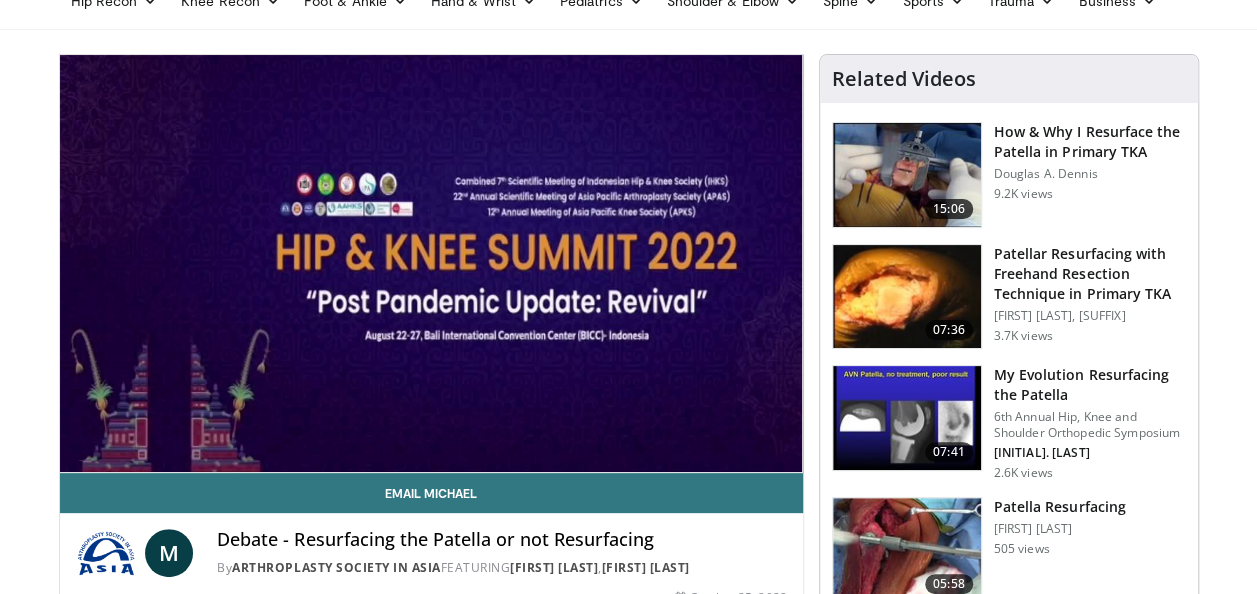 click on "10 seconds
Tap to unmute" at bounding box center (431, 263) 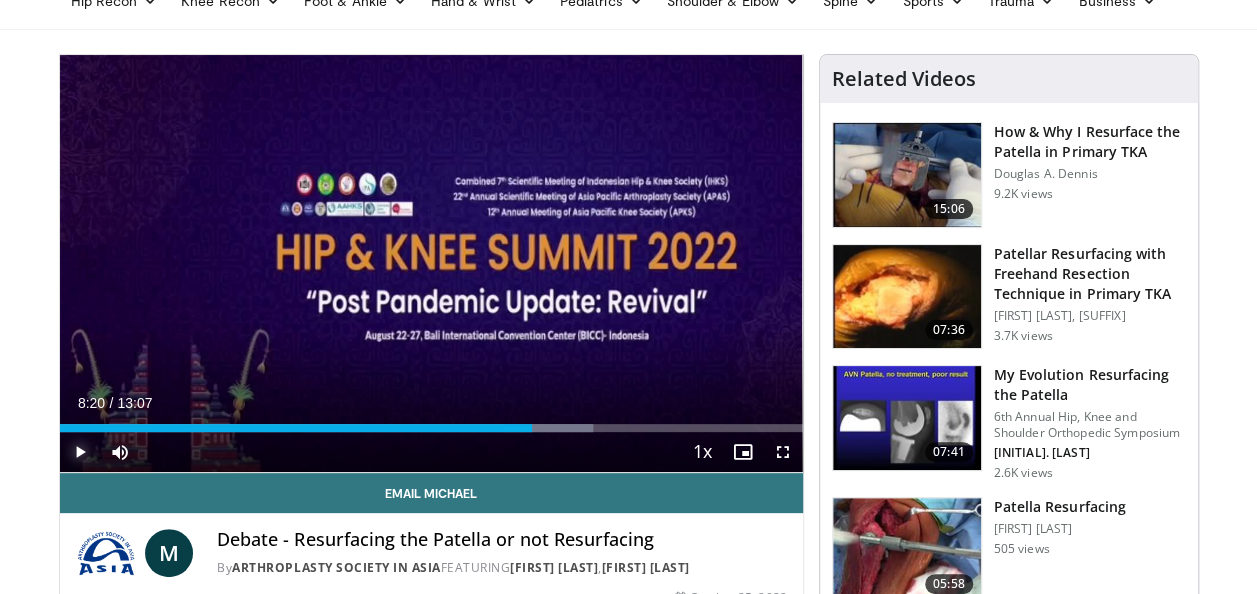 click at bounding box center [80, 452] 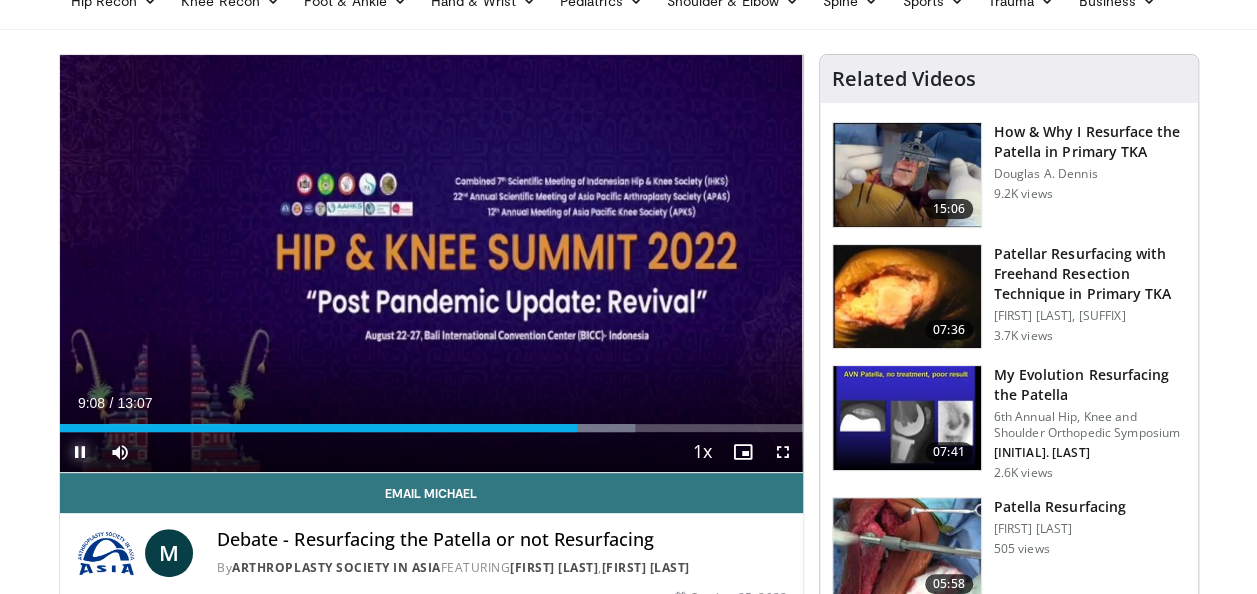 click at bounding box center (80, 452) 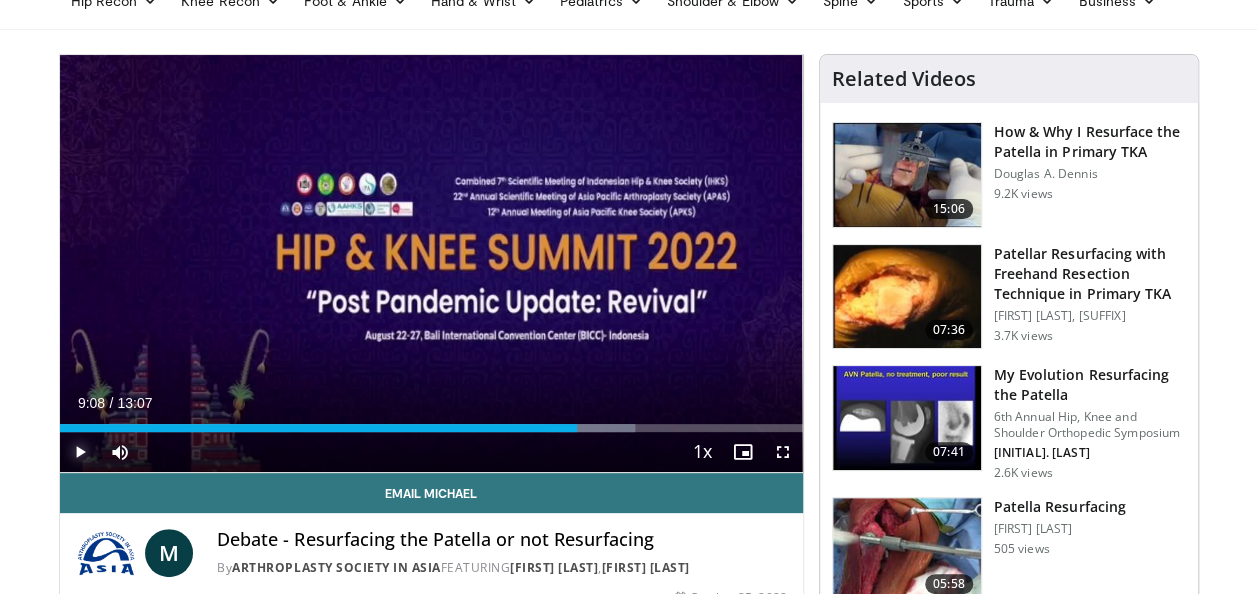 click at bounding box center [80, 452] 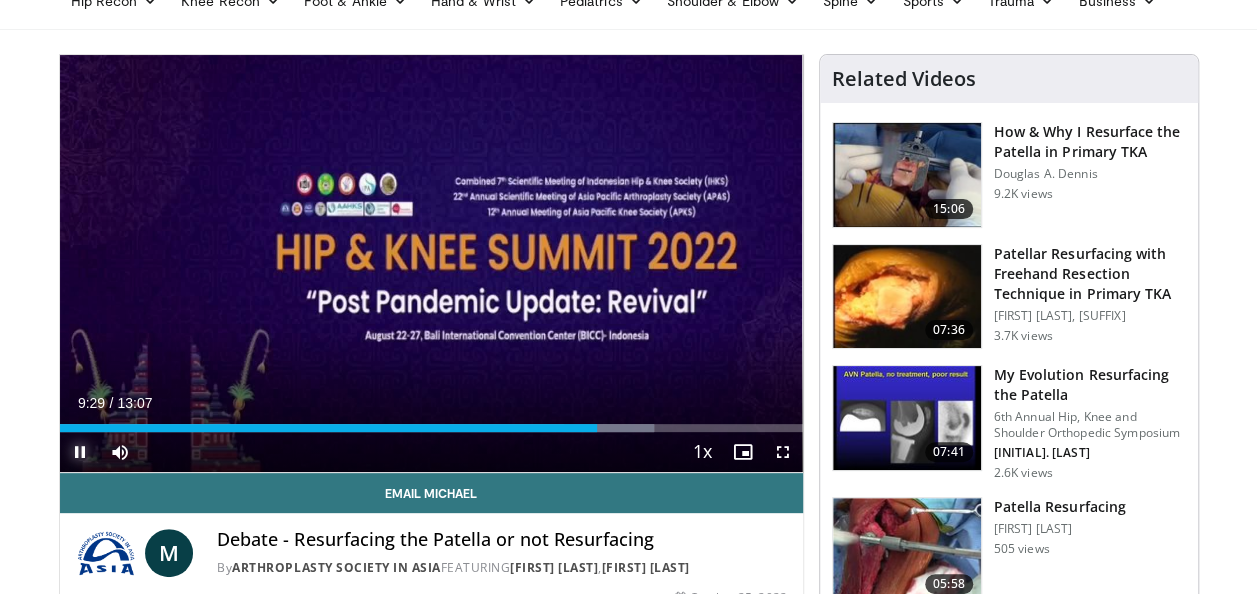 click at bounding box center [80, 452] 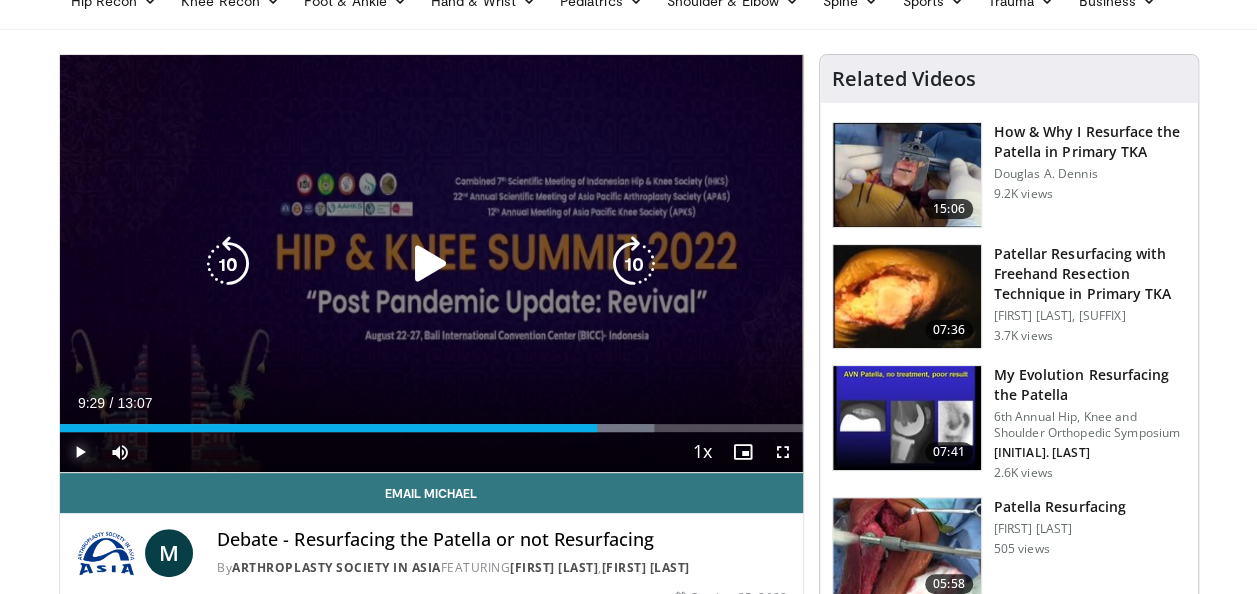 click at bounding box center [80, 452] 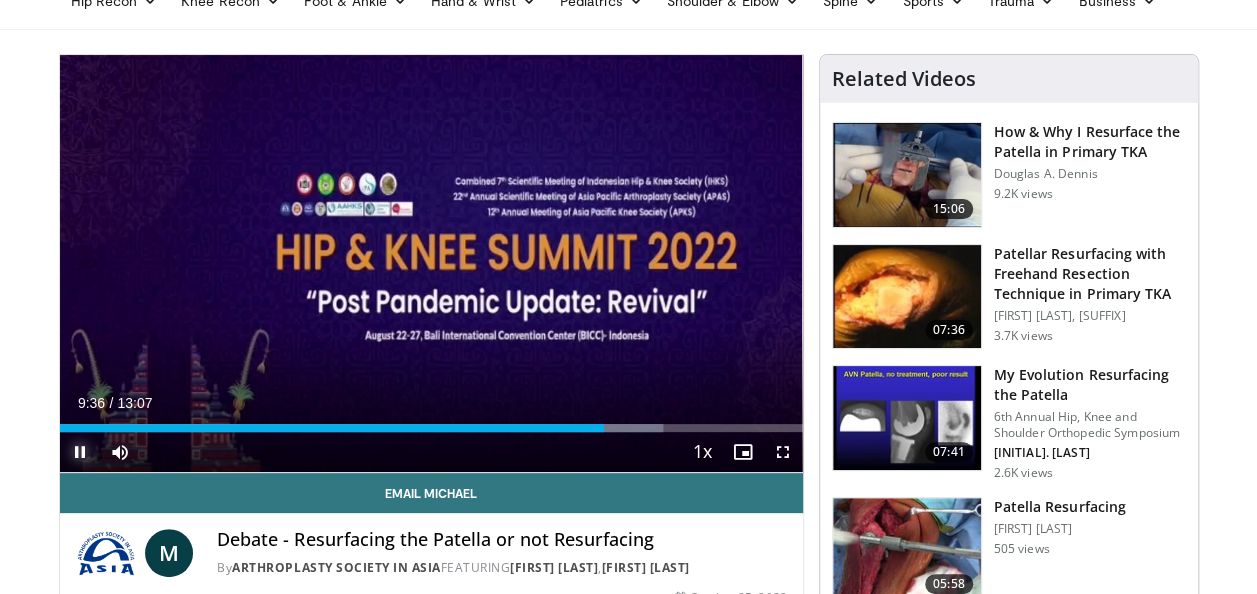 click at bounding box center [80, 452] 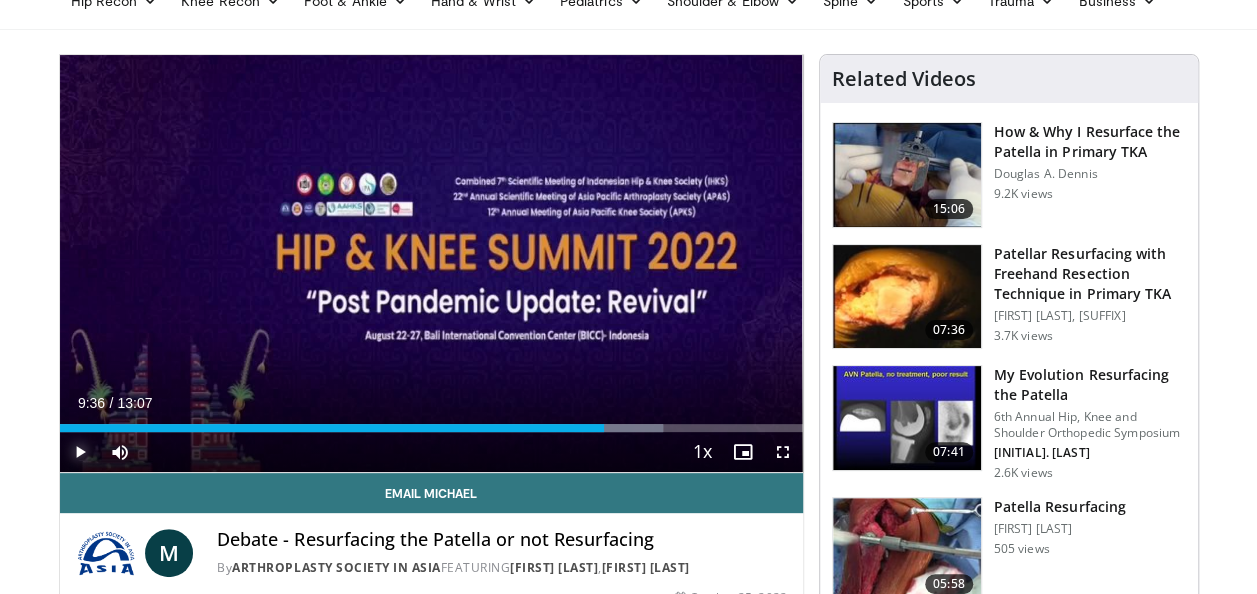 click at bounding box center (80, 452) 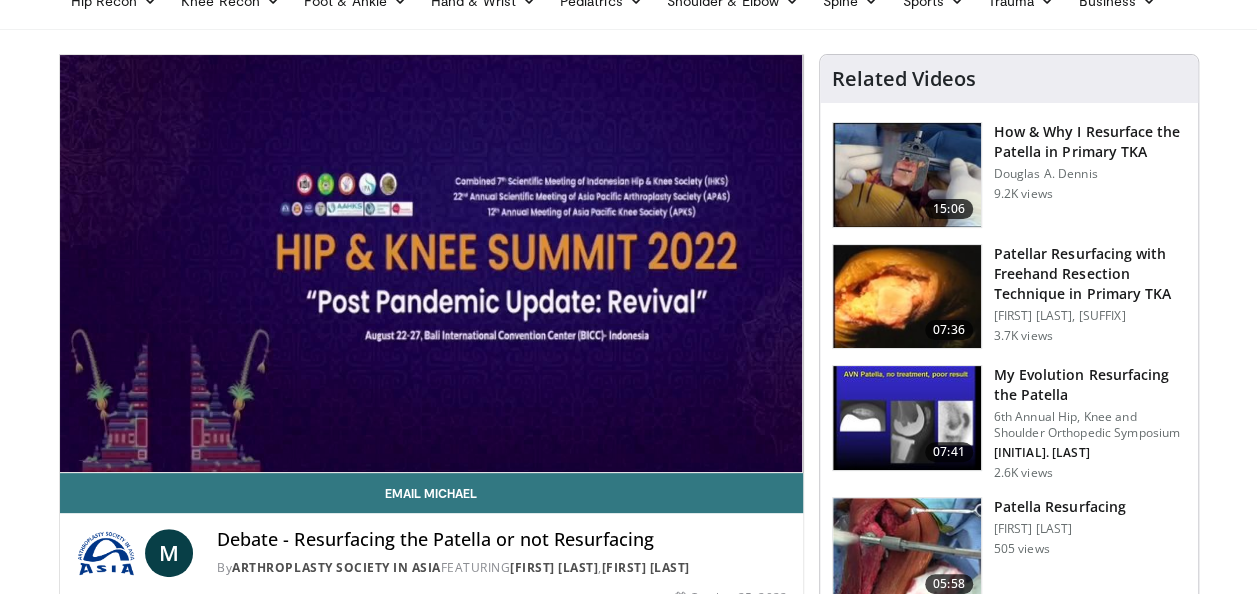 click on "**********" at bounding box center [431, 264] 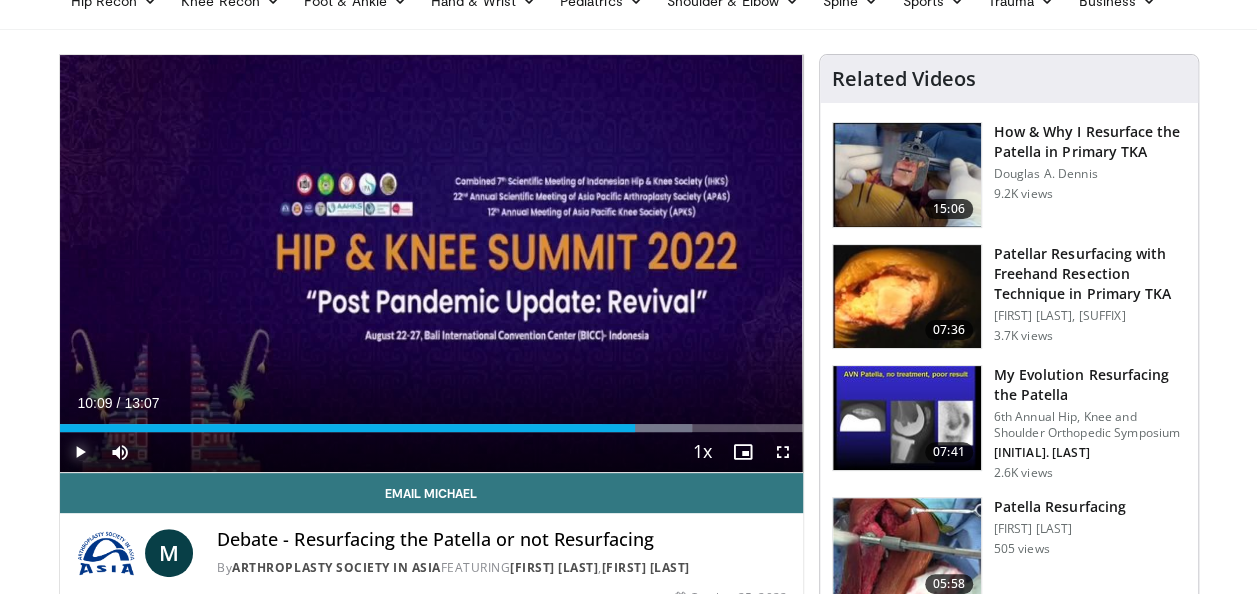 click at bounding box center (80, 452) 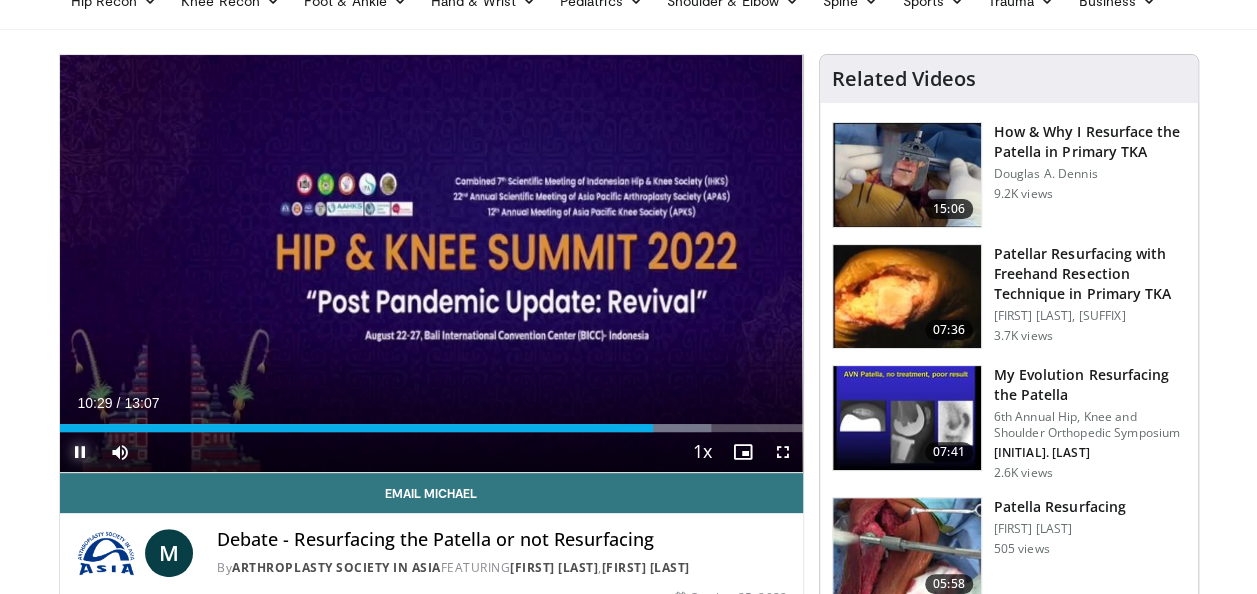 click at bounding box center (80, 452) 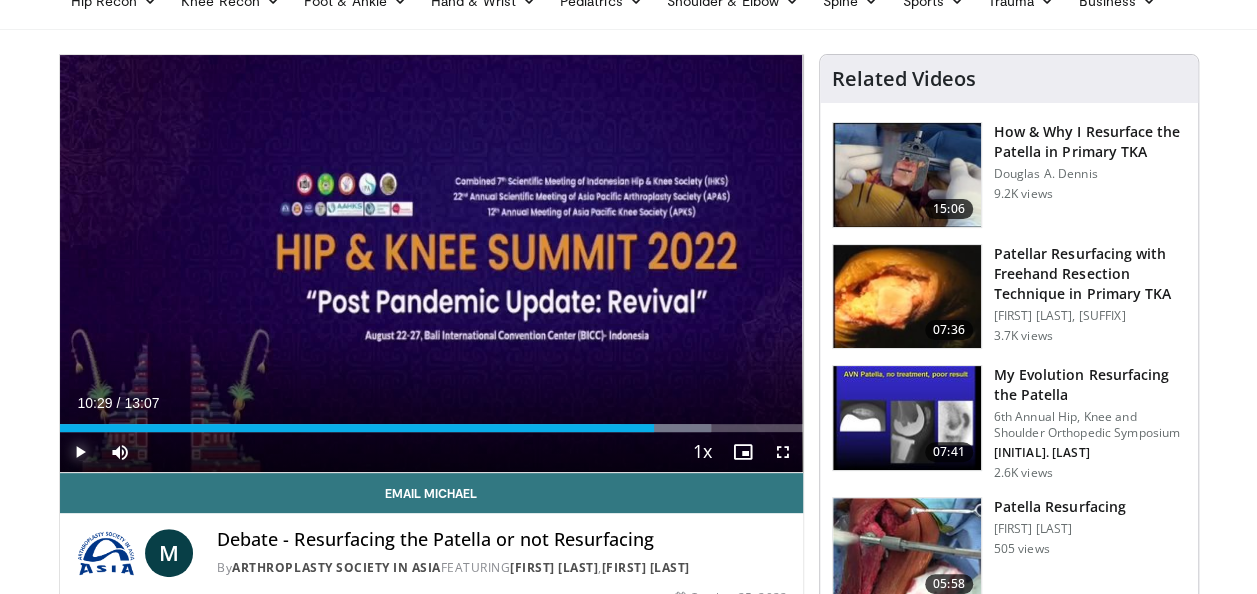 click at bounding box center (80, 452) 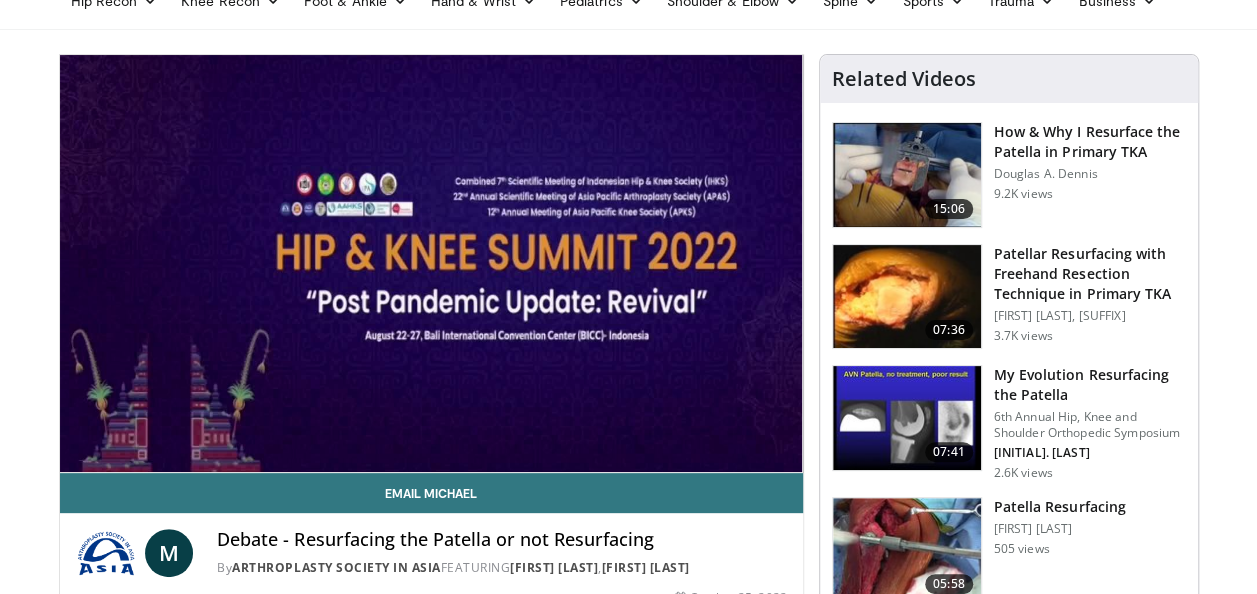 click on "10 seconds
Tap to unmute" at bounding box center [431, 263] 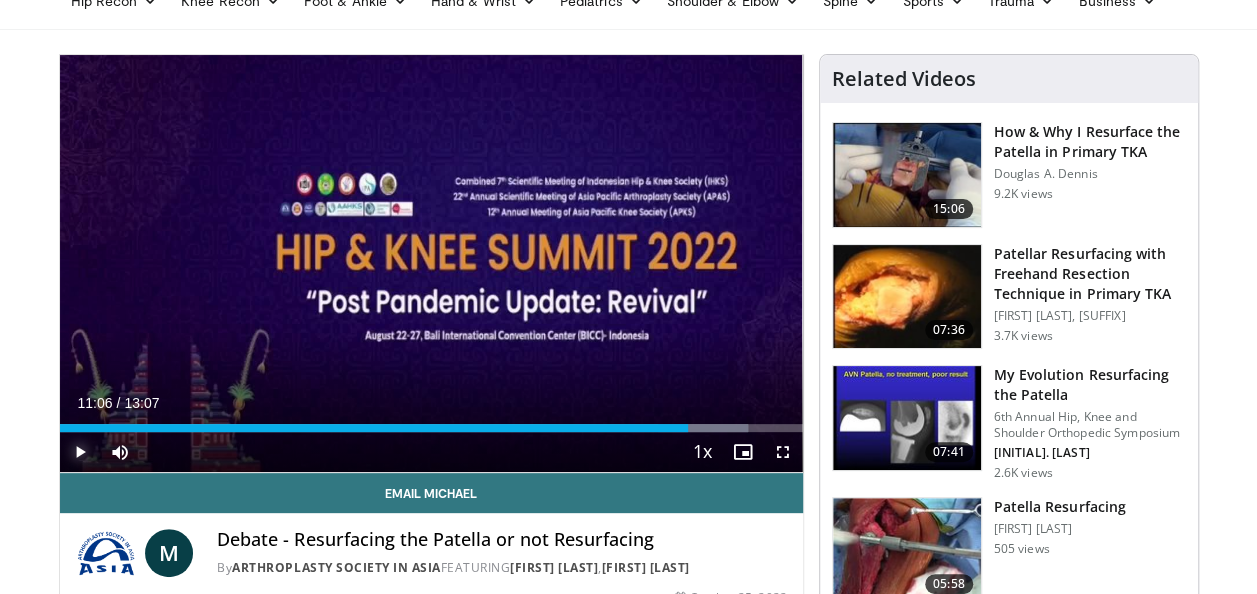 click at bounding box center (80, 452) 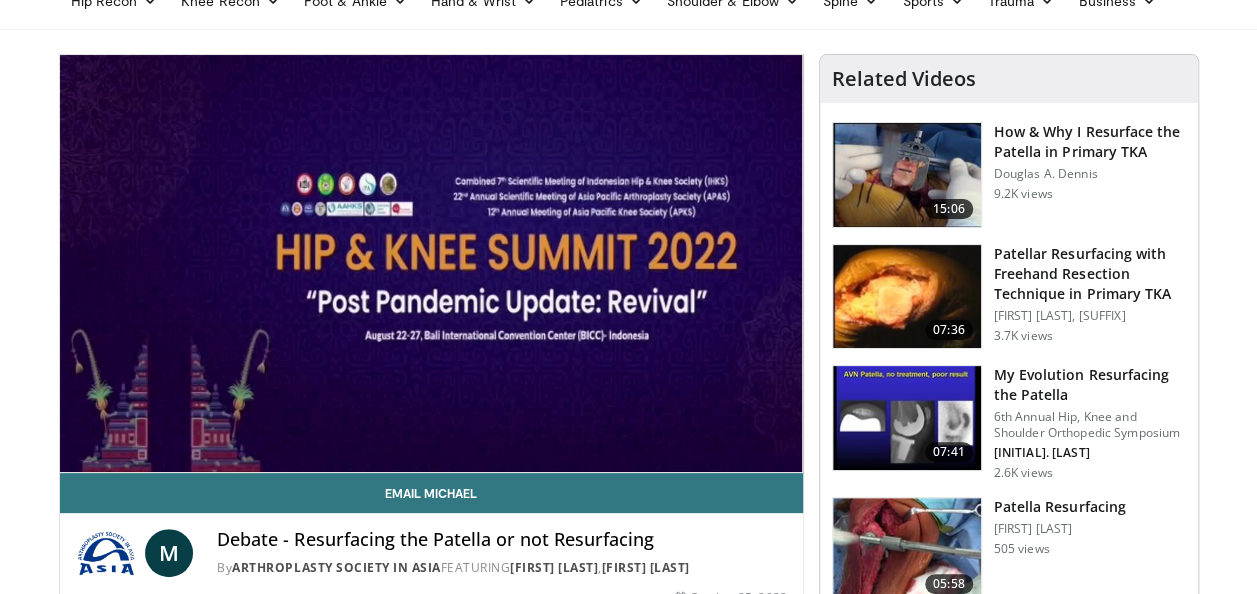 click on "**********" at bounding box center [431, 264] 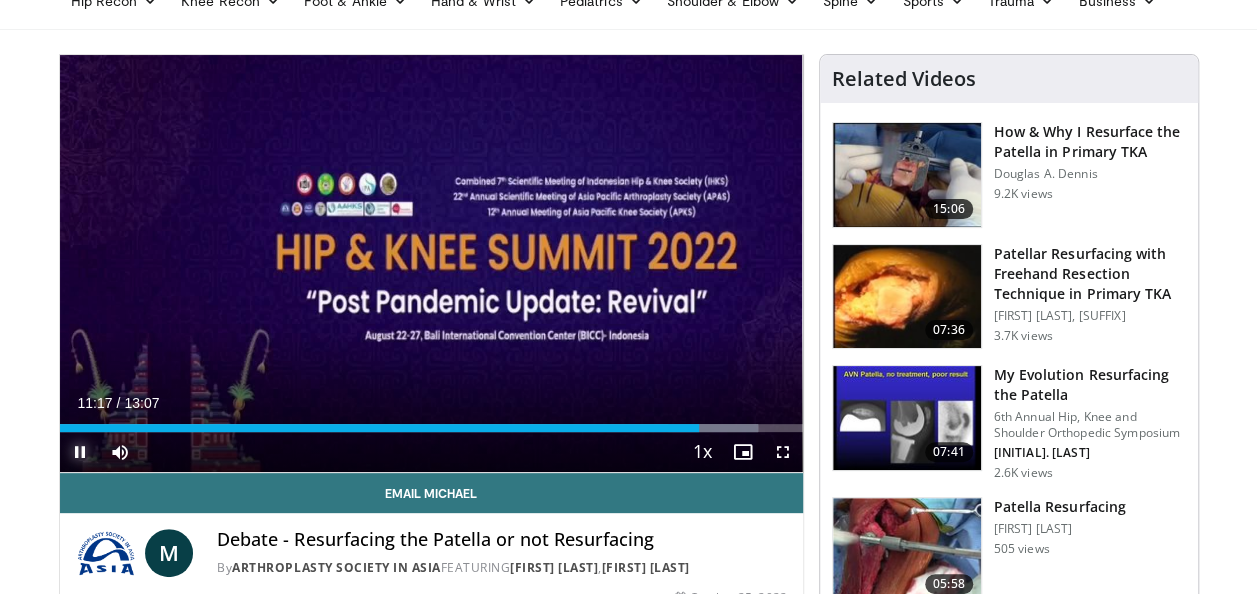 click at bounding box center (80, 452) 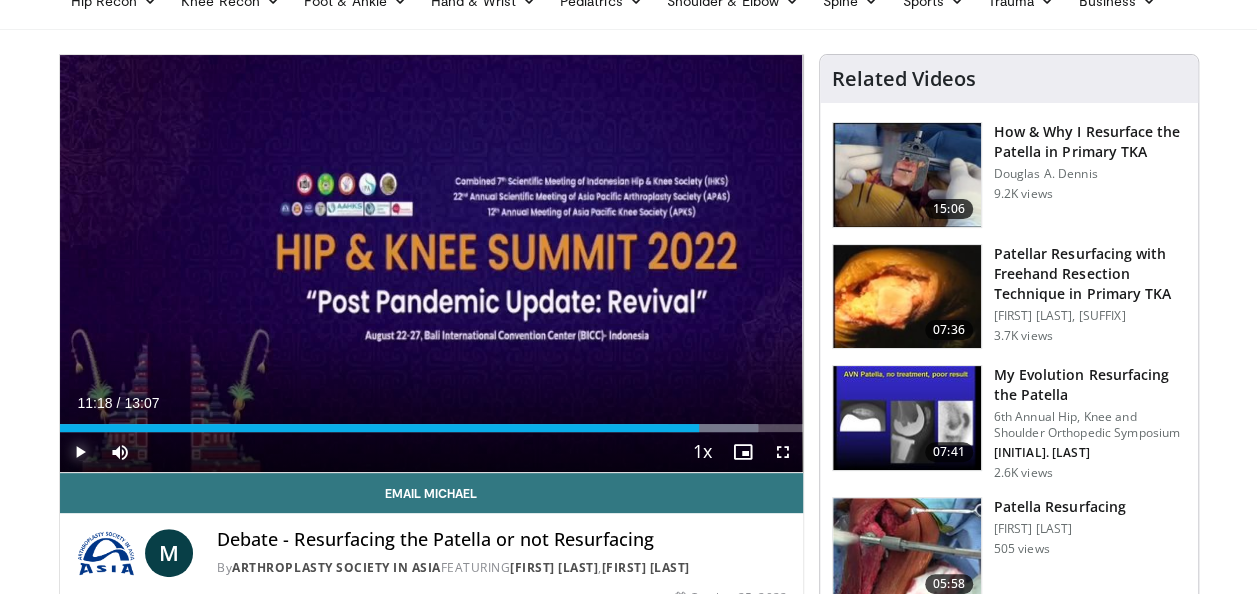 click at bounding box center [80, 452] 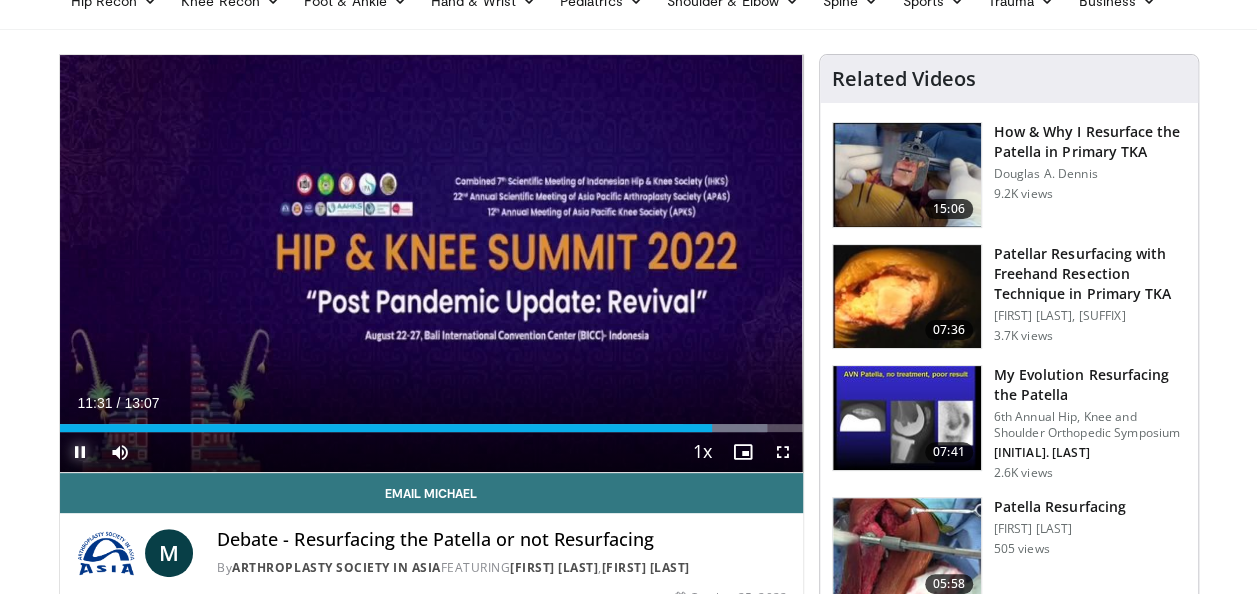 click at bounding box center (80, 452) 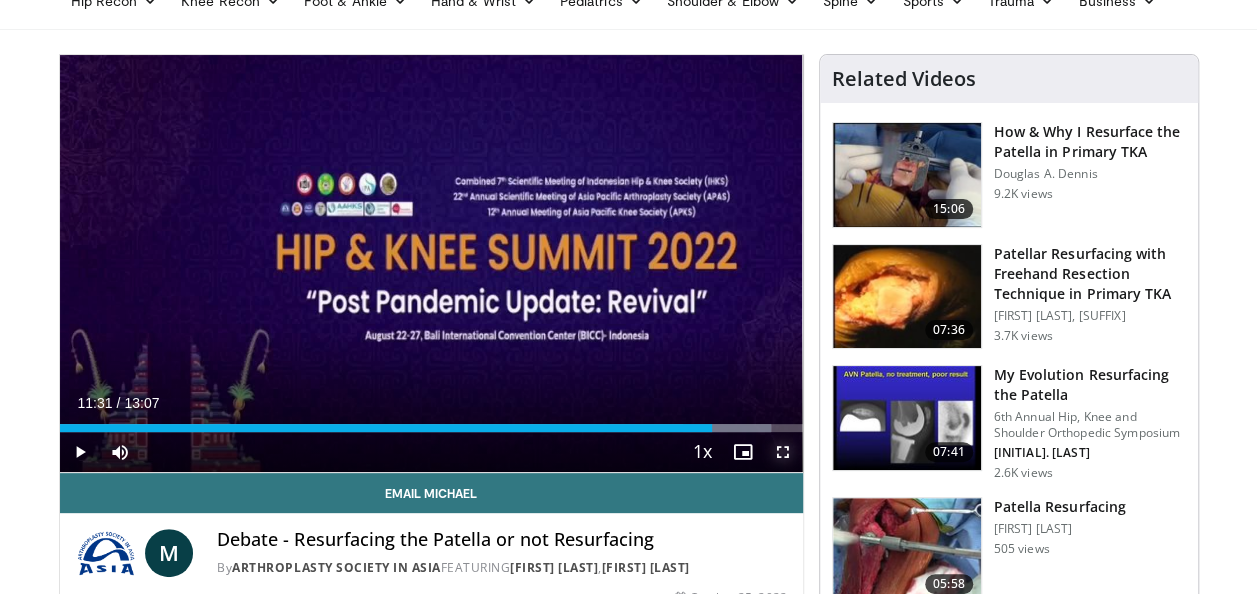 click at bounding box center [783, 452] 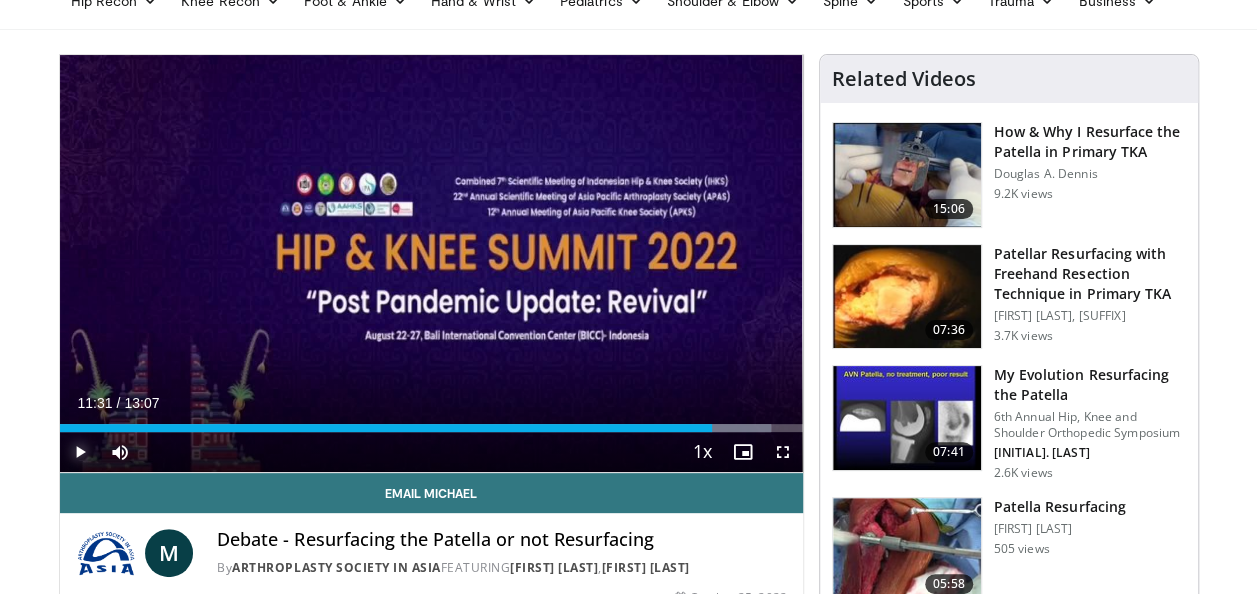 click at bounding box center [80, 452] 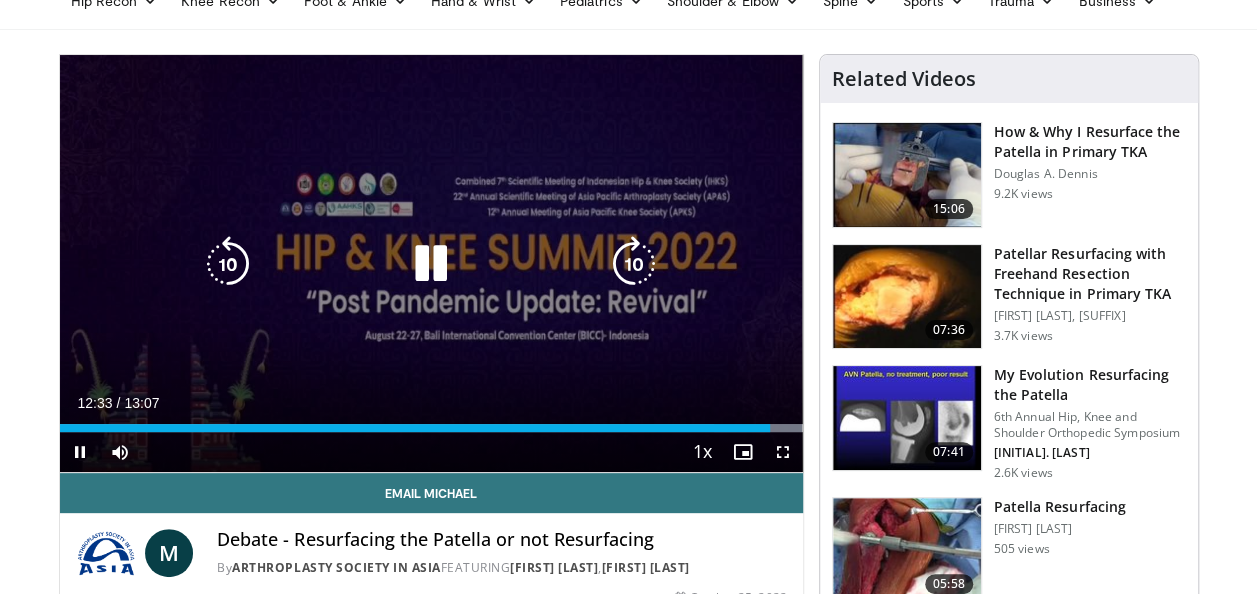 click on "**********" at bounding box center (431, 264) 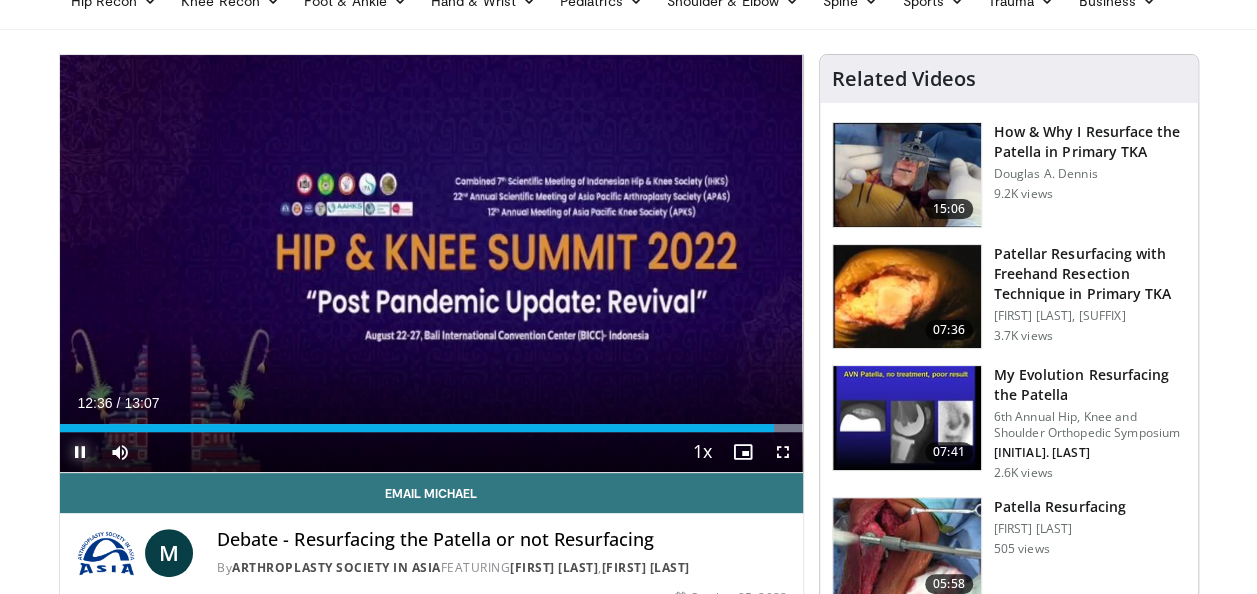 click at bounding box center [80, 452] 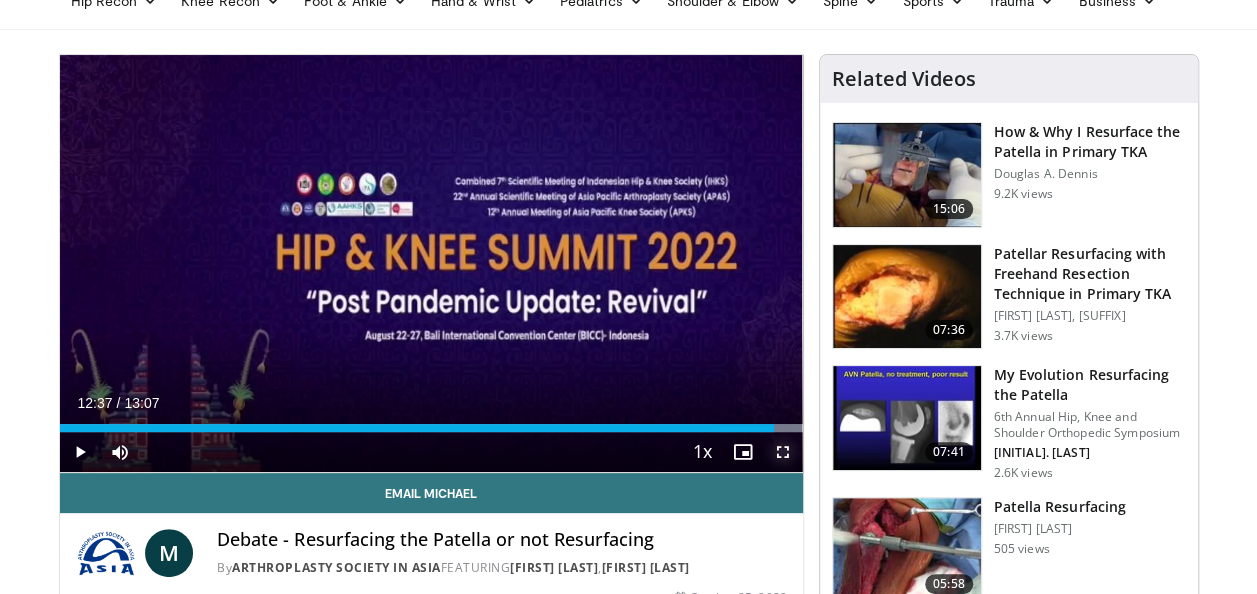 click at bounding box center [783, 452] 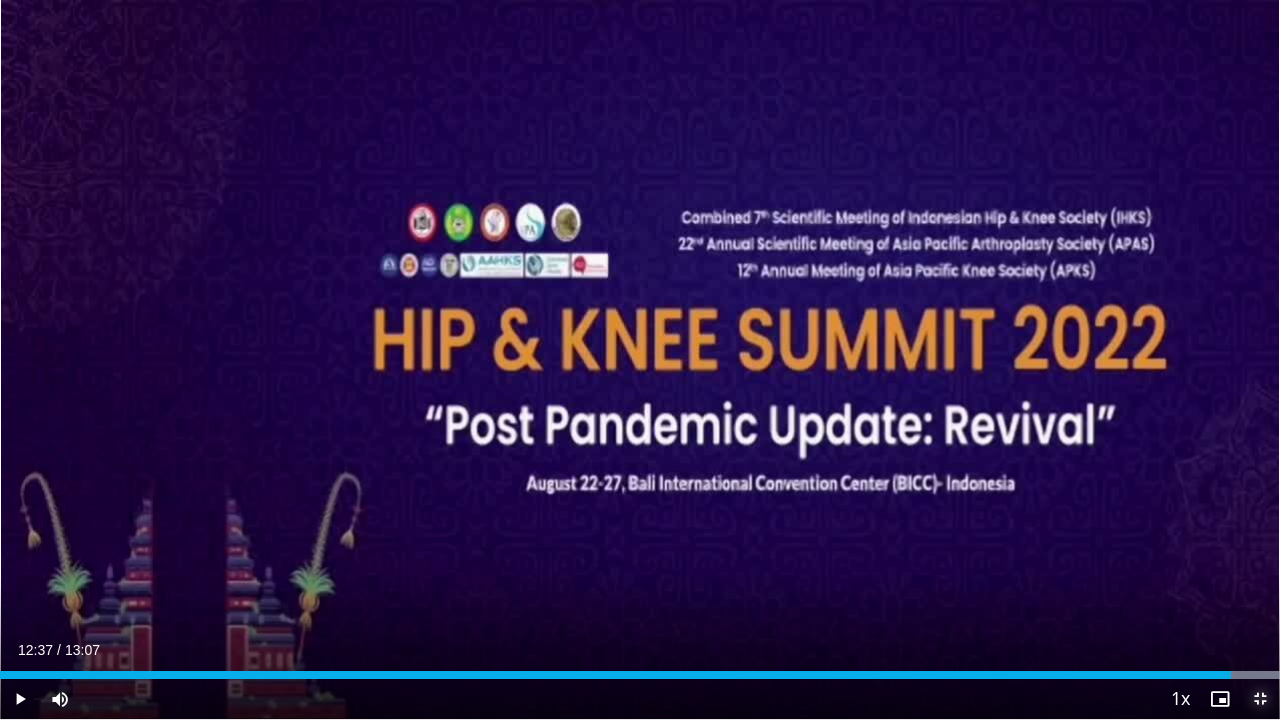 click at bounding box center (1260, 699) 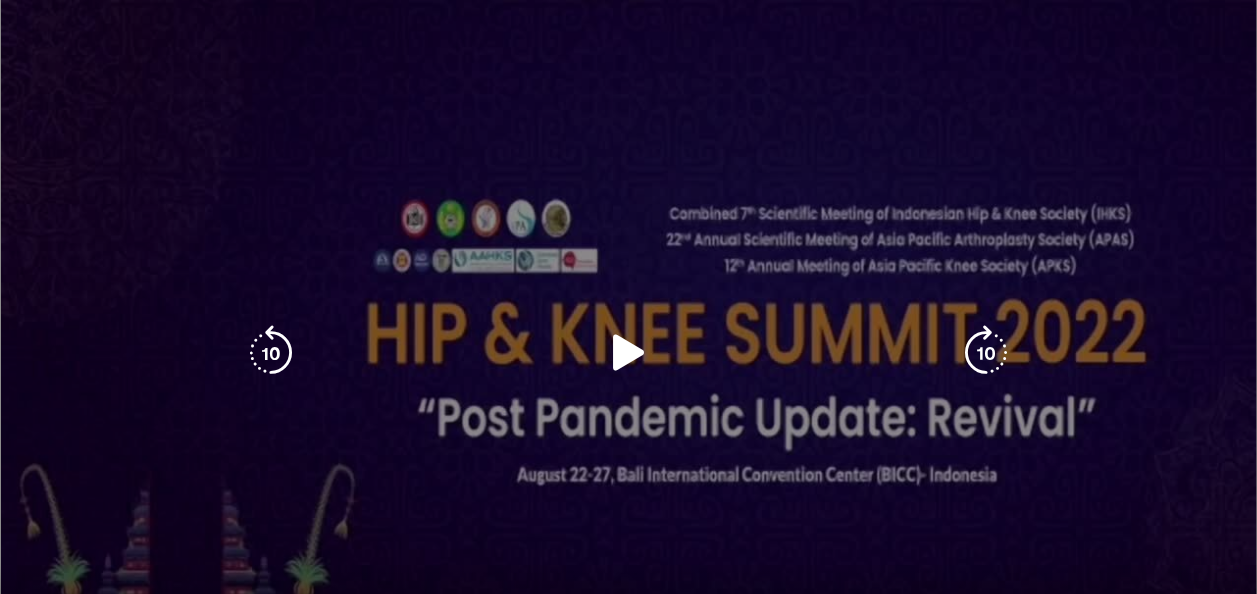 scroll, scrollTop: 100, scrollLeft: 0, axis: vertical 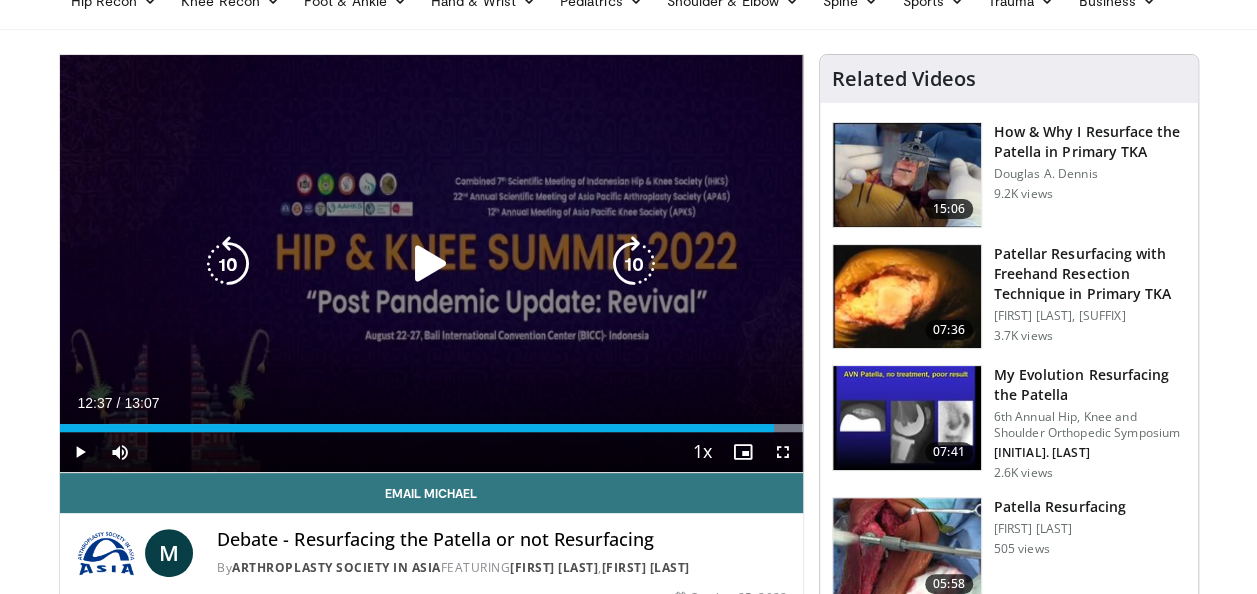 click at bounding box center (431, 264) 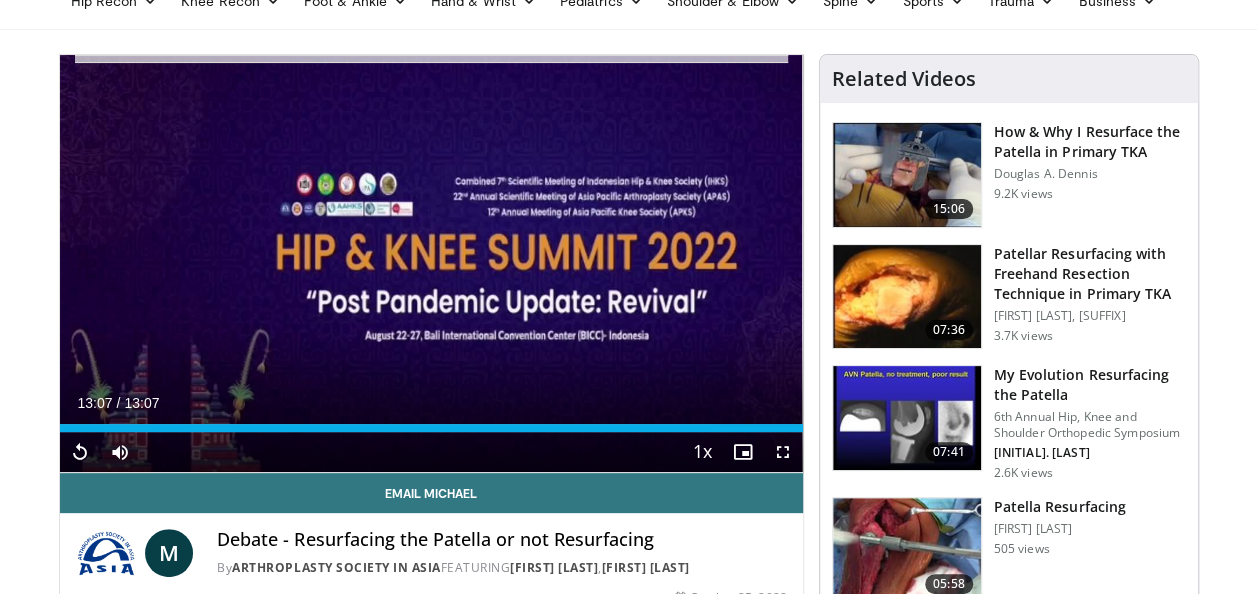 scroll, scrollTop: 0, scrollLeft: 0, axis: both 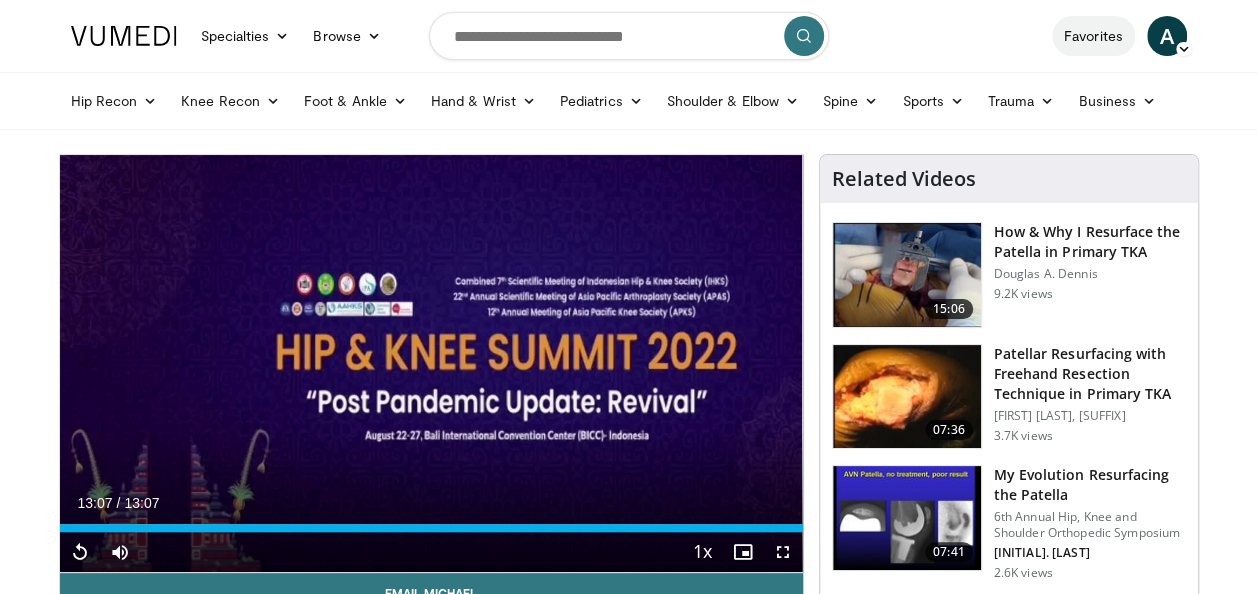 click on "Favorites" at bounding box center (1093, 36) 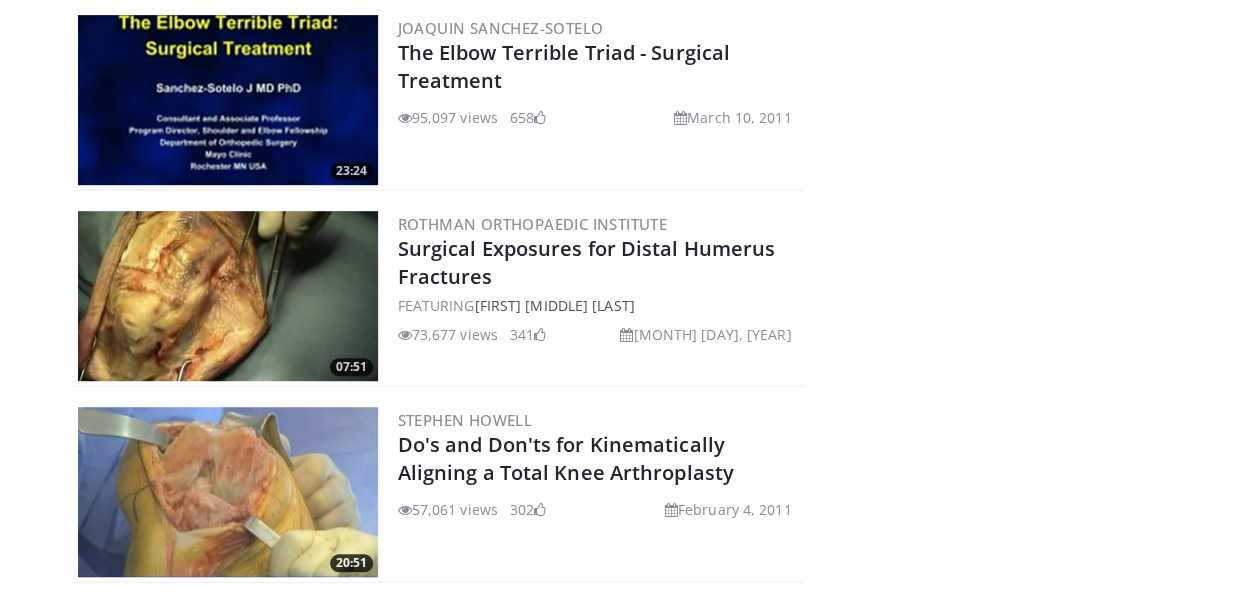 scroll, scrollTop: 0, scrollLeft: 0, axis: both 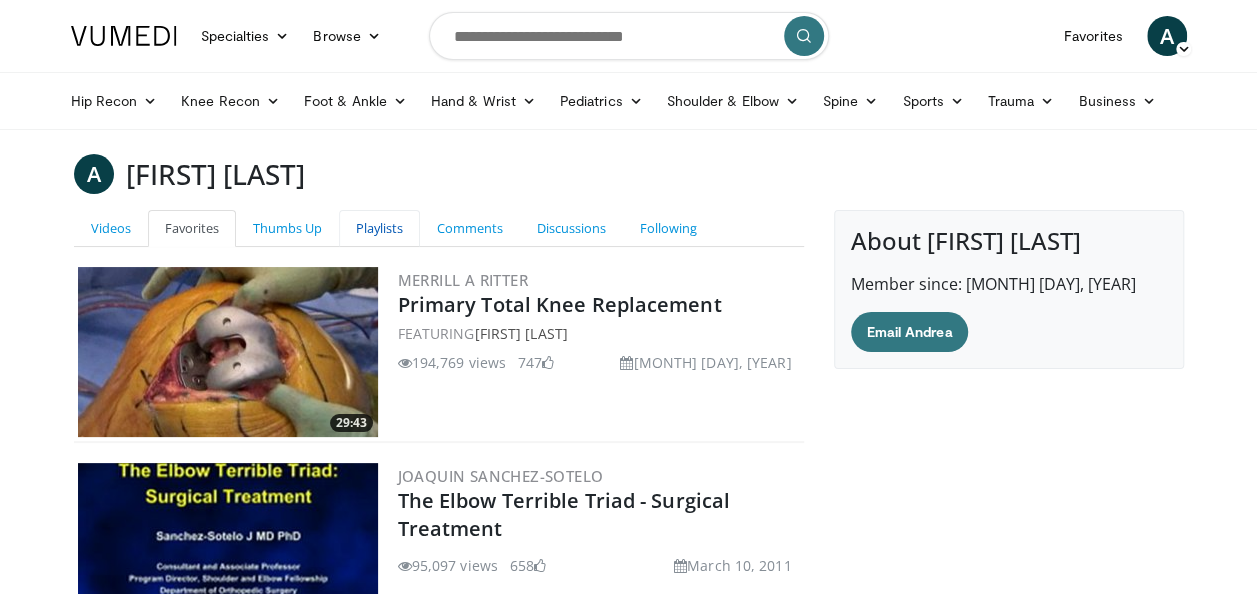 click on "Playlists" at bounding box center (379, 228) 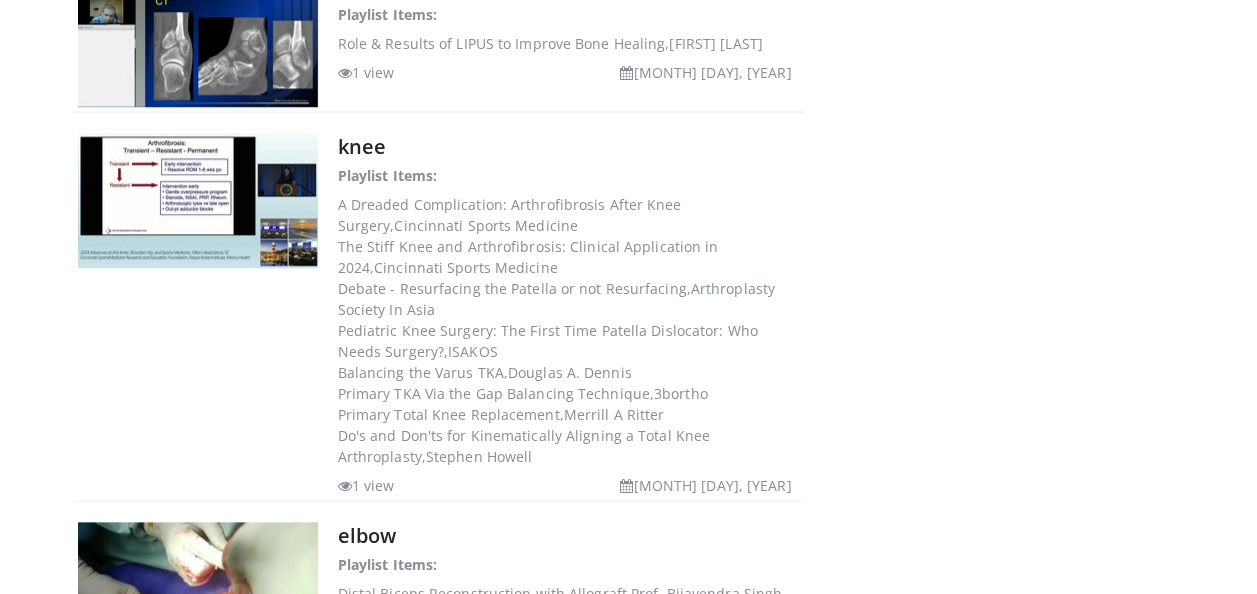 scroll, scrollTop: 900, scrollLeft: 0, axis: vertical 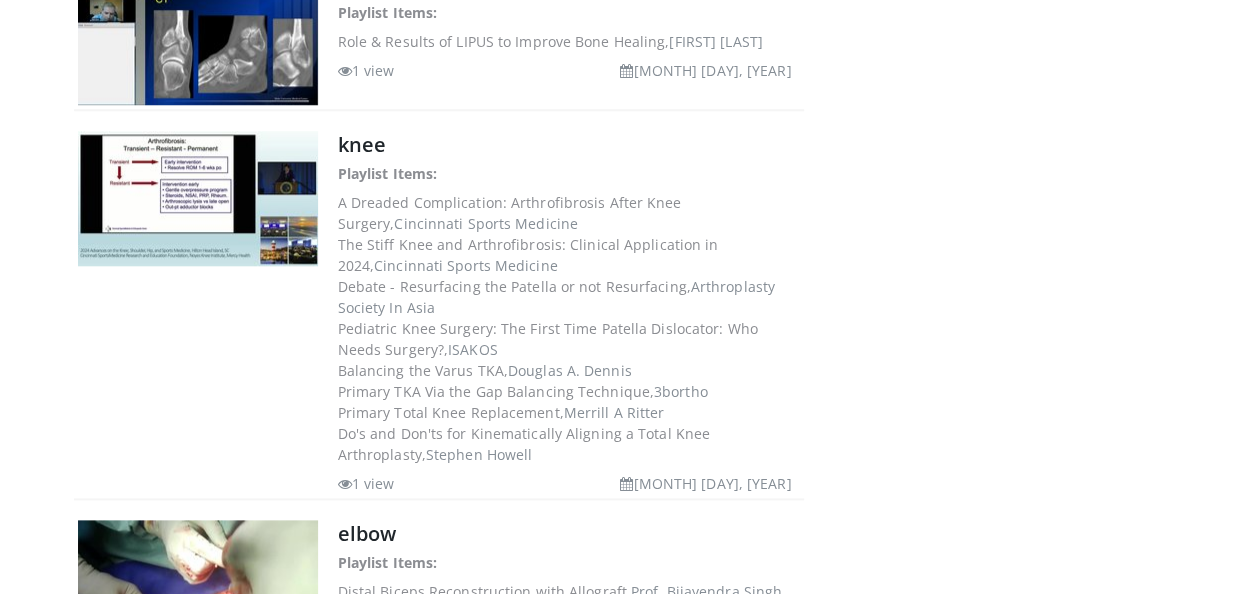 click on "Debate - Resurfacing the Patella or not Resurfacing, Arthroplasty Society In Asia" at bounding box center [569, 297] 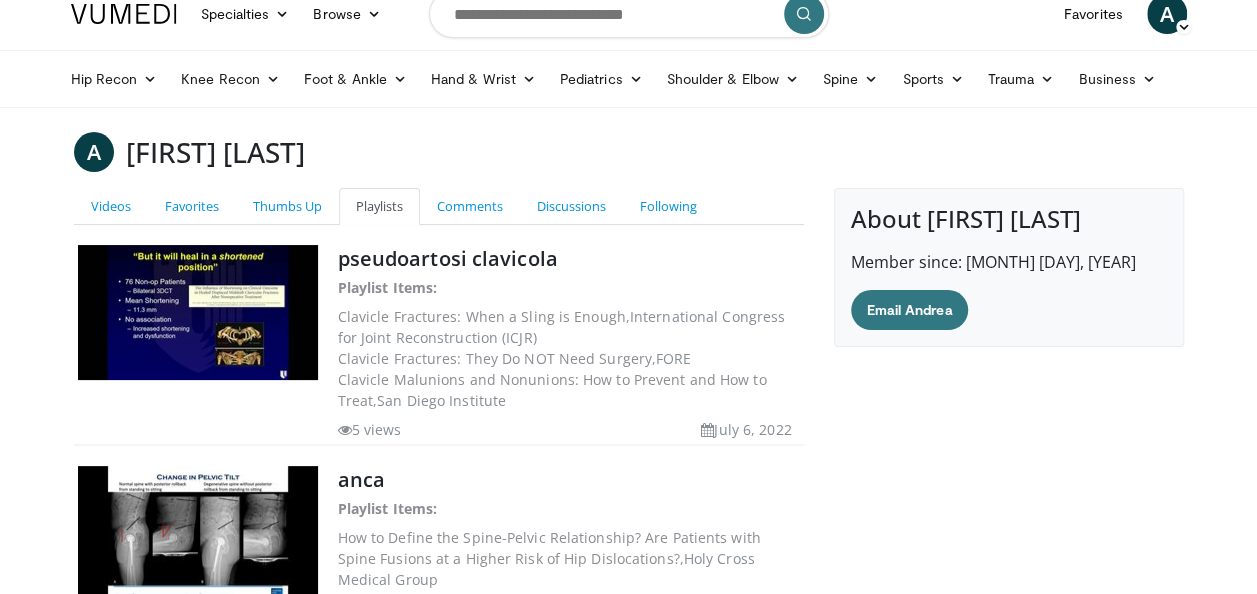 scroll, scrollTop: 0, scrollLeft: 0, axis: both 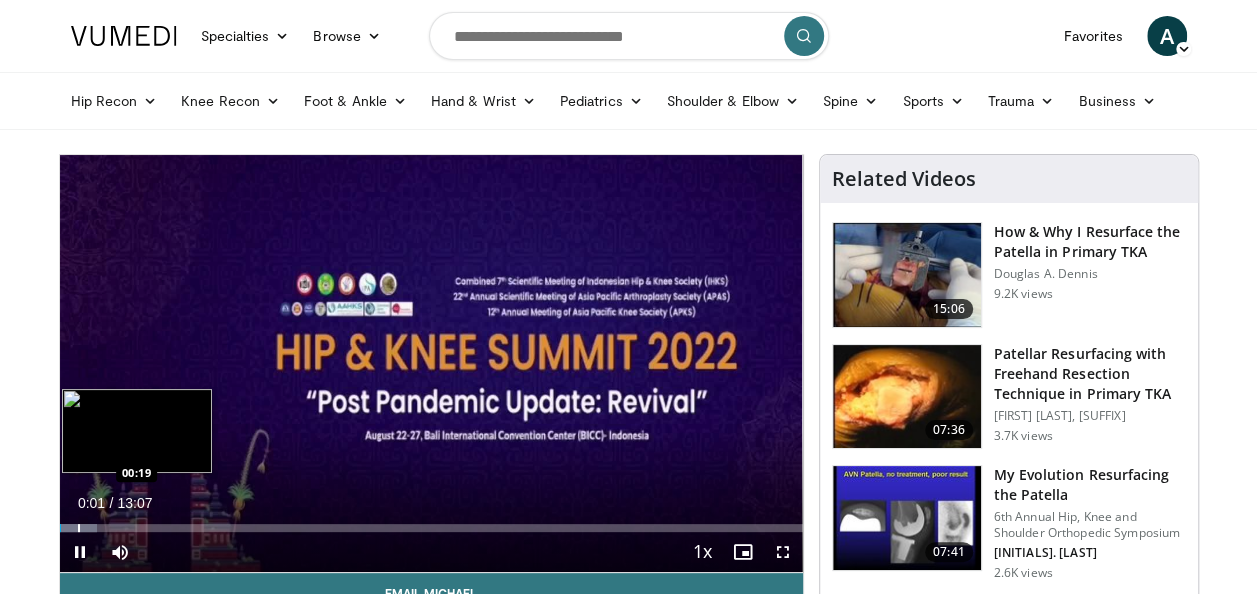 click at bounding box center (79, 528) 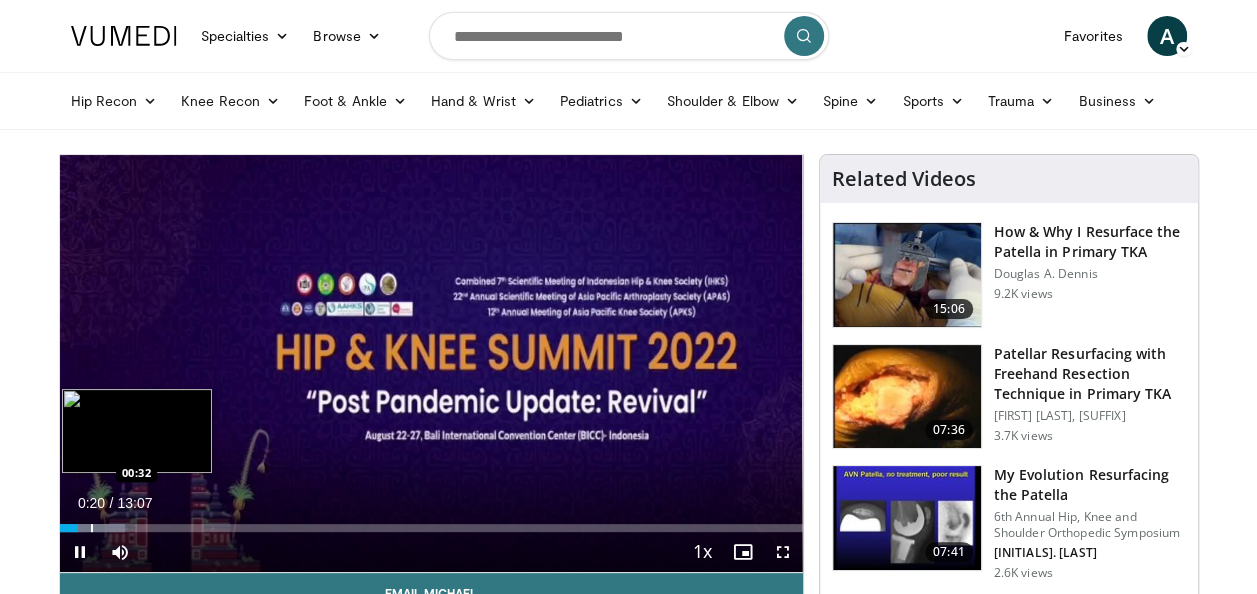 click at bounding box center [92, 528] 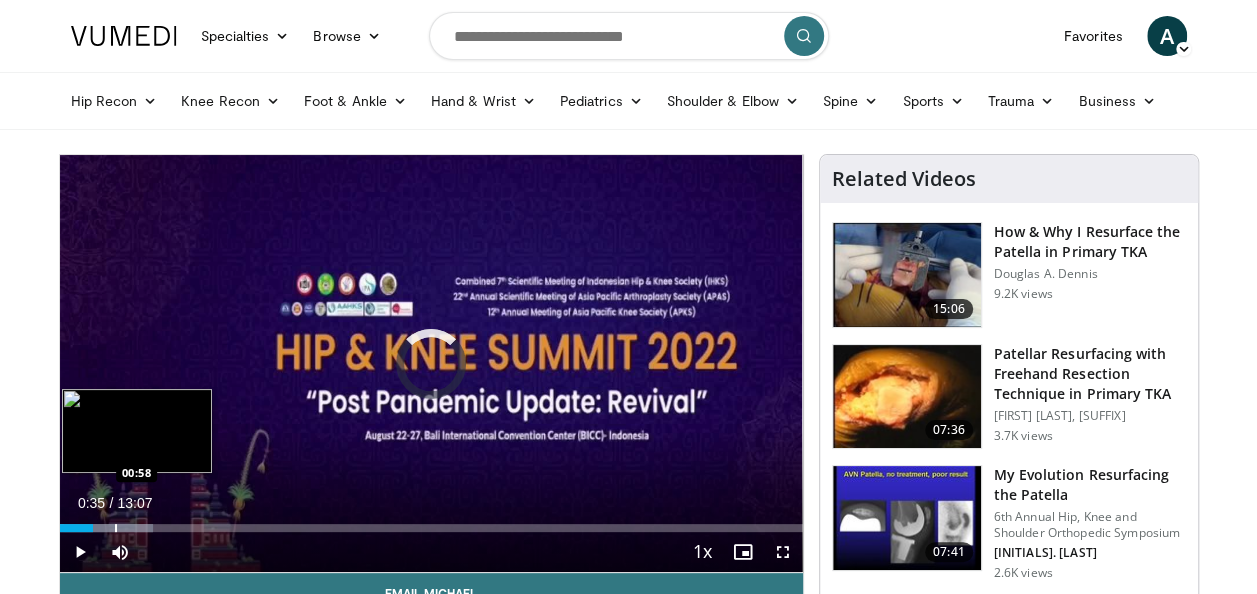 click on "Loaded :  12.59% 00:35 00:58" at bounding box center [431, 522] 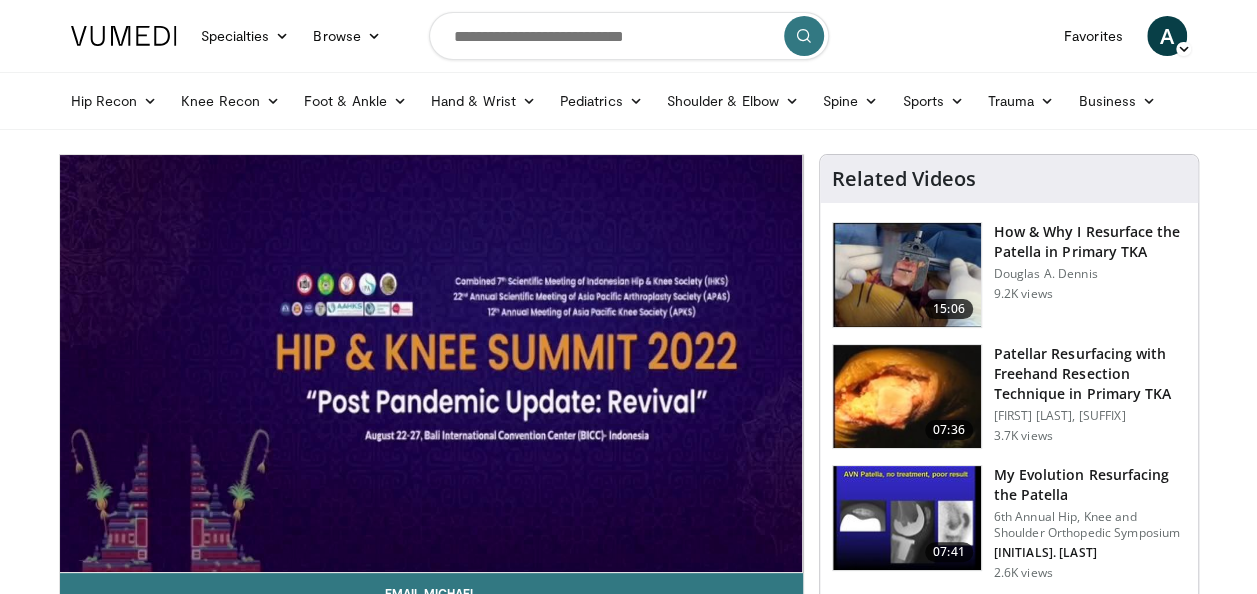 drag, startPoint x: -4, startPoint y: 208, endPoint x: 0, endPoint y: 127, distance: 81.09871 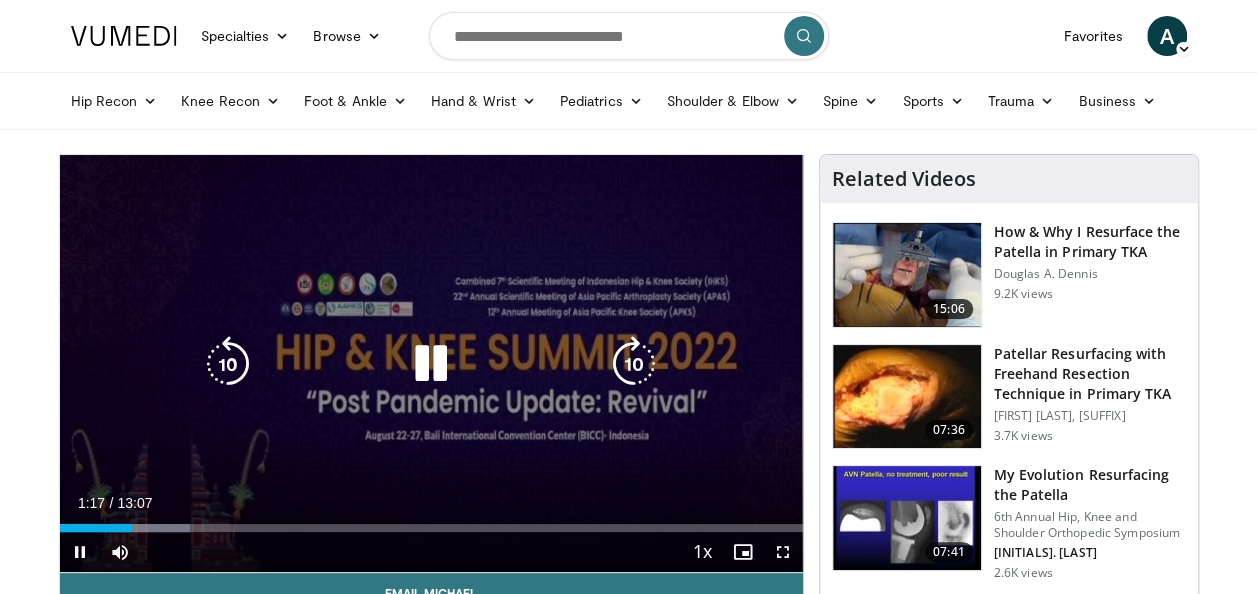 click at bounding box center (431, 364) 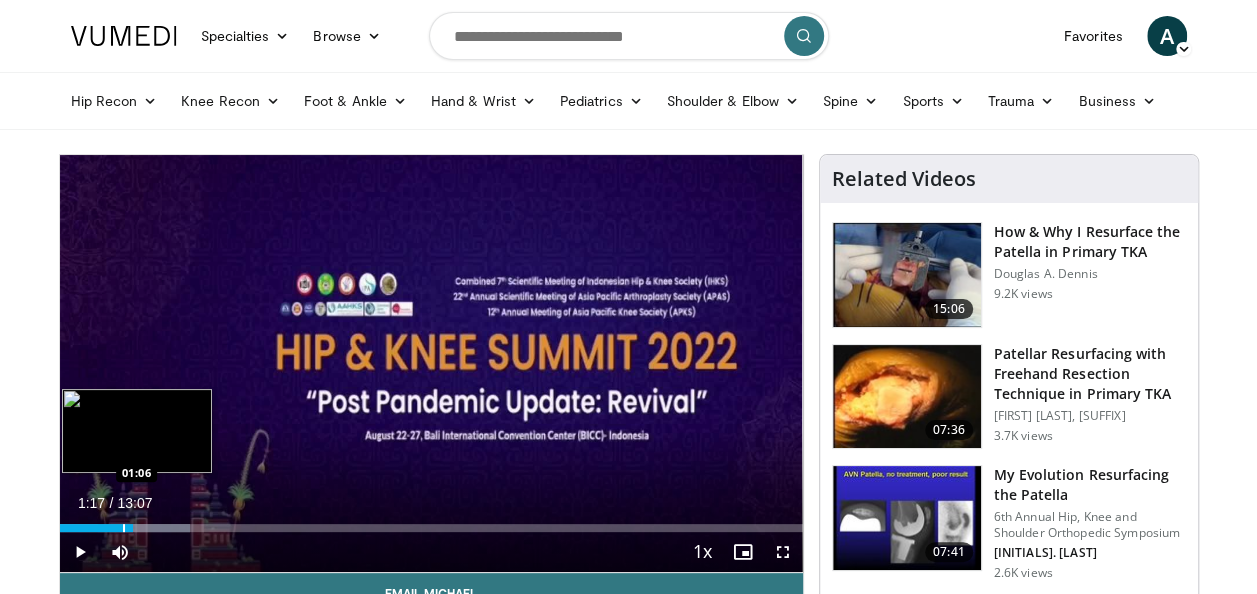 drag, startPoint x: 122, startPoint y: 528, endPoint x: 134, endPoint y: 528, distance: 12 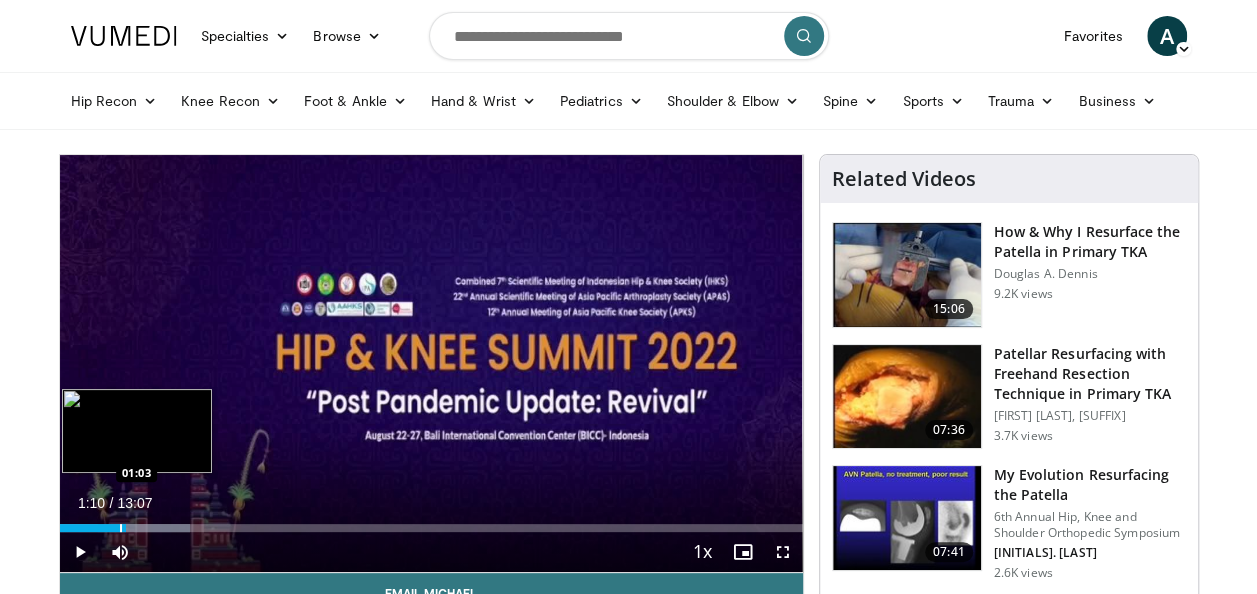 click at bounding box center (121, 528) 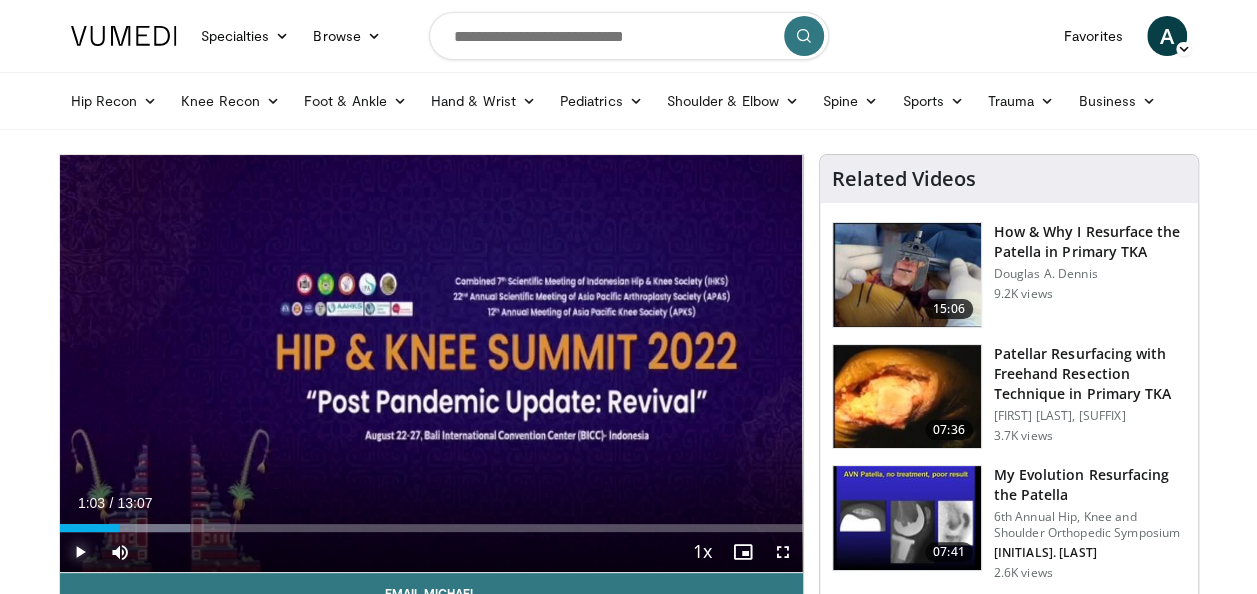 click at bounding box center (80, 552) 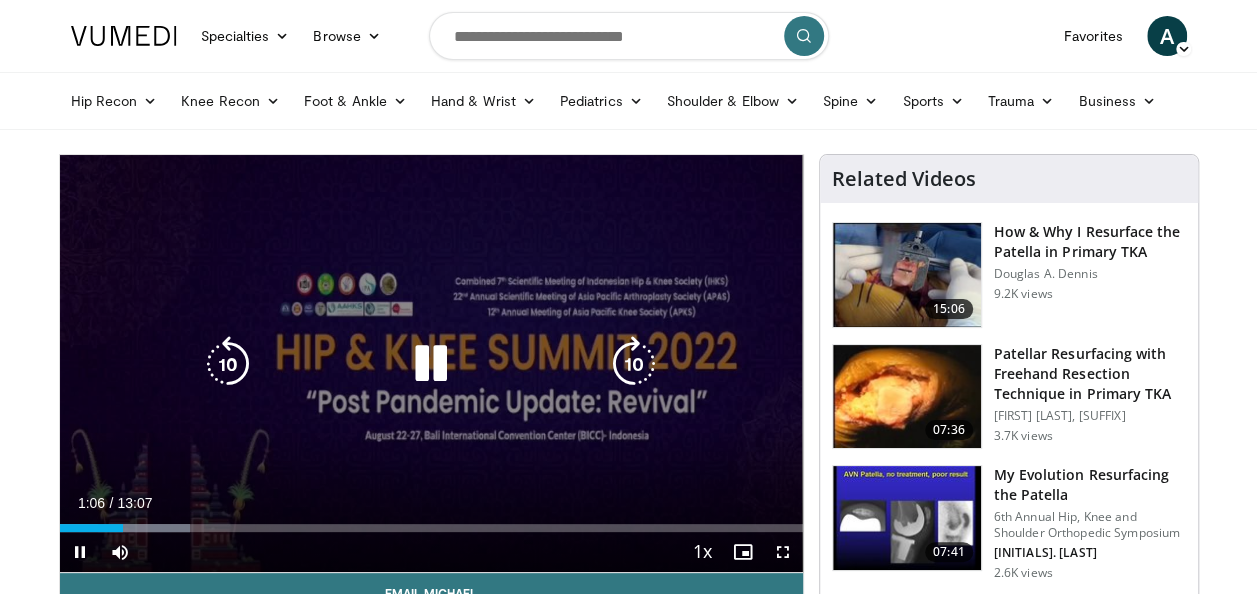 click at bounding box center (228, 364) 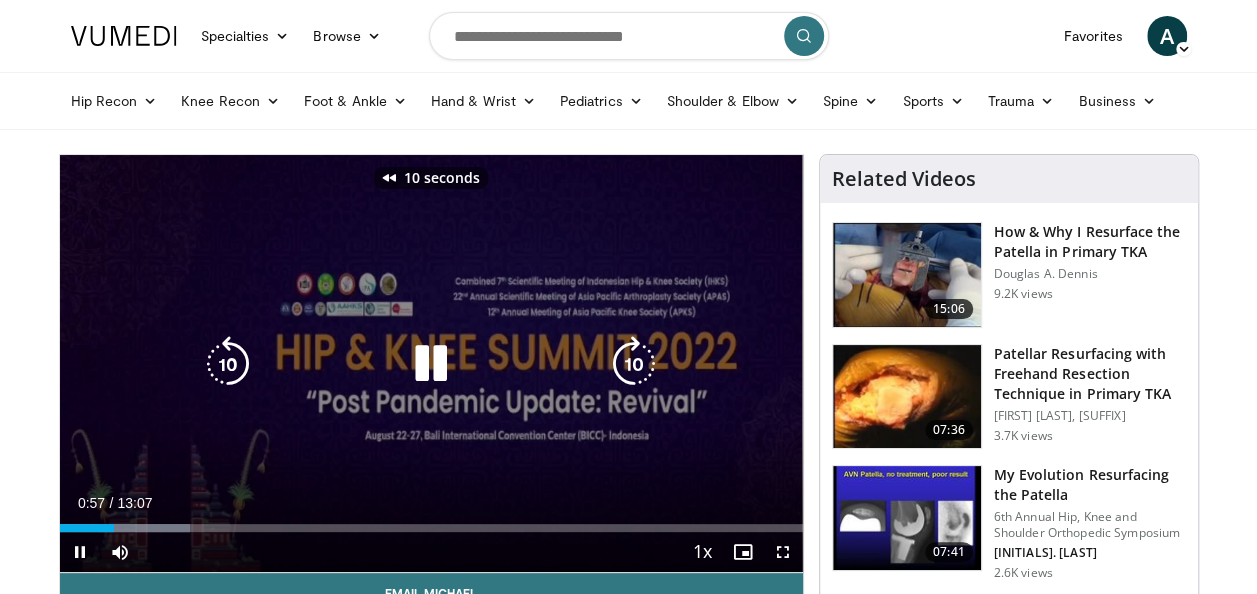 click at bounding box center (228, 364) 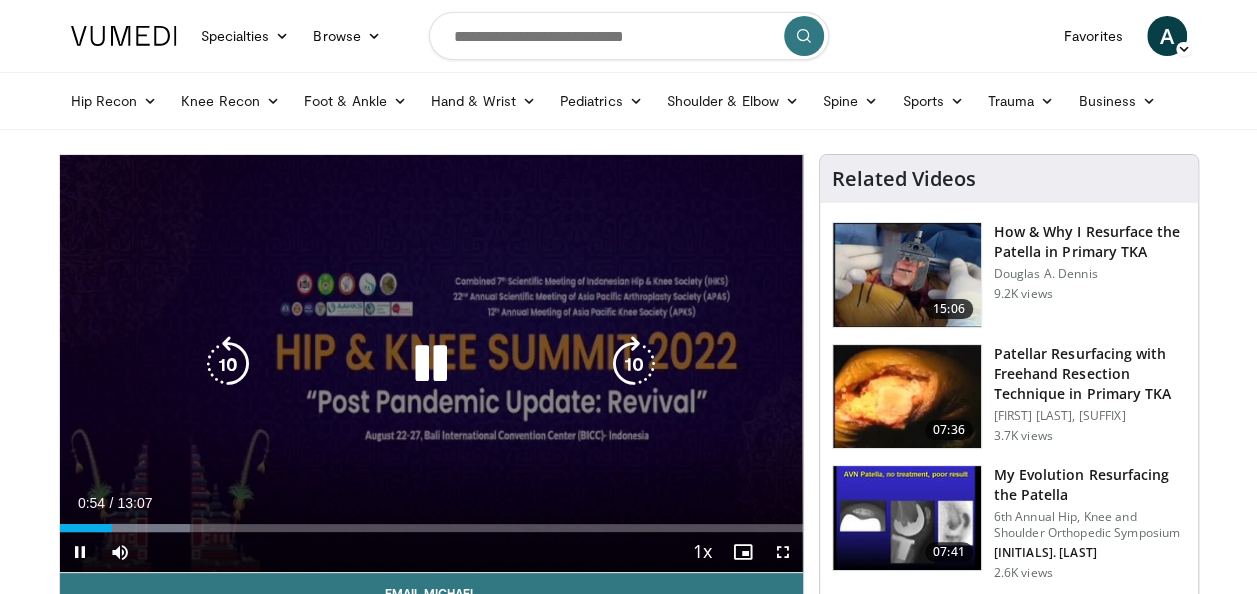 click at bounding box center [634, 364] 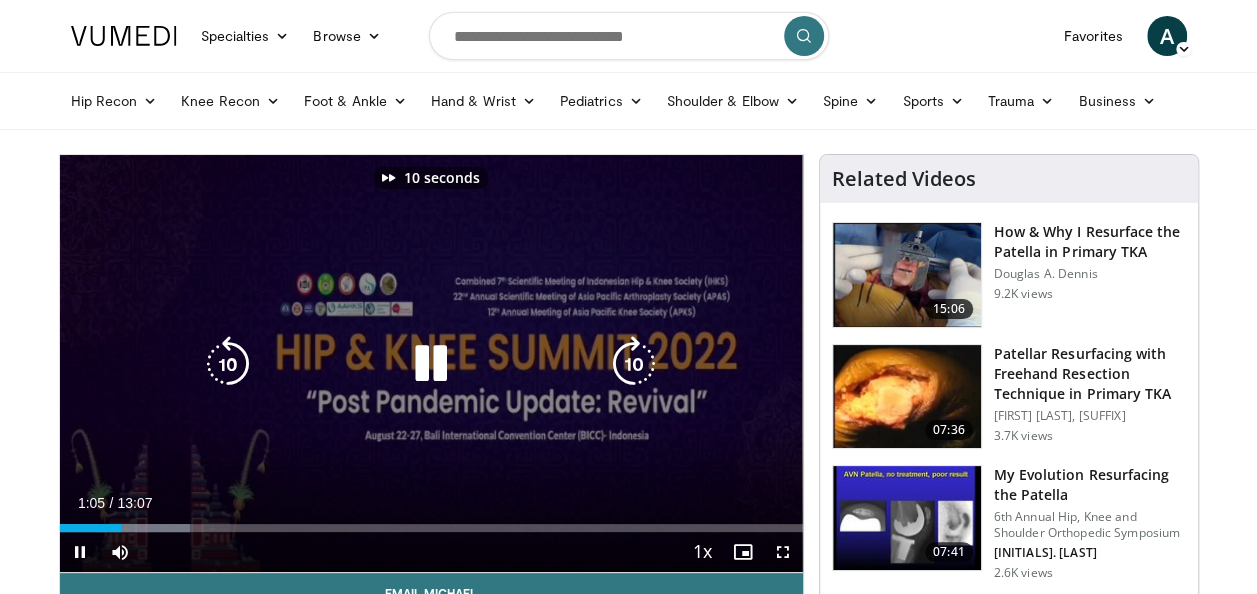 click at bounding box center [634, 364] 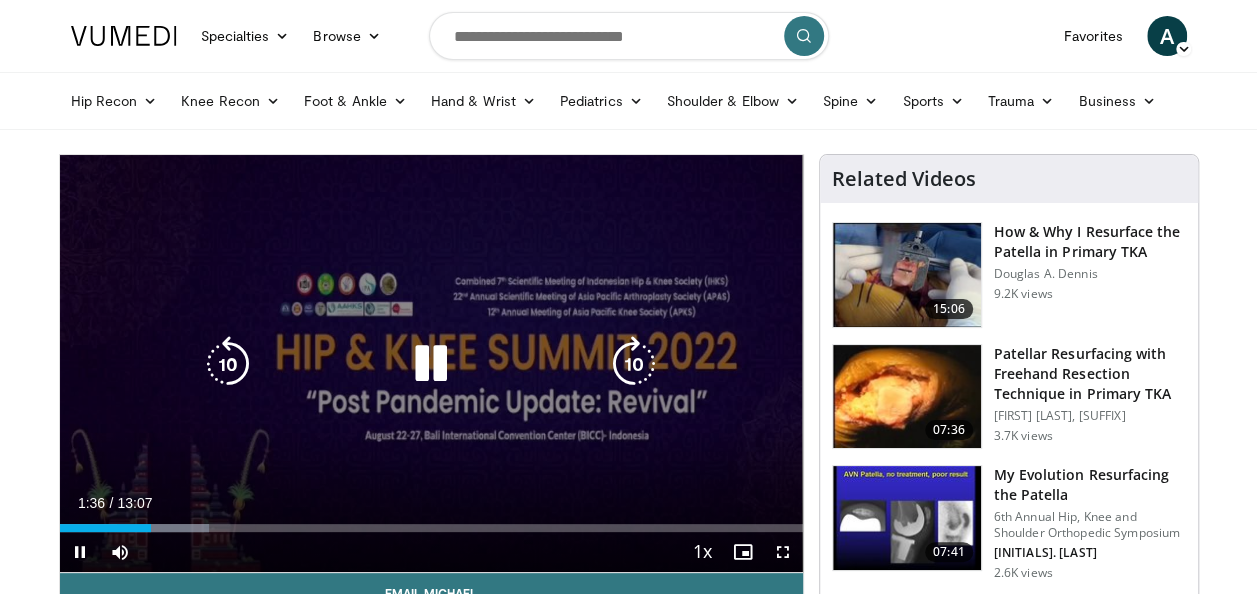 click at bounding box center (431, 364) 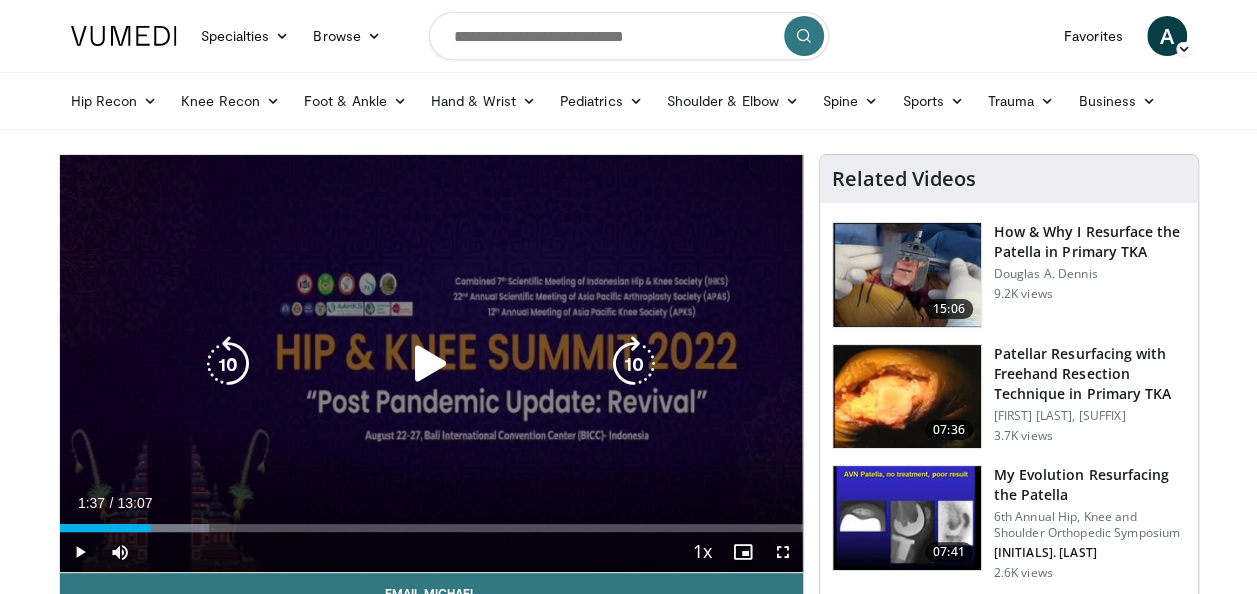 click at bounding box center (431, 364) 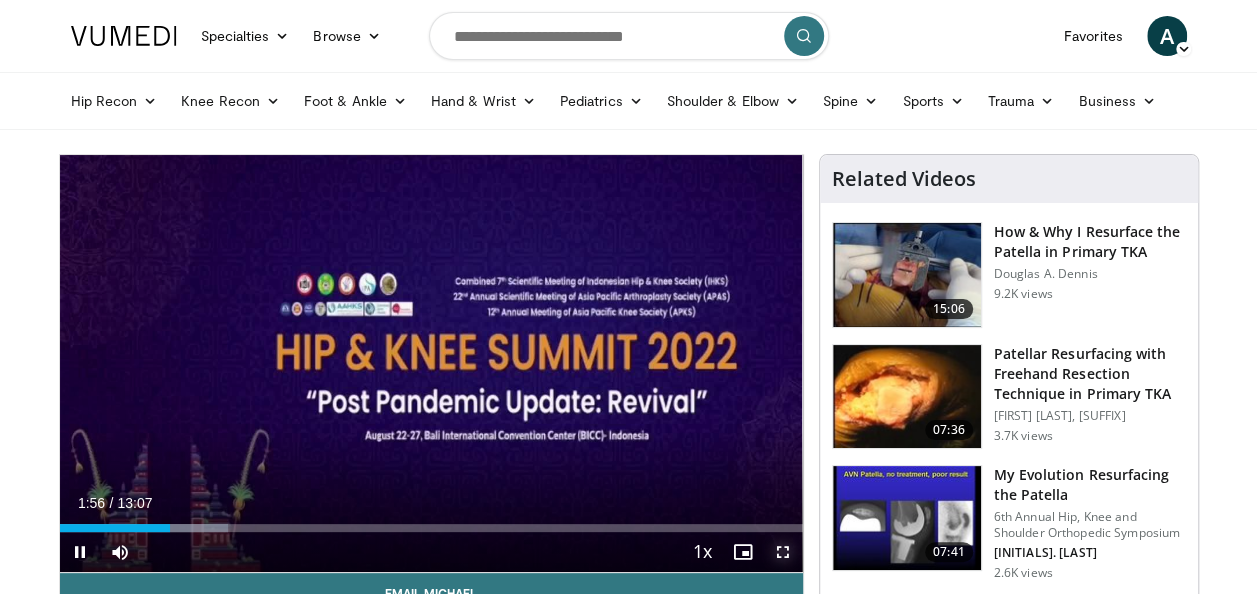 click at bounding box center (783, 552) 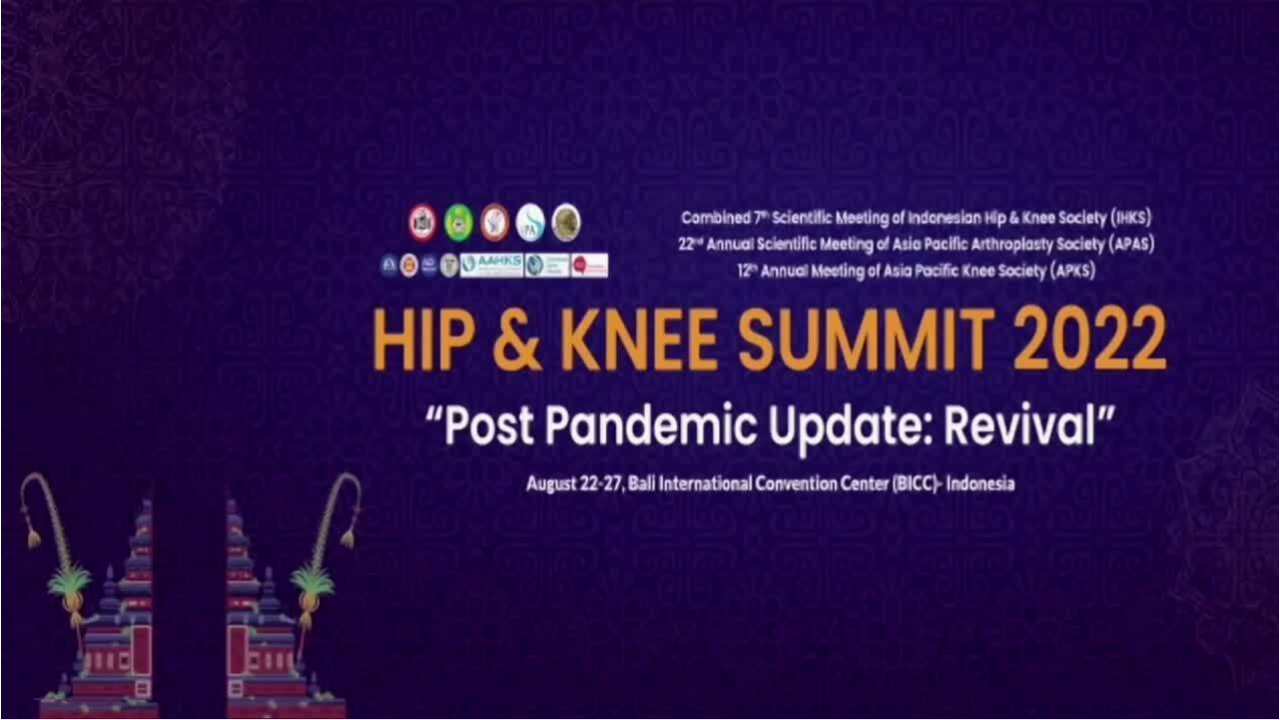 drag, startPoint x: 1083, startPoint y: 225, endPoint x: 1213, endPoint y: 141, distance: 154.77725 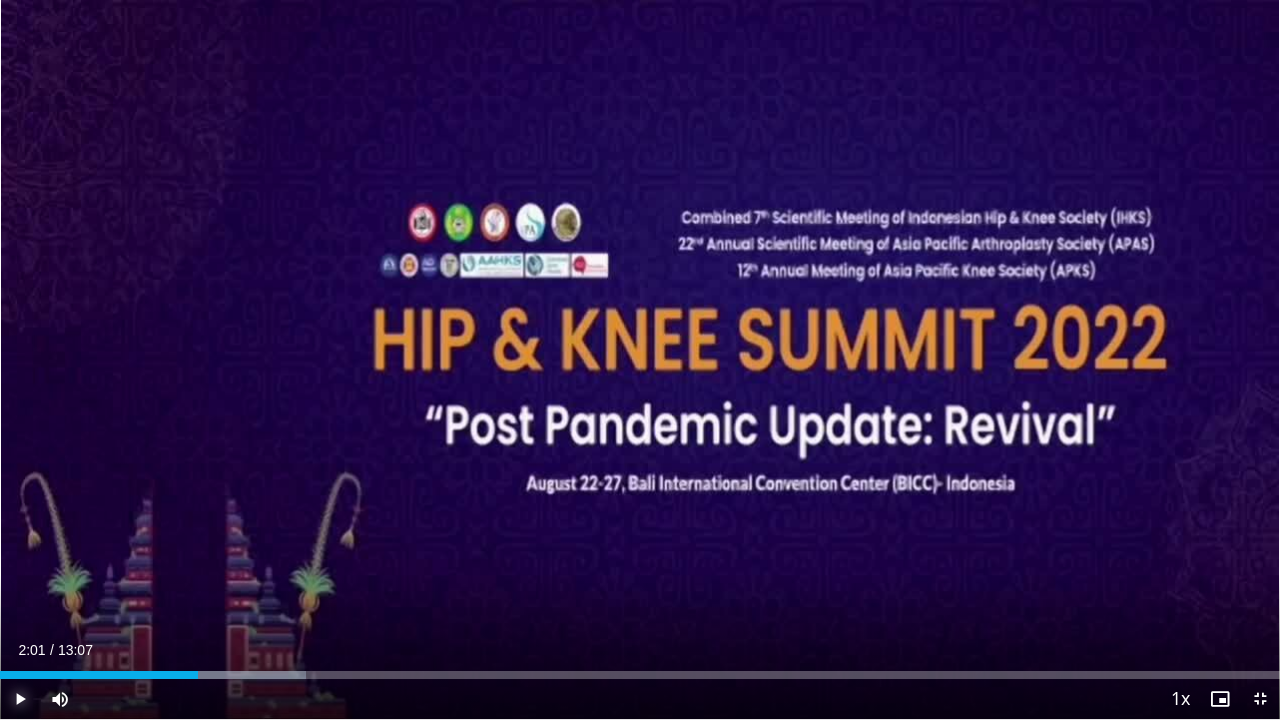 click at bounding box center (20, 699) 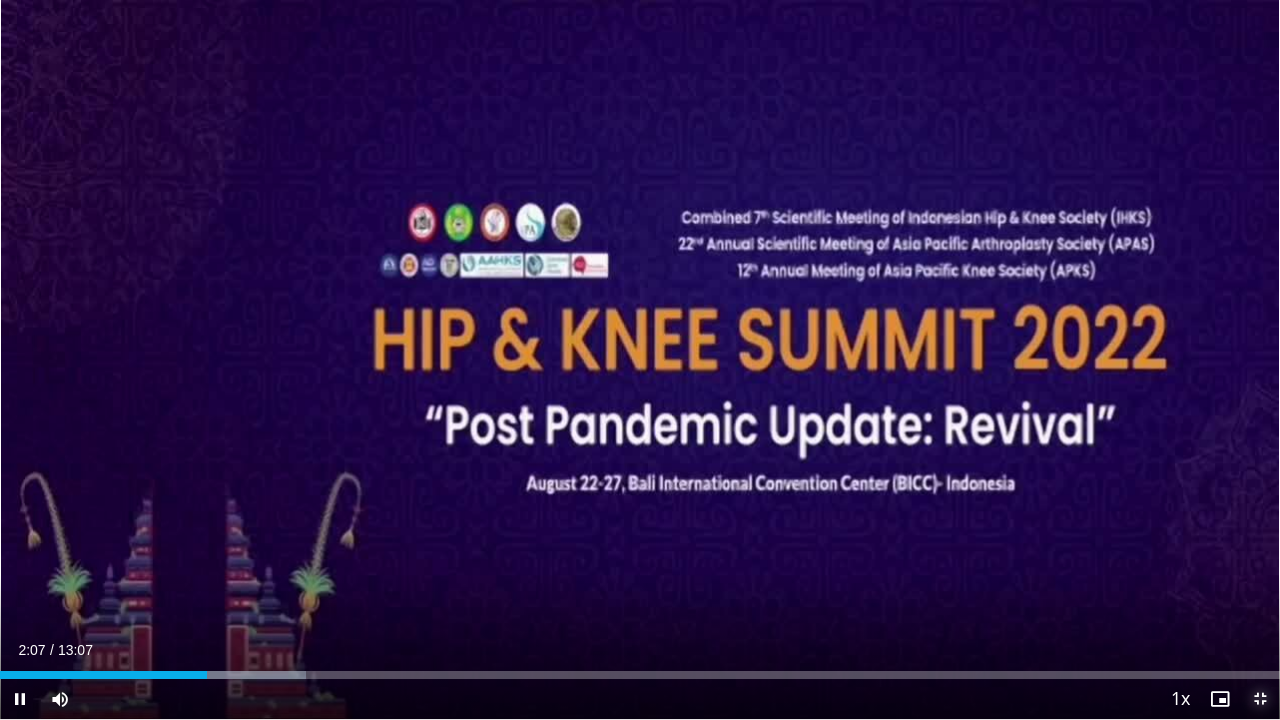 click at bounding box center [1260, 699] 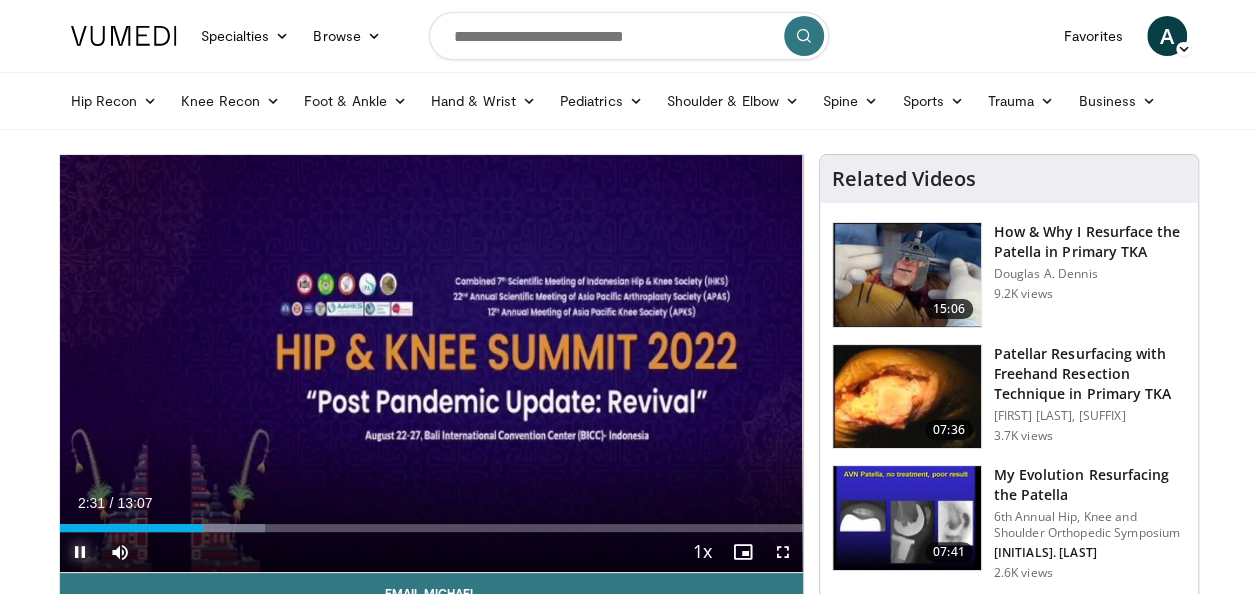 click at bounding box center (80, 552) 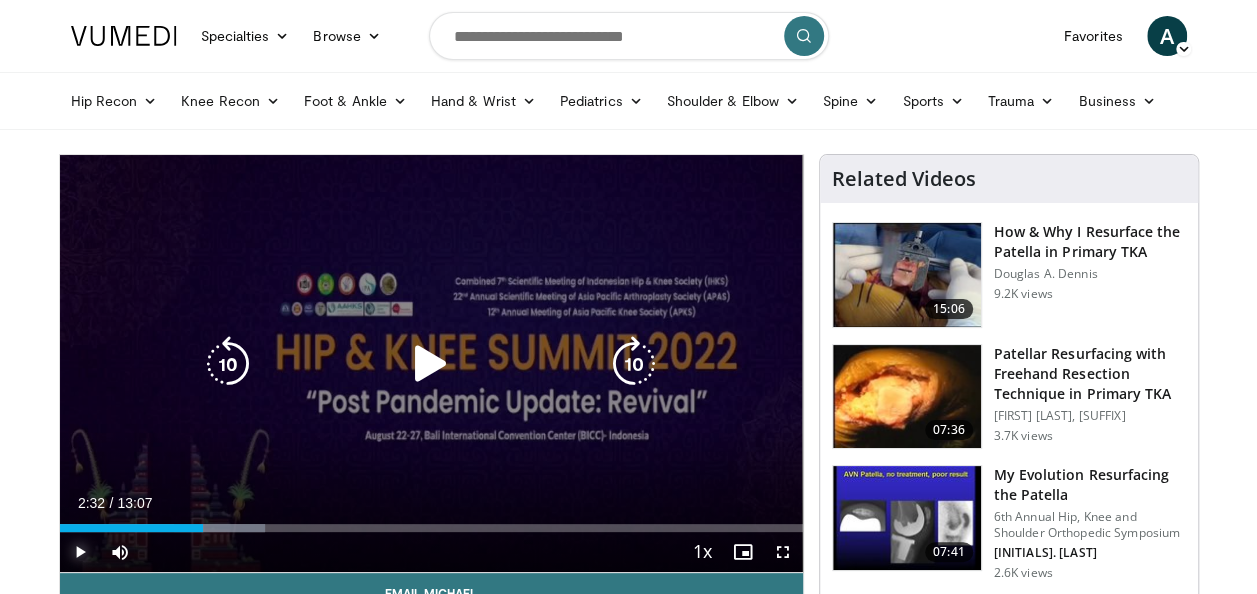 click at bounding box center (80, 552) 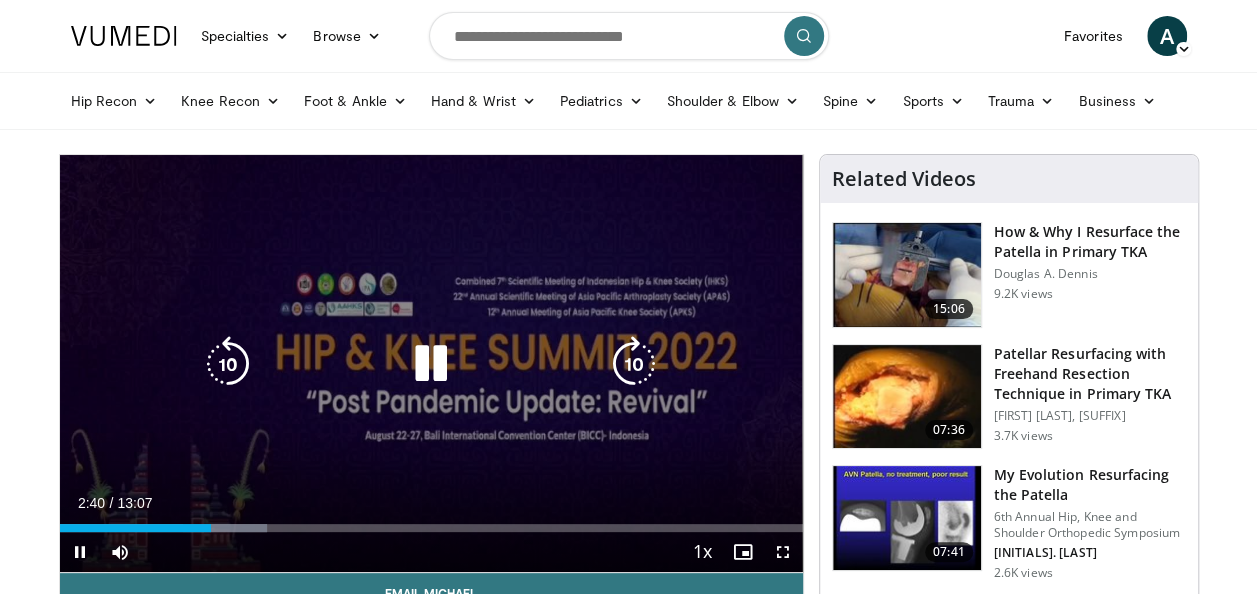 click at bounding box center [634, 364] 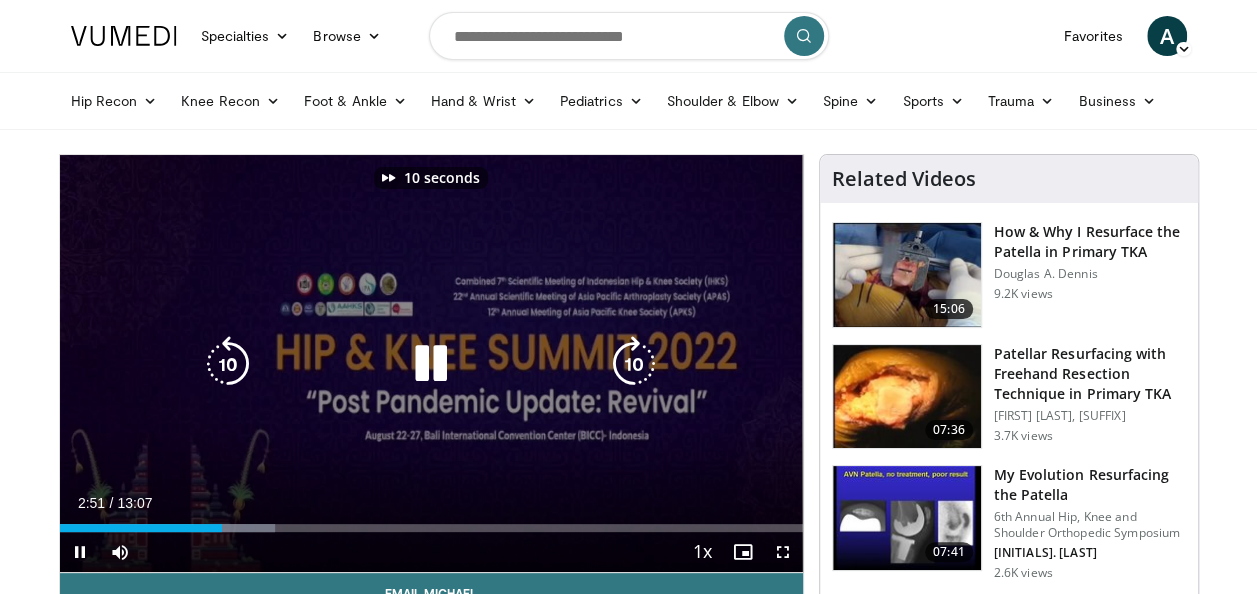click at bounding box center [634, 364] 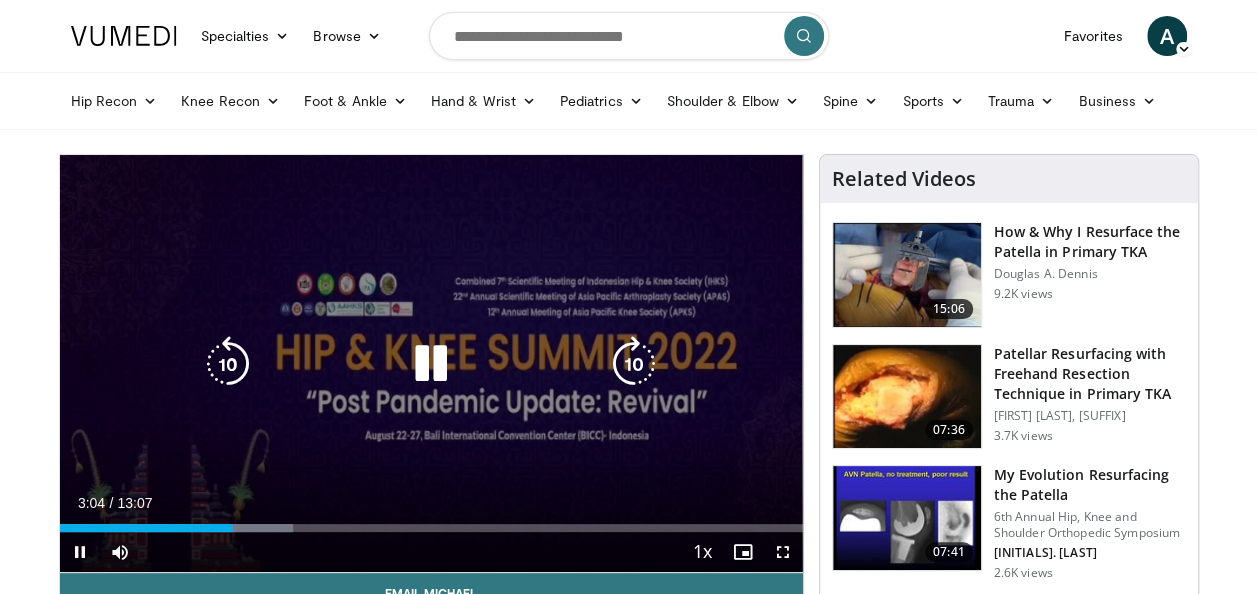 click at bounding box center [634, 364] 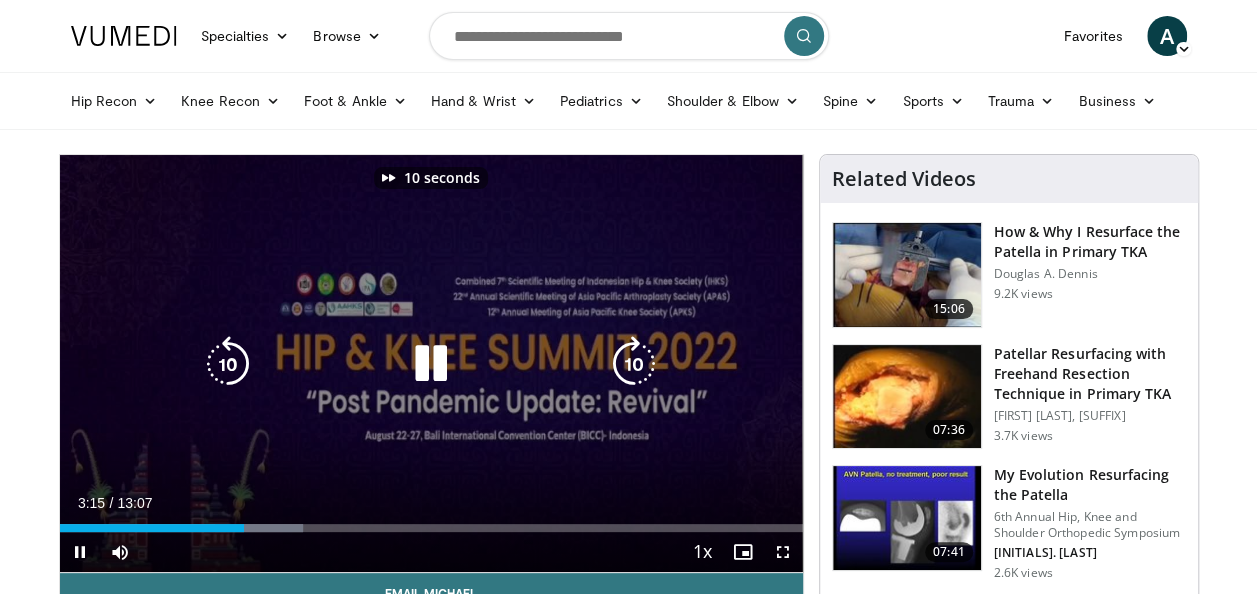 click at bounding box center (634, 364) 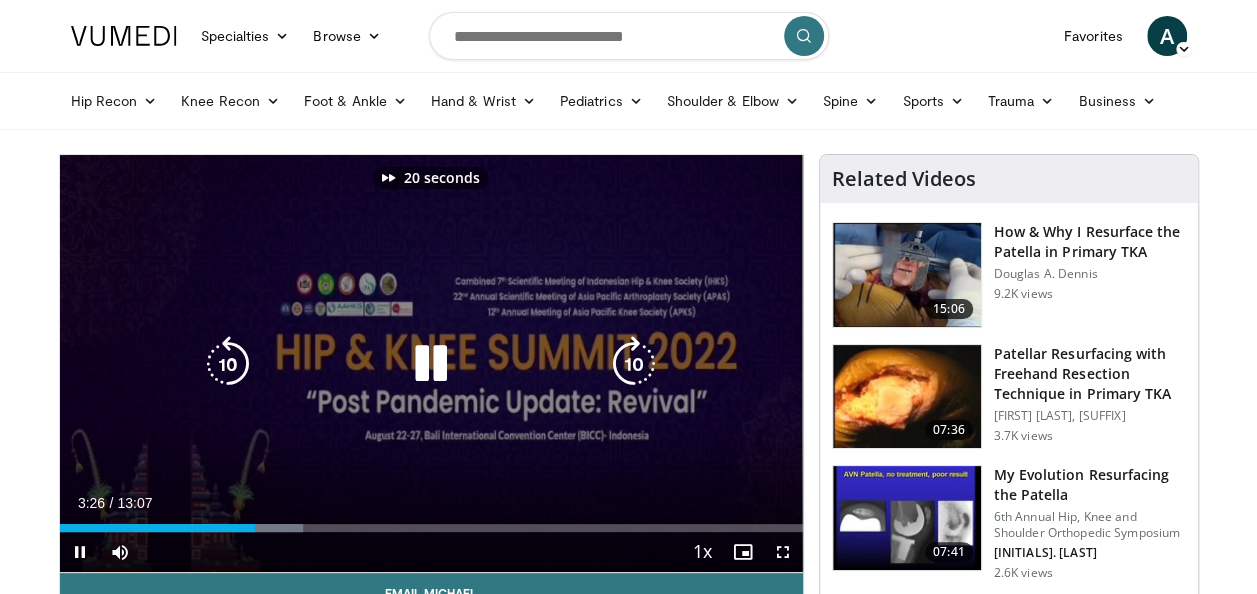 click at bounding box center [634, 364] 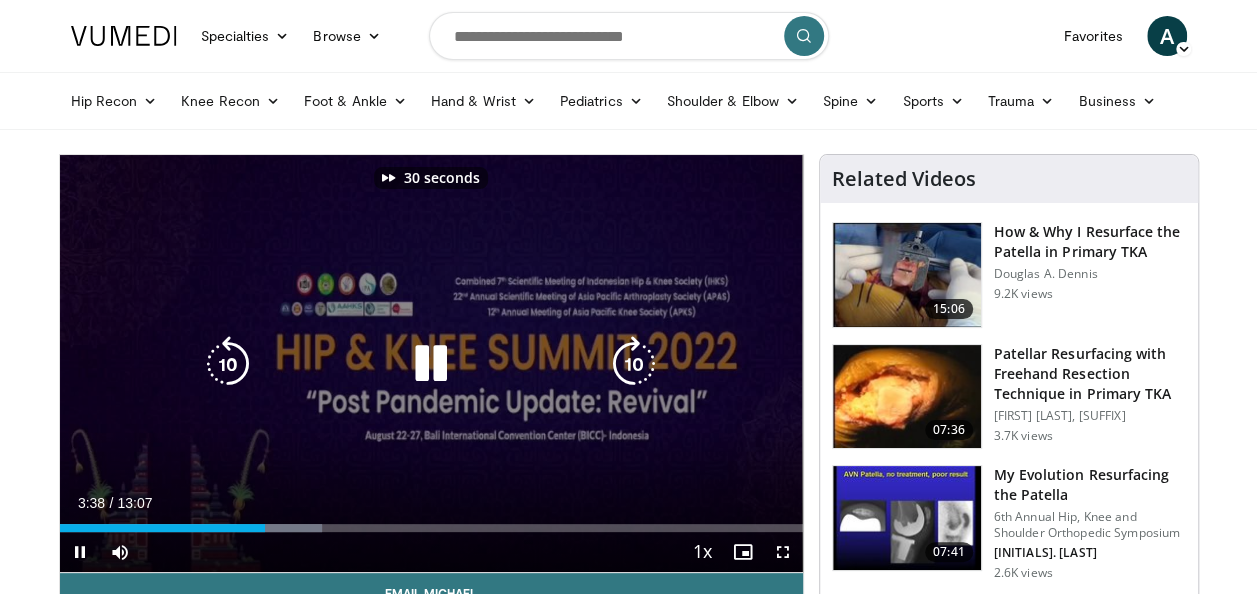 click at bounding box center (634, 364) 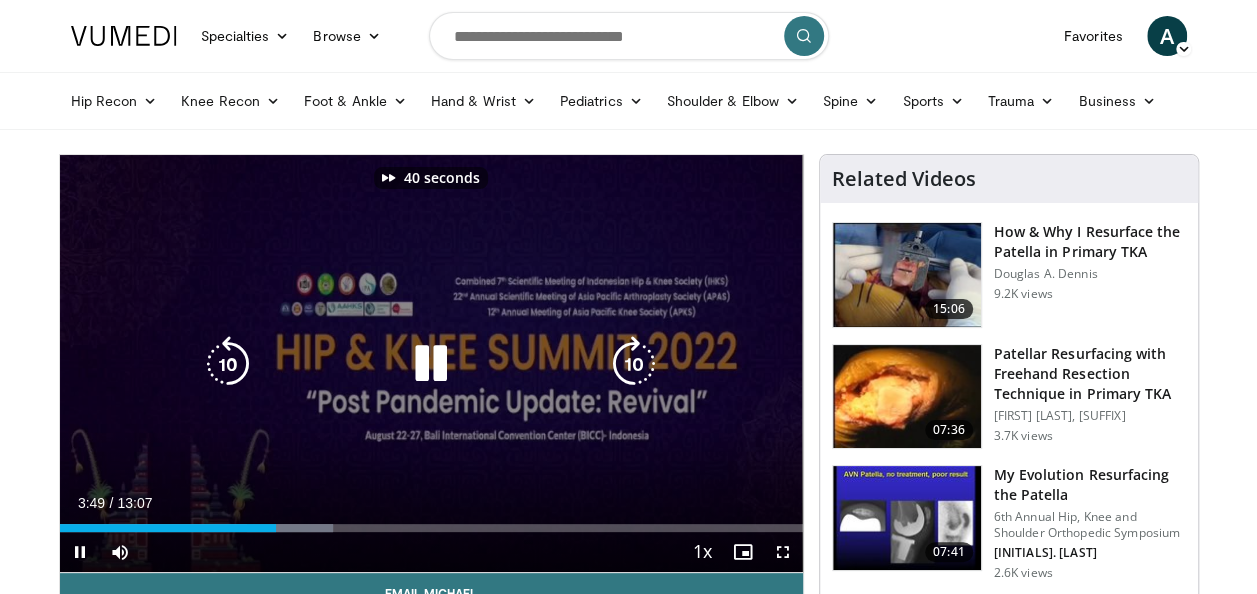 click at bounding box center (634, 364) 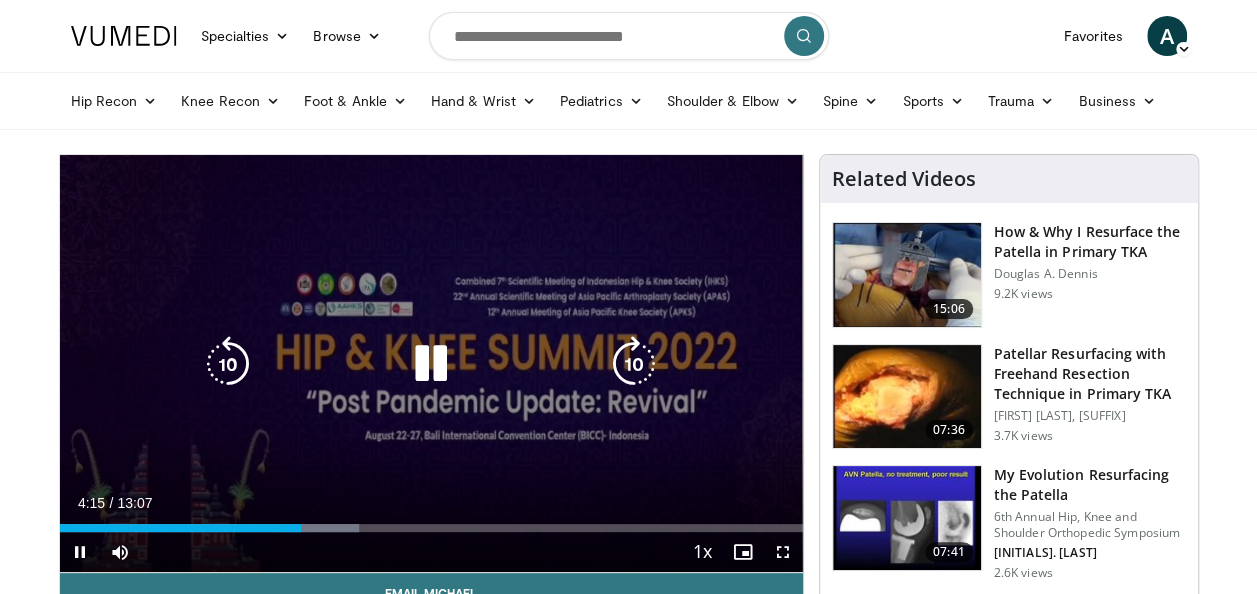 click at bounding box center [634, 364] 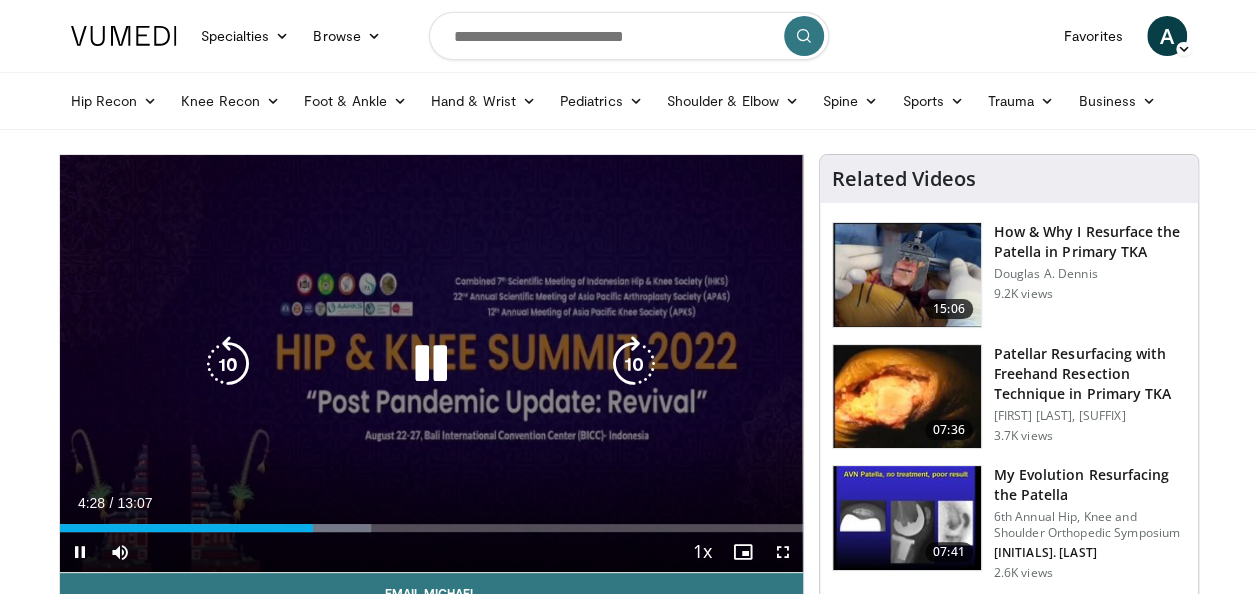 click at bounding box center (634, 364) 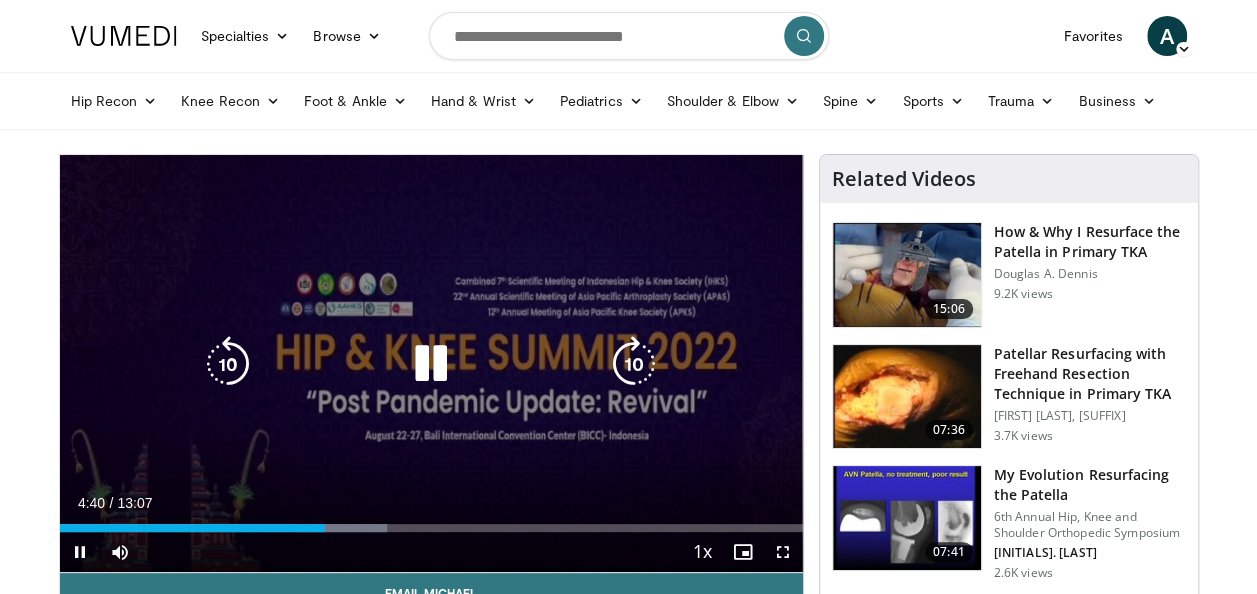click at bounding box center [431, 364] 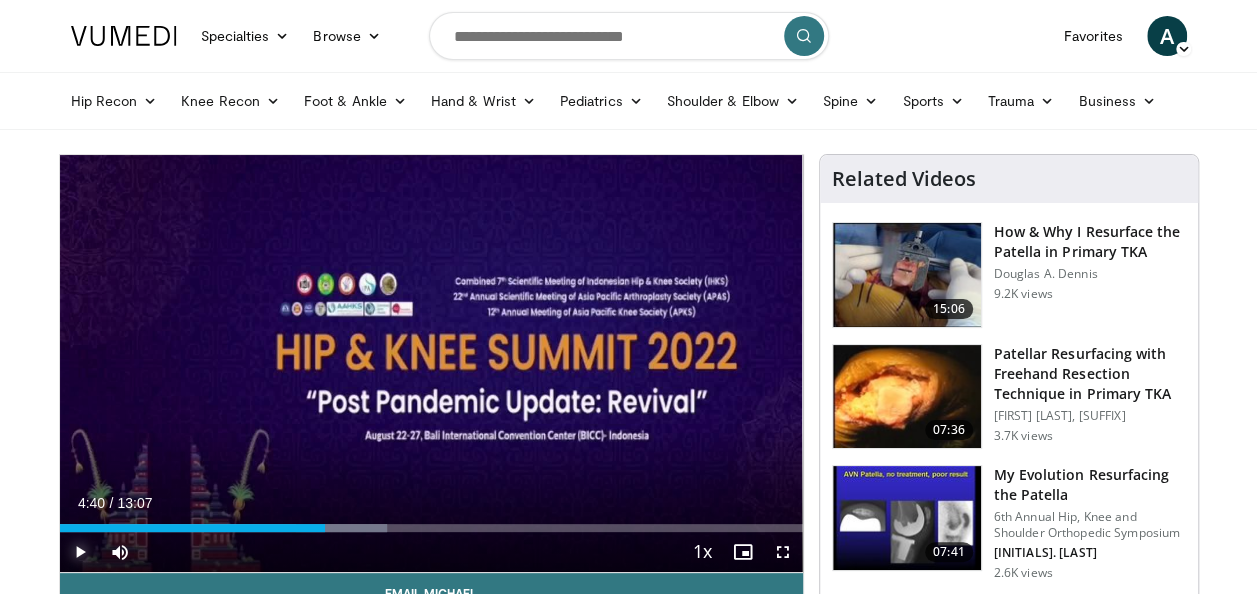 click at bounding box center (80, 552) 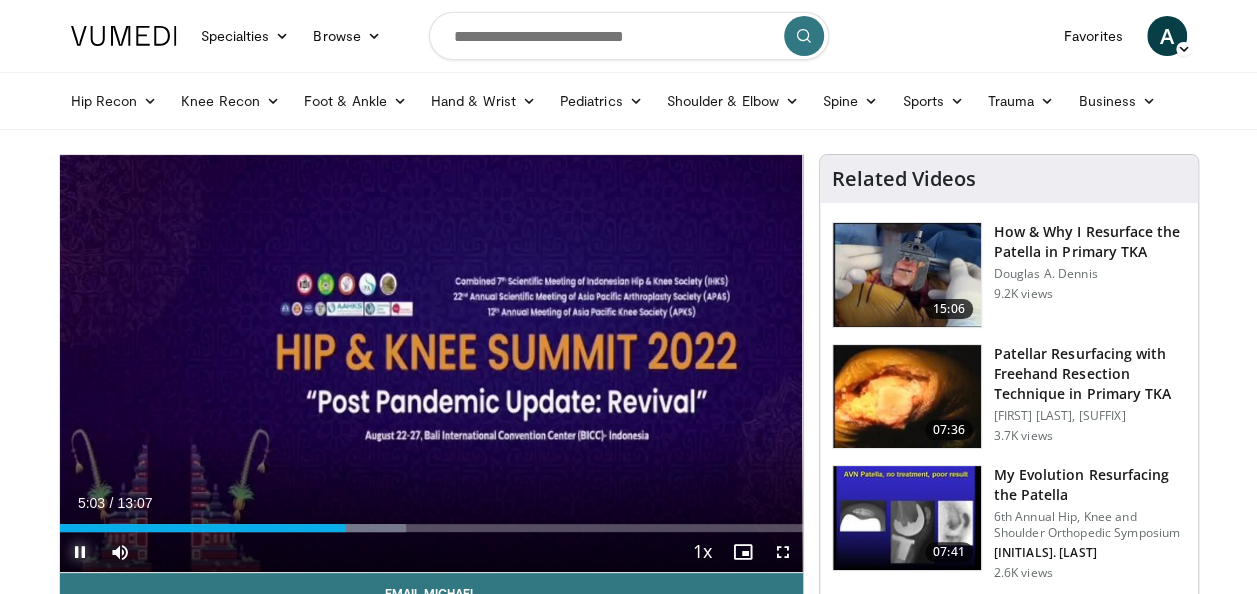 click at bounding box center [80, 552] 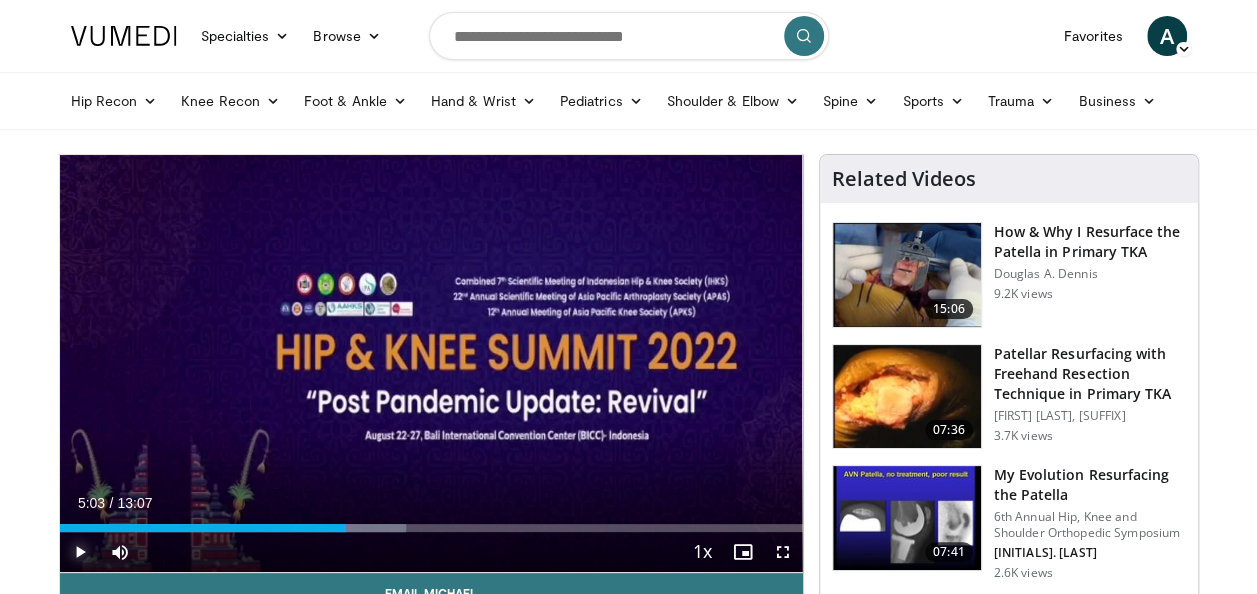 click at bounding box center (80, 552) 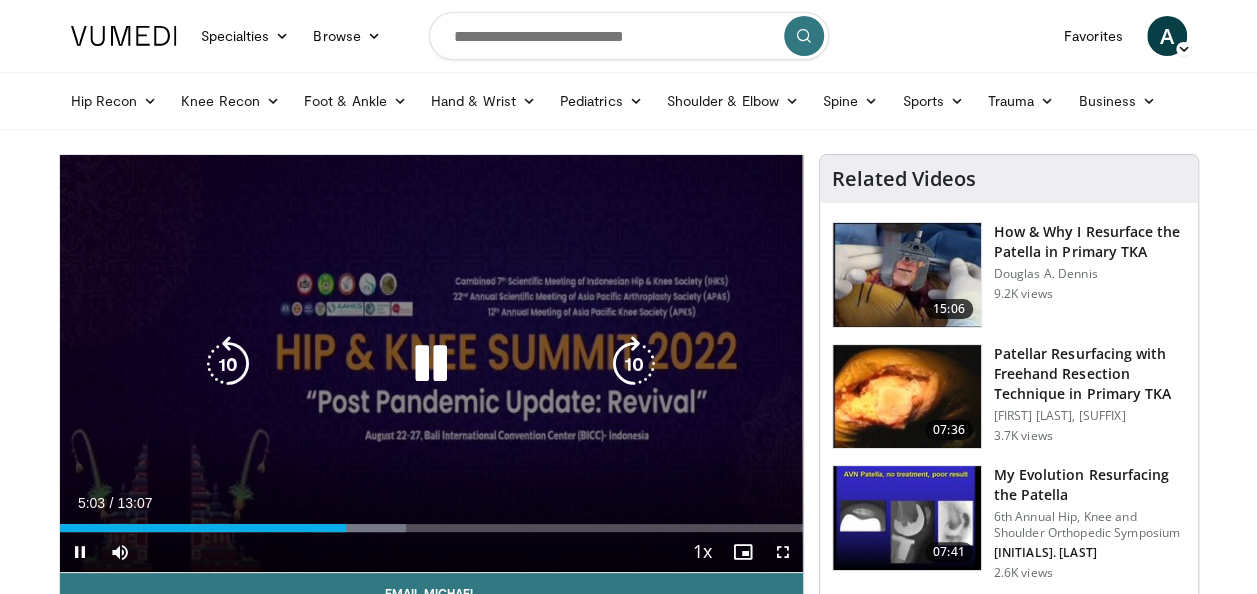 click at bounding box center [228, 364] 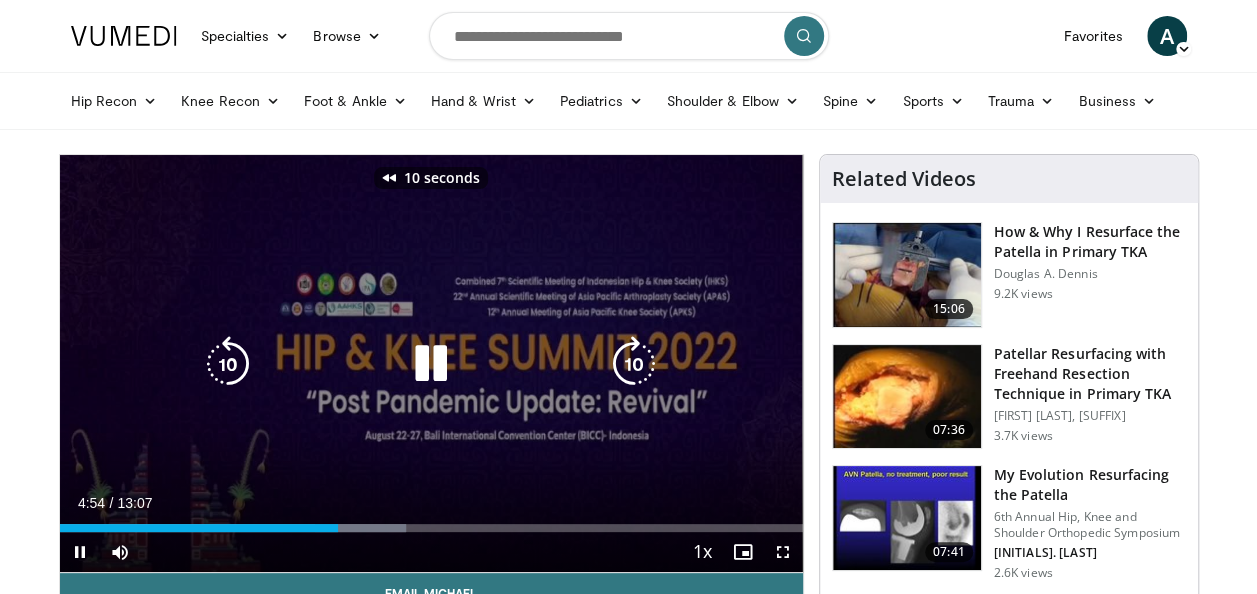 click at bounding box center (228, 364) 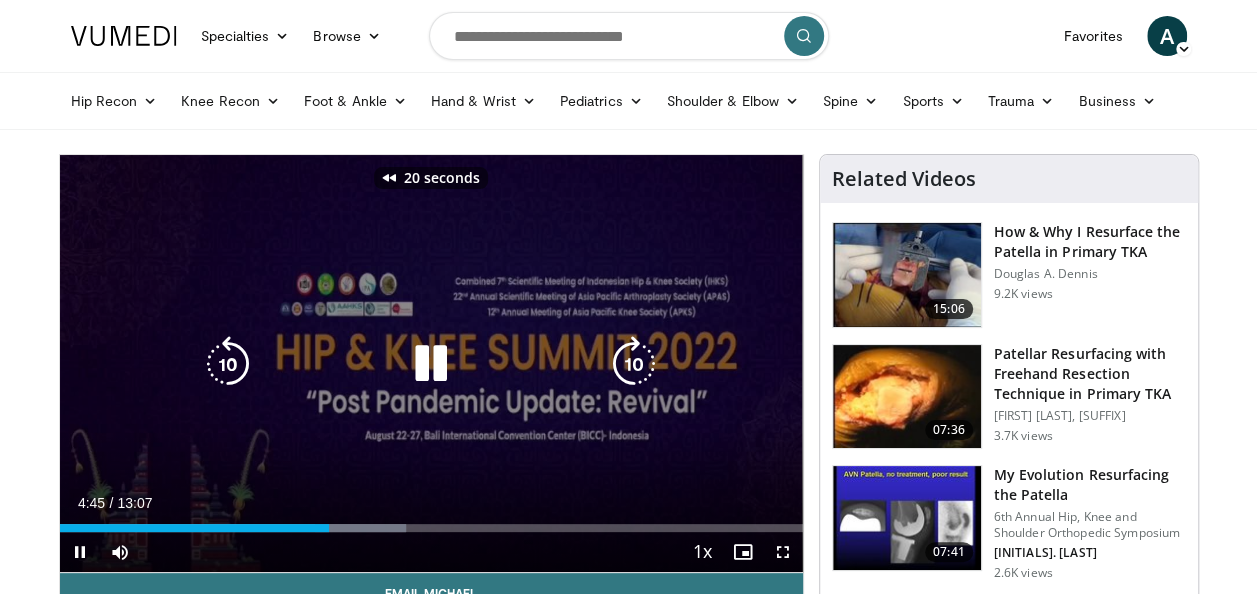click at bounding box center [228, 364] 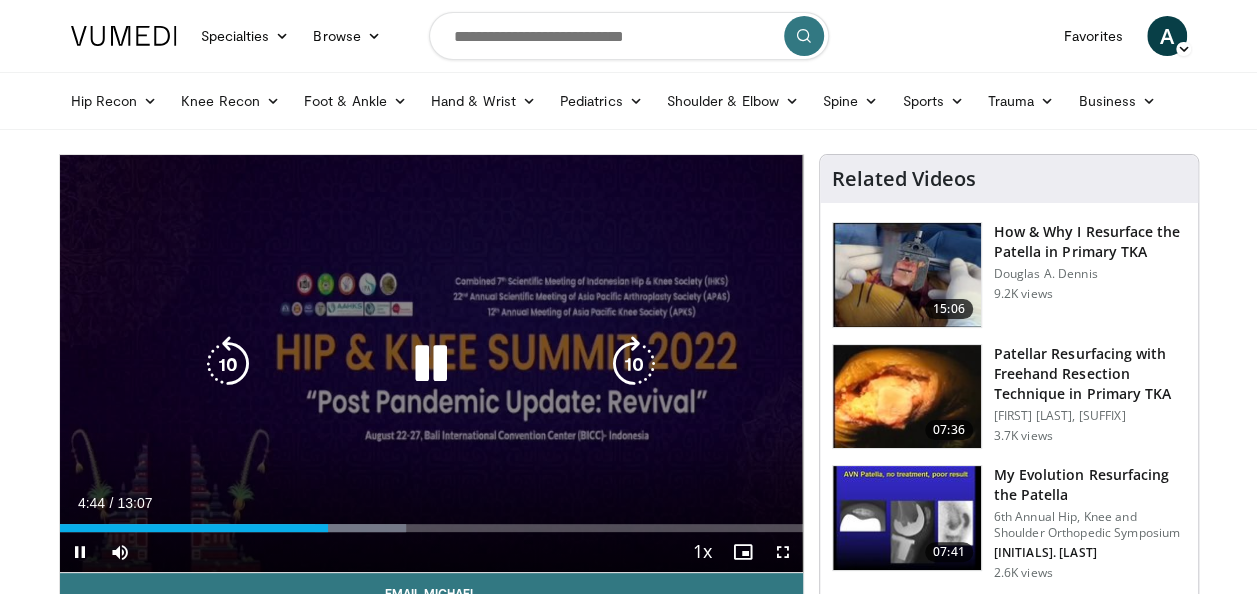 click at bounding box center (634, 364) 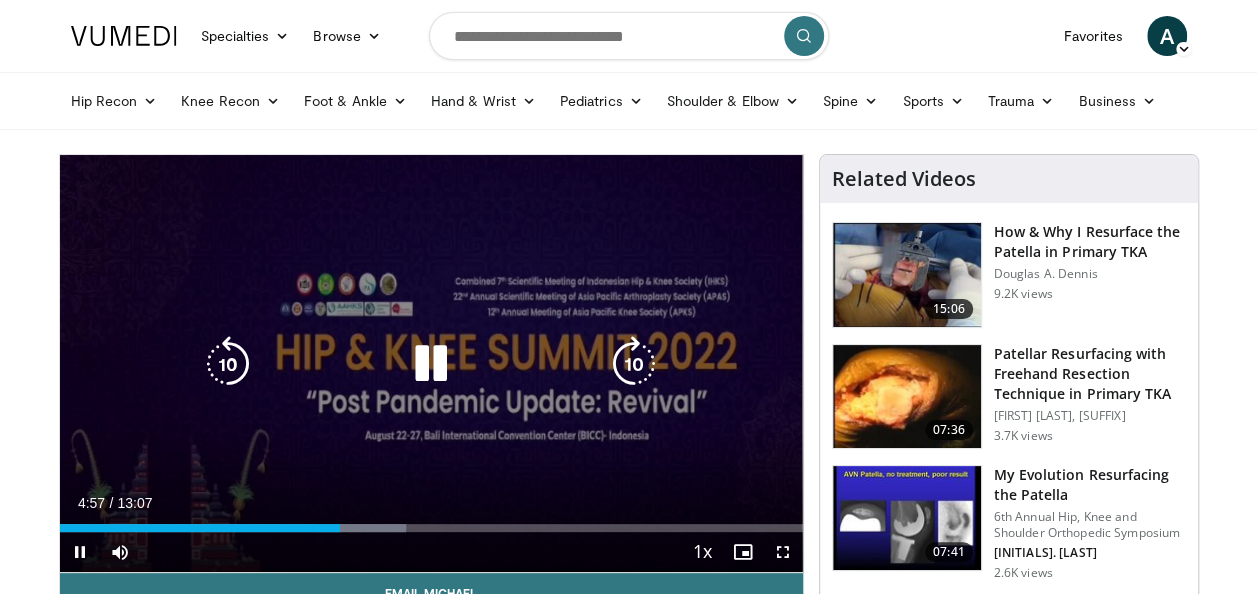 click at bounding box center [634, 364] 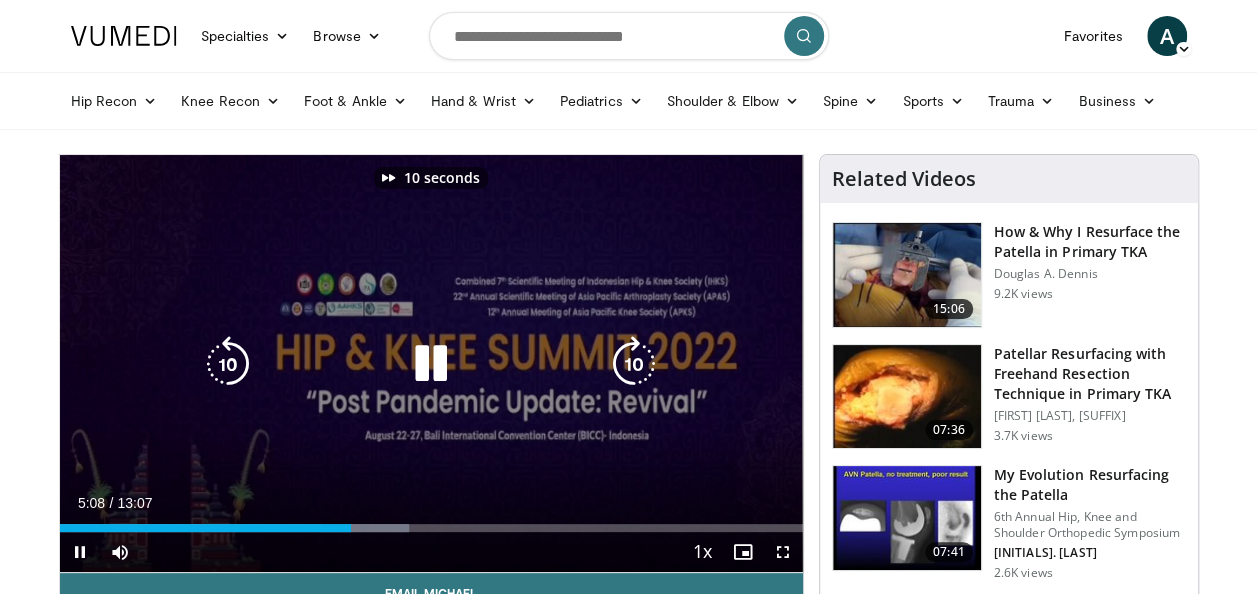 click at bounding box center [634, 364] 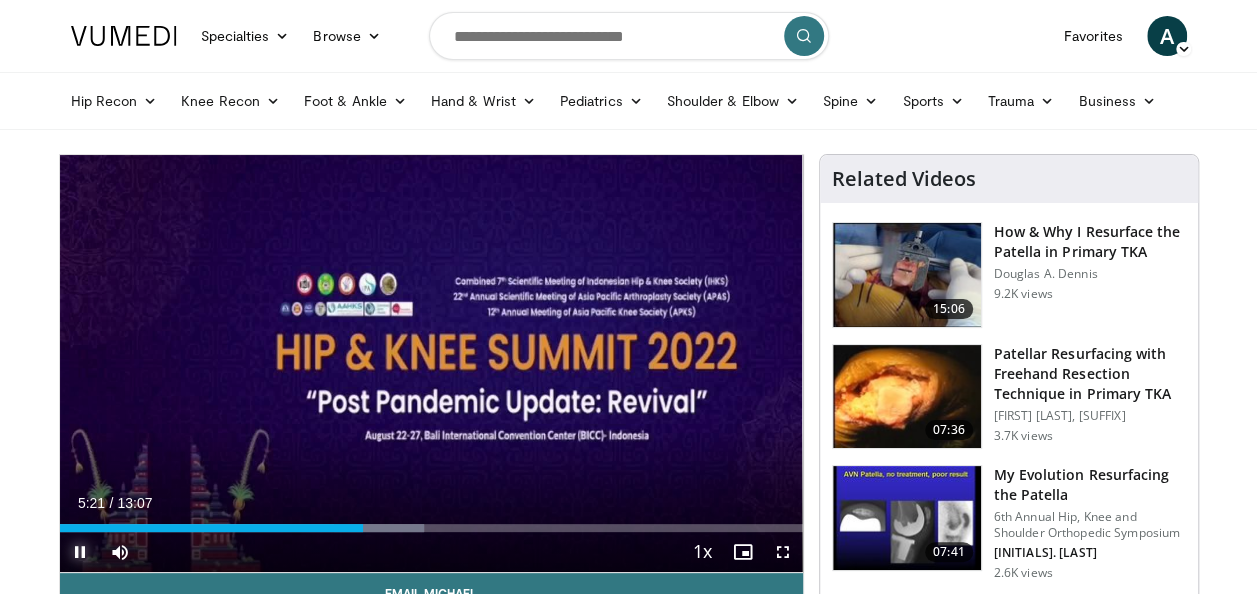 click at bounding box center (80, 552) 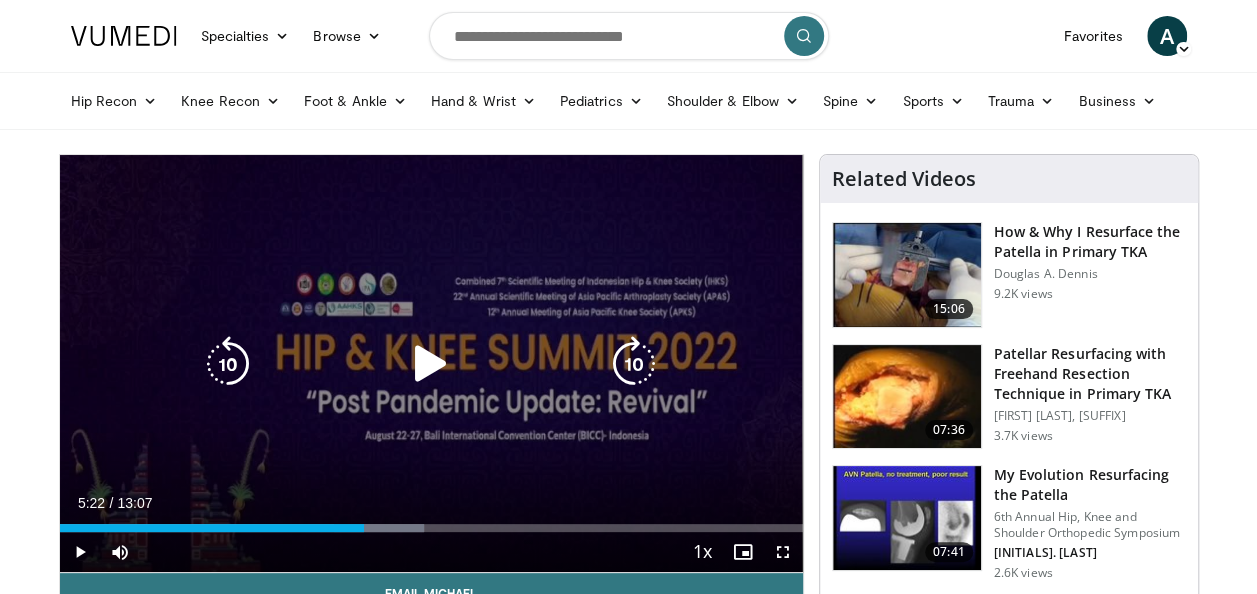click at bounding box center (228, 364) 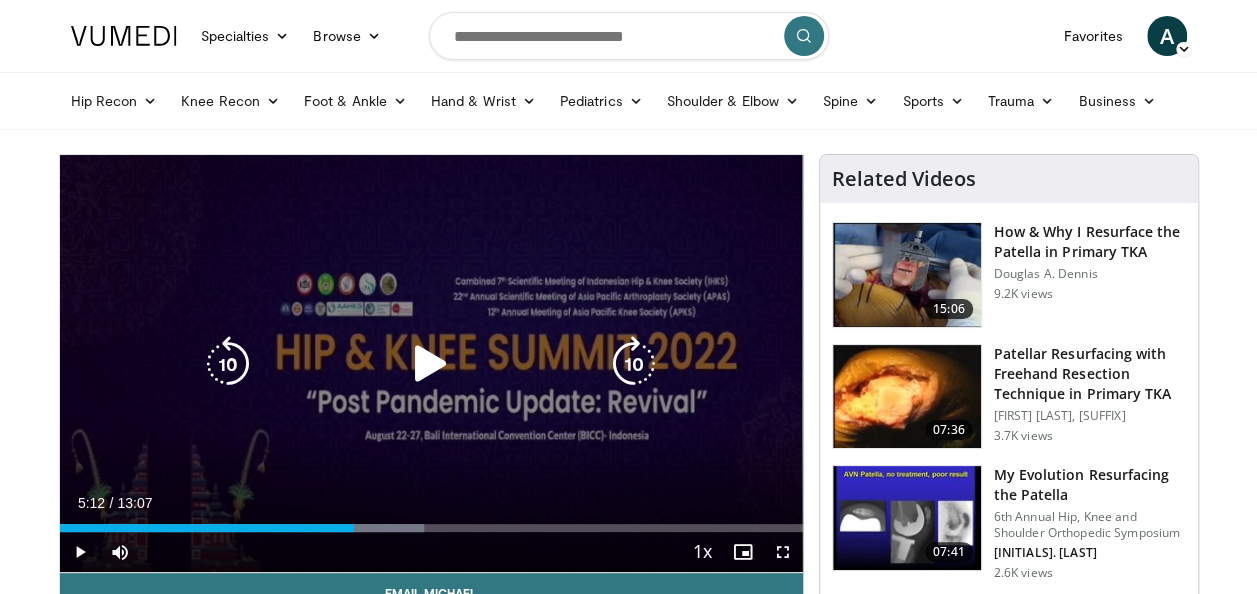 click at bounding box center (431, 364) 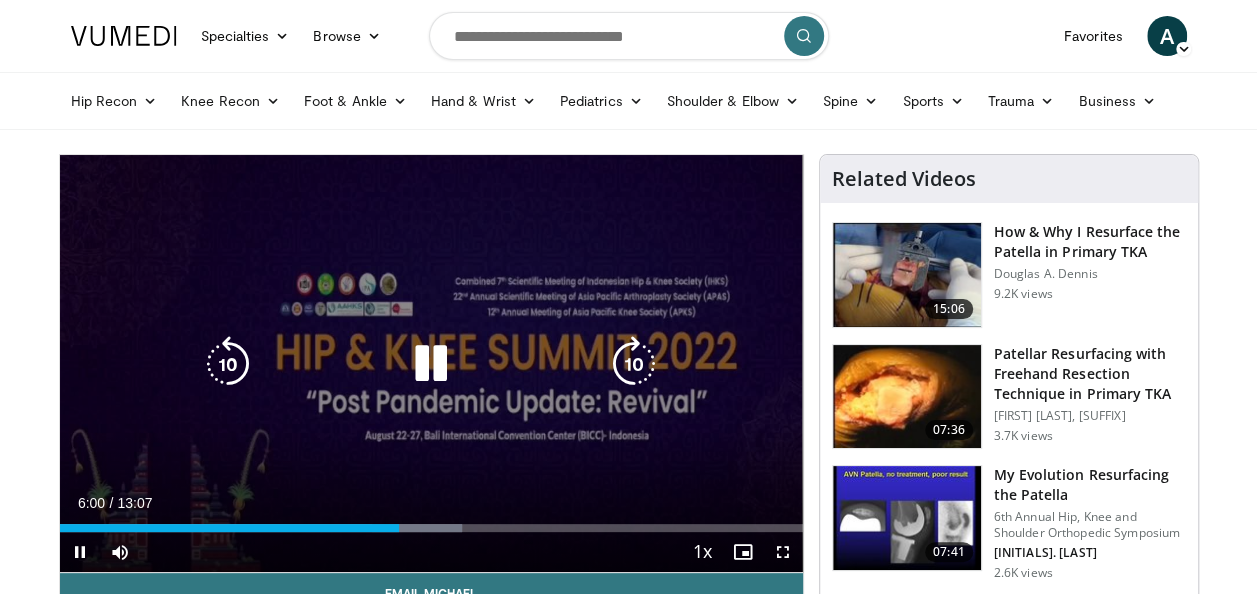 click at bounding box center [634, 364] 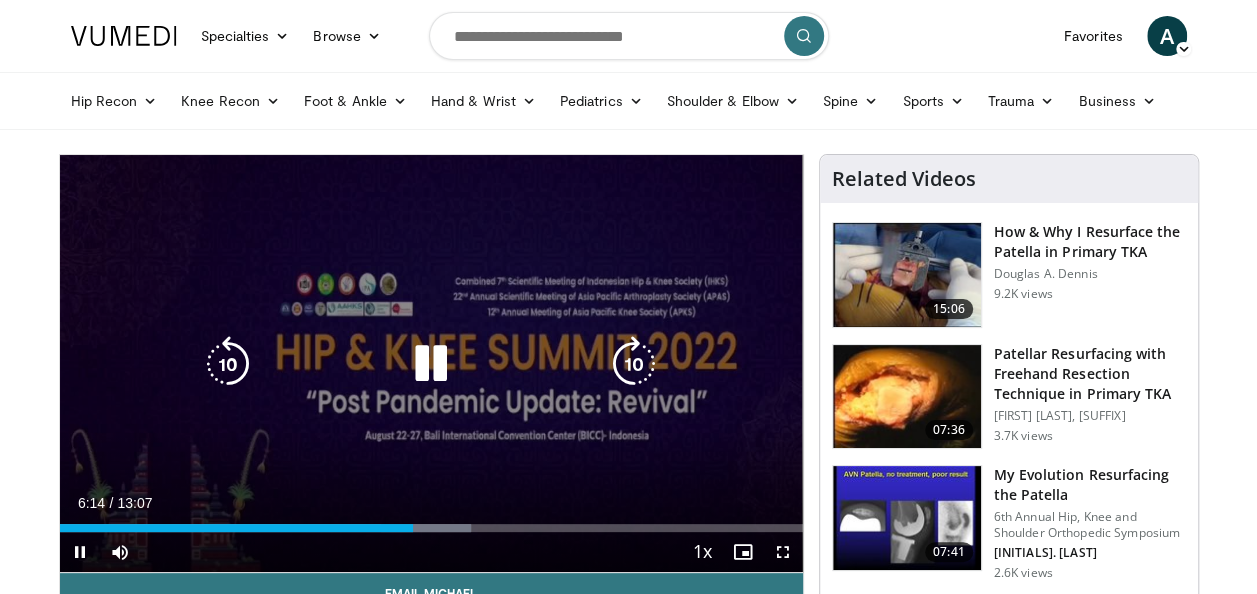 click at bounding box center [634, 364] 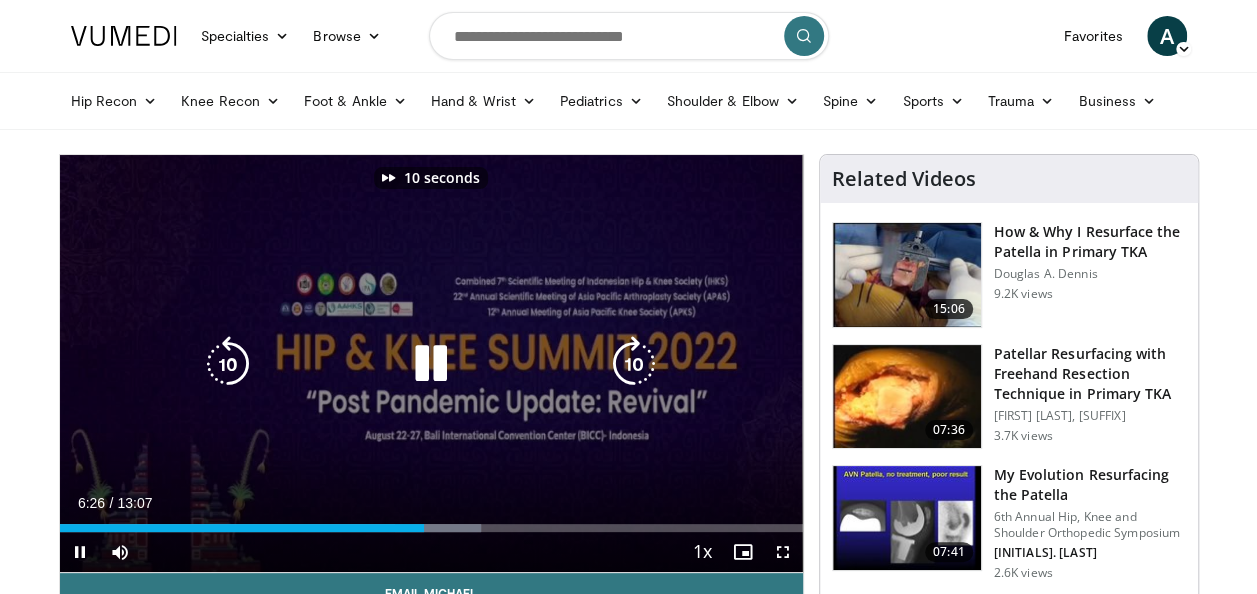 click at bounding box center (634, 364) 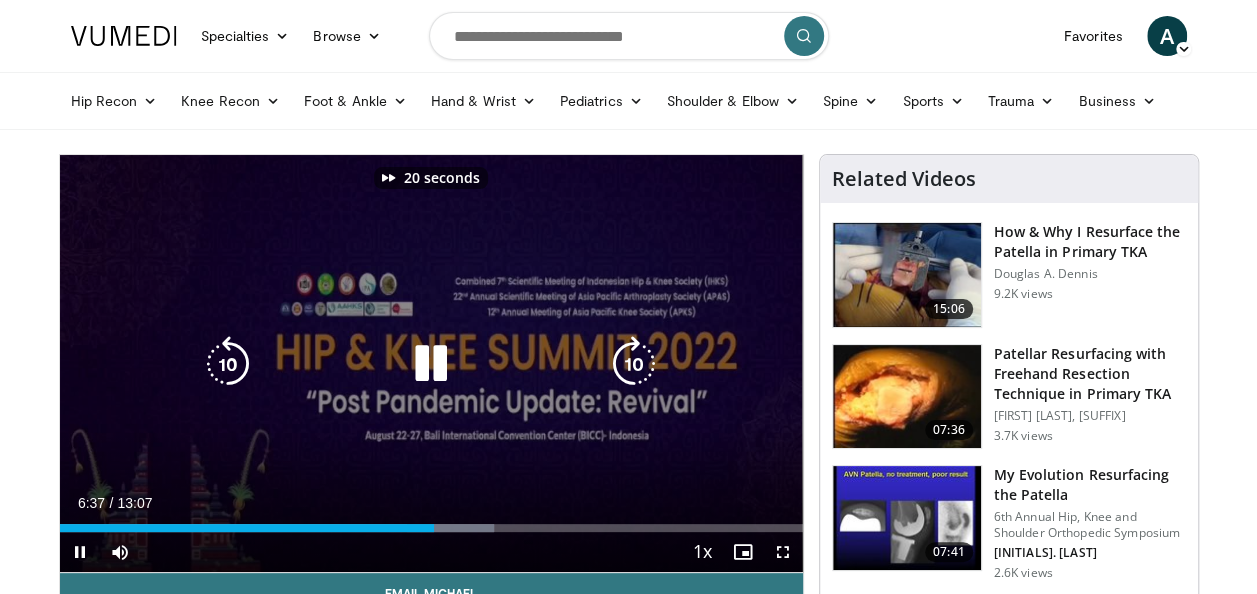 click at bounding box center (634, 364) 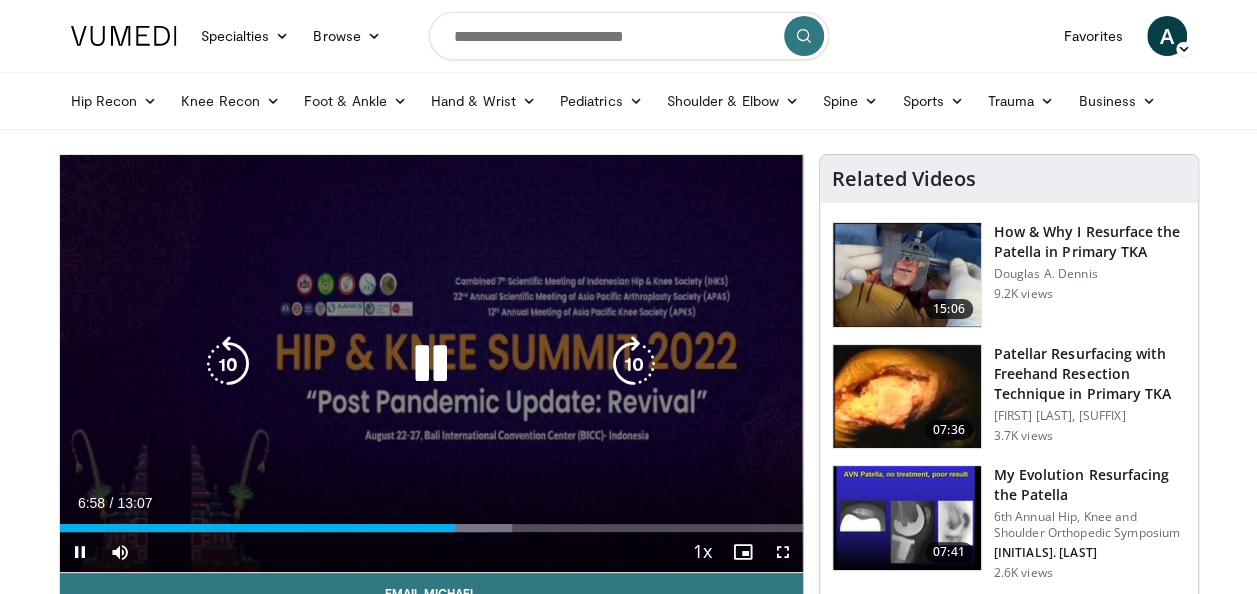 click at bounding box center [228, 364] 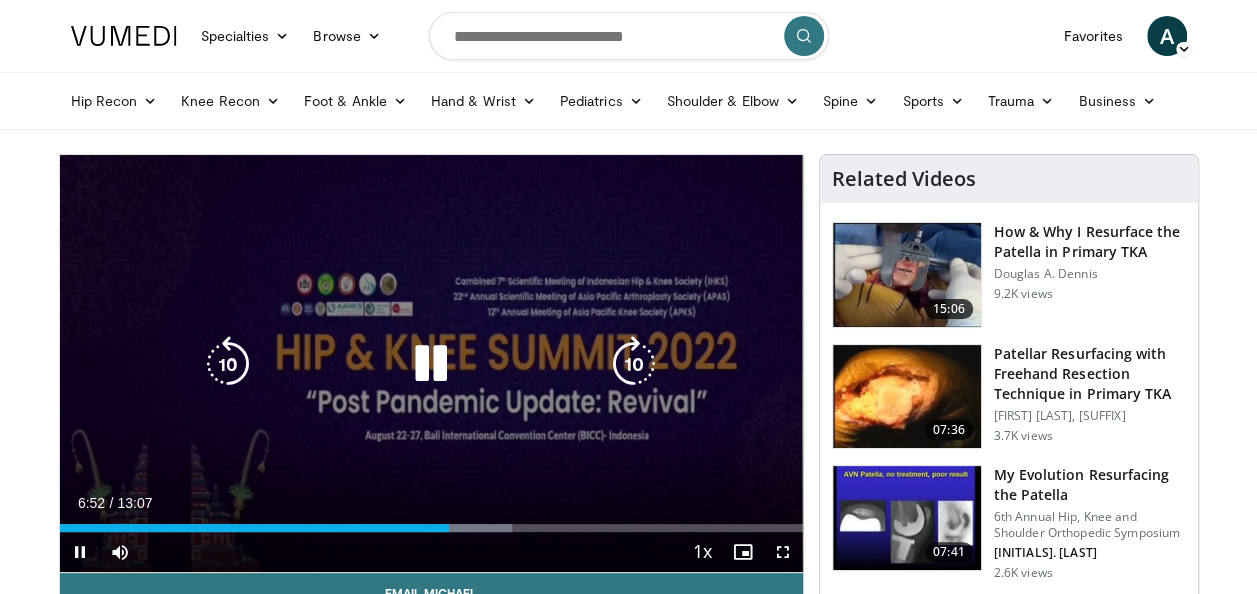 click at bounding box center (431, 364) 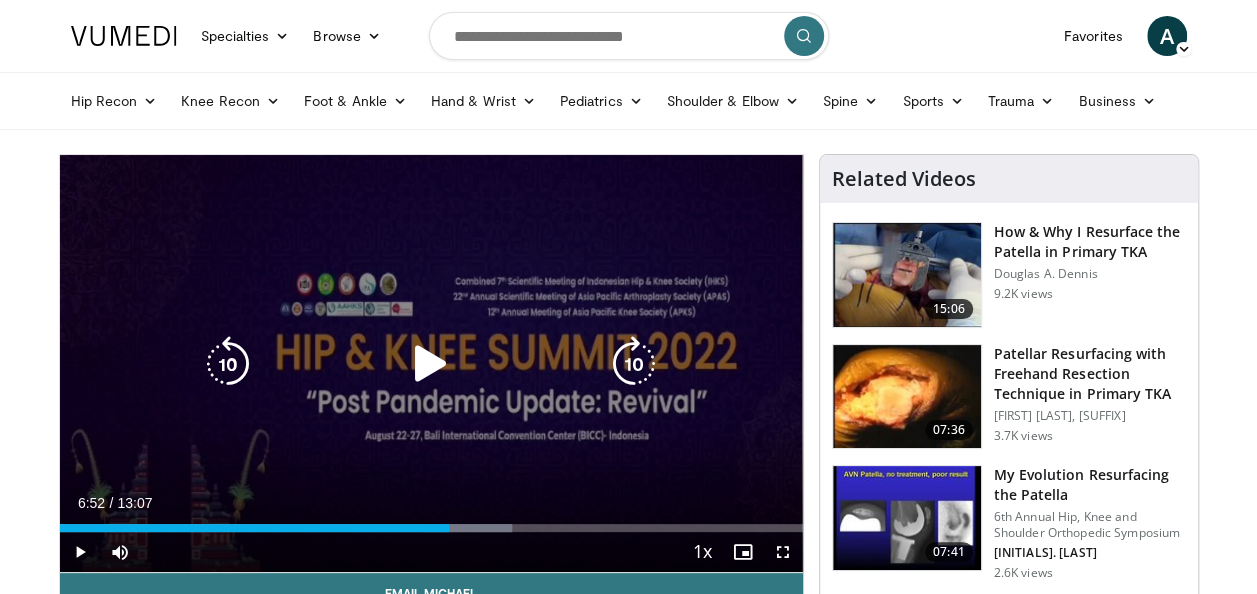 click at bounding box center (634, 364) 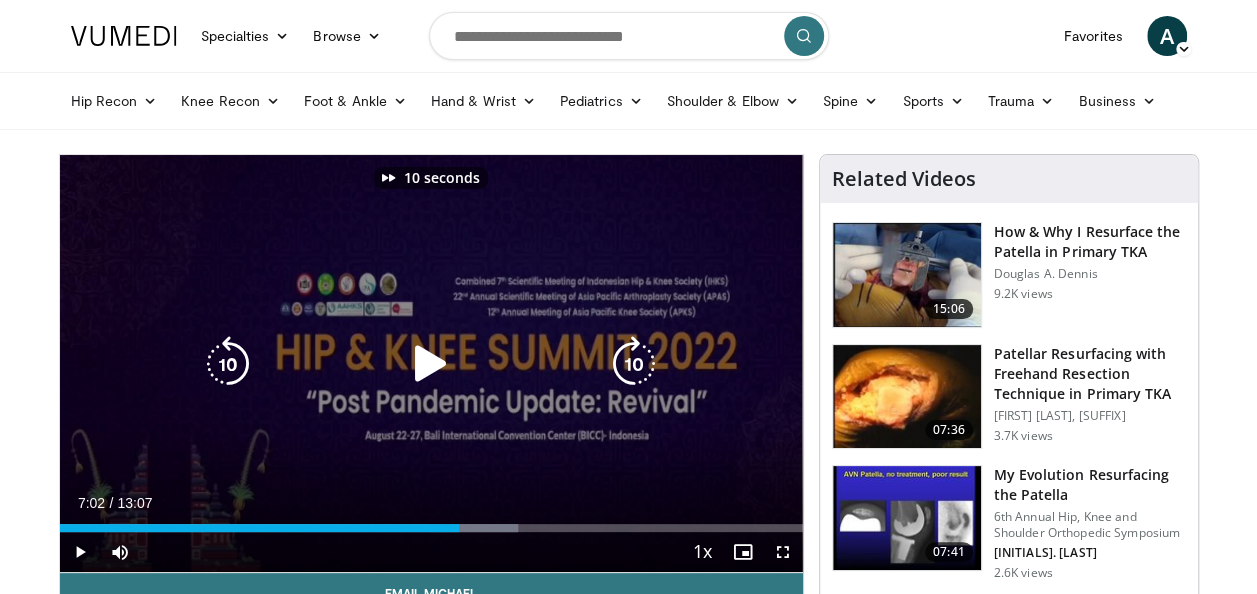 click at bounding box center (228, 364) 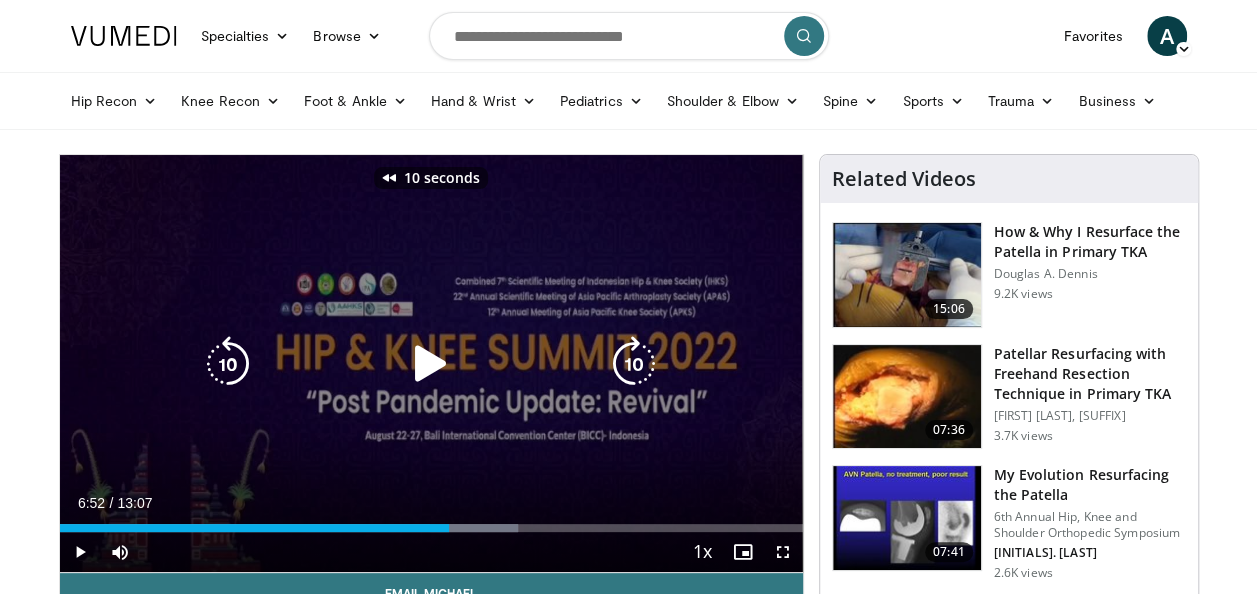click at bounding box center [431, 364] 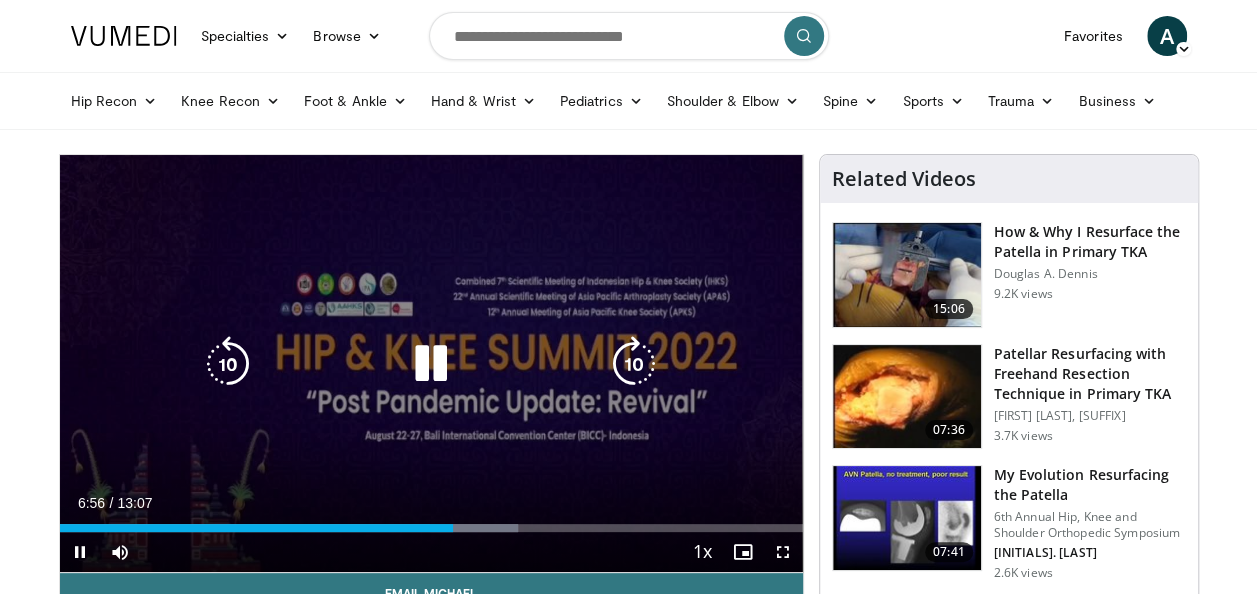 click at bounding box center (431, 364) 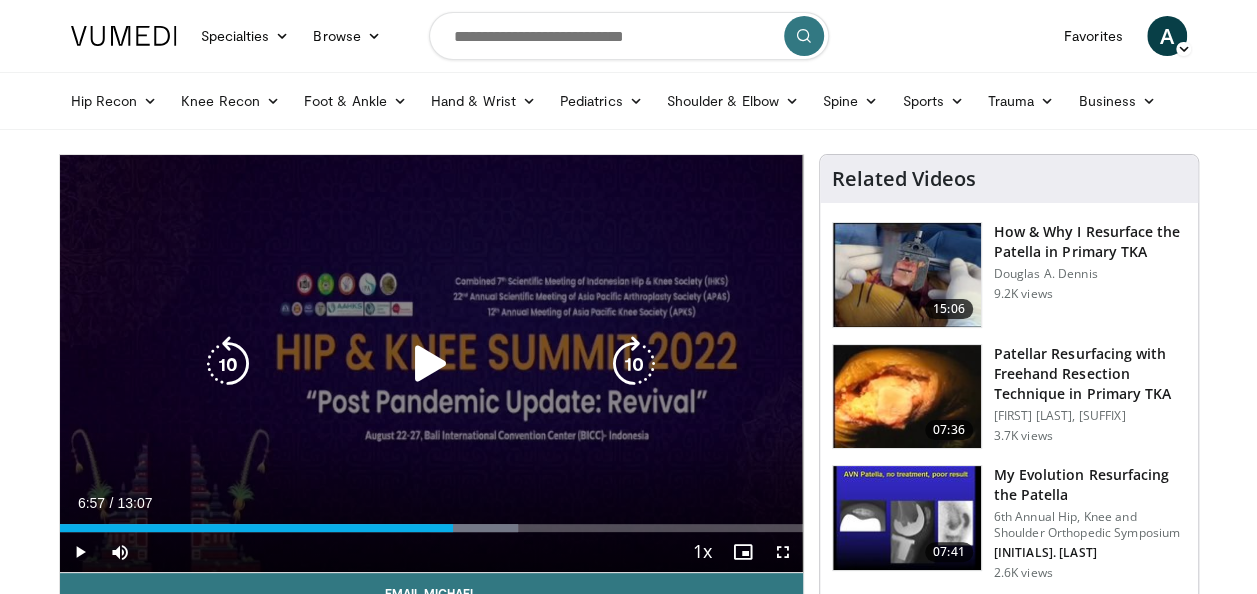 click at bounding box center [431, 364] 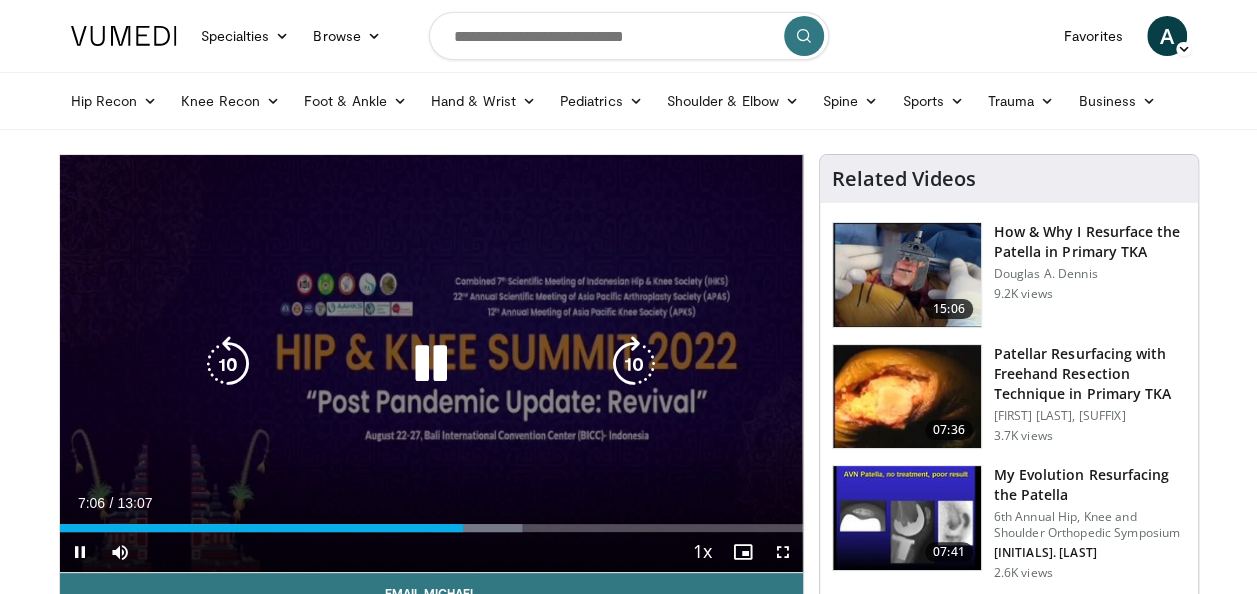 click at bounding box center [634, 364] 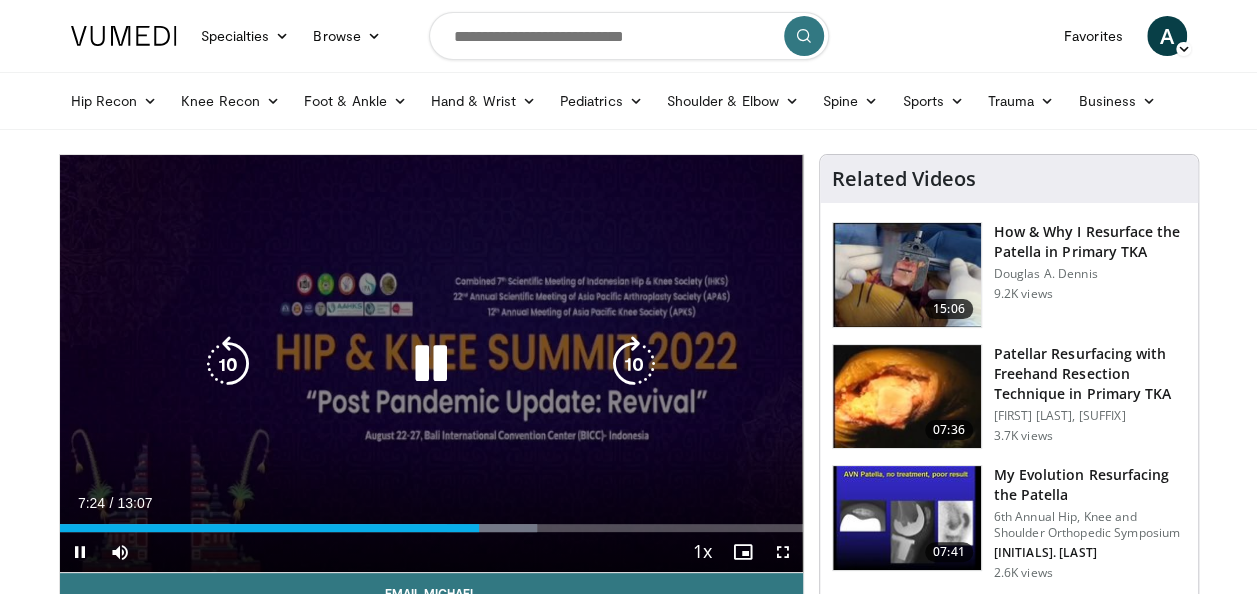 click at bounding box center (634, 364) 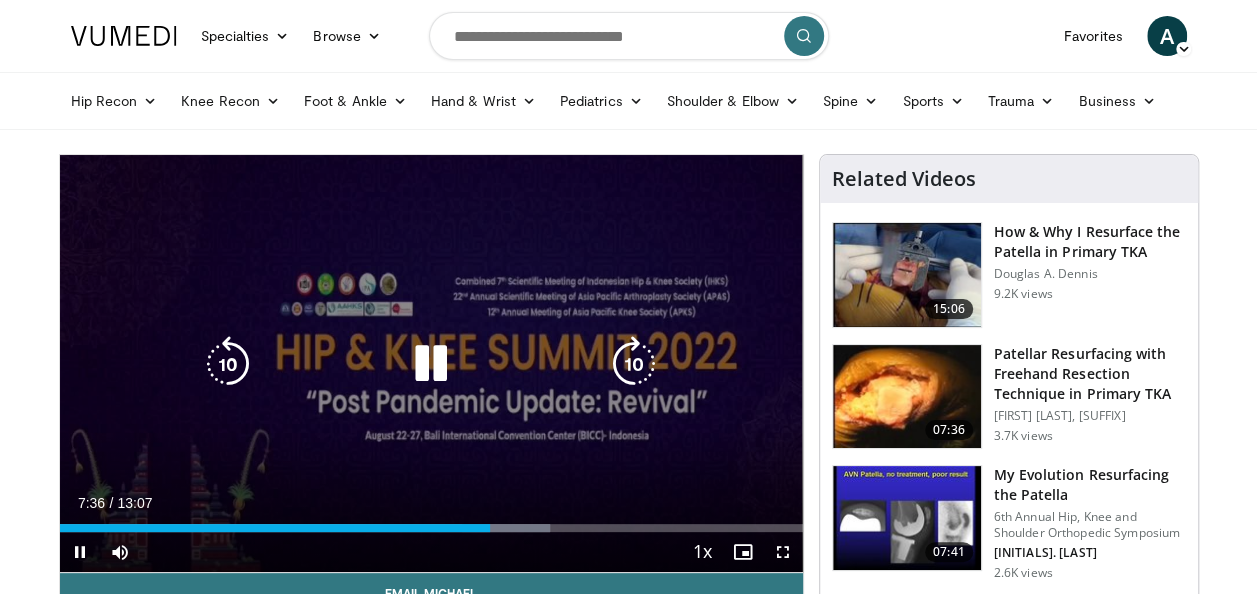 click at bounding box center [634, 364] 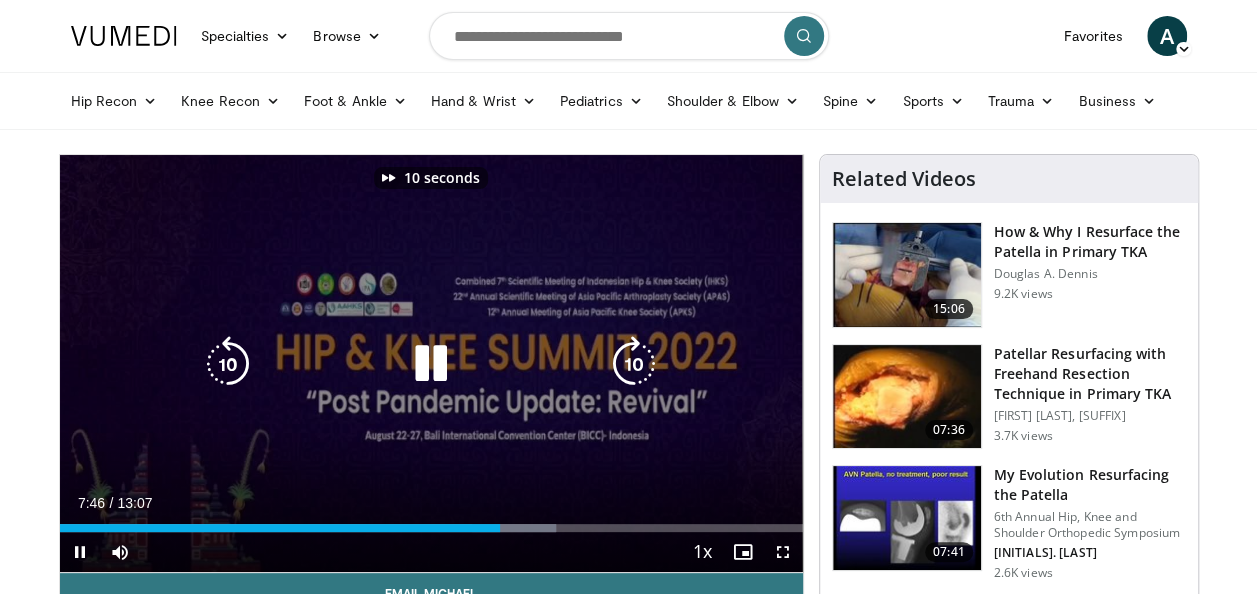 click at bounding box center (634, 364) 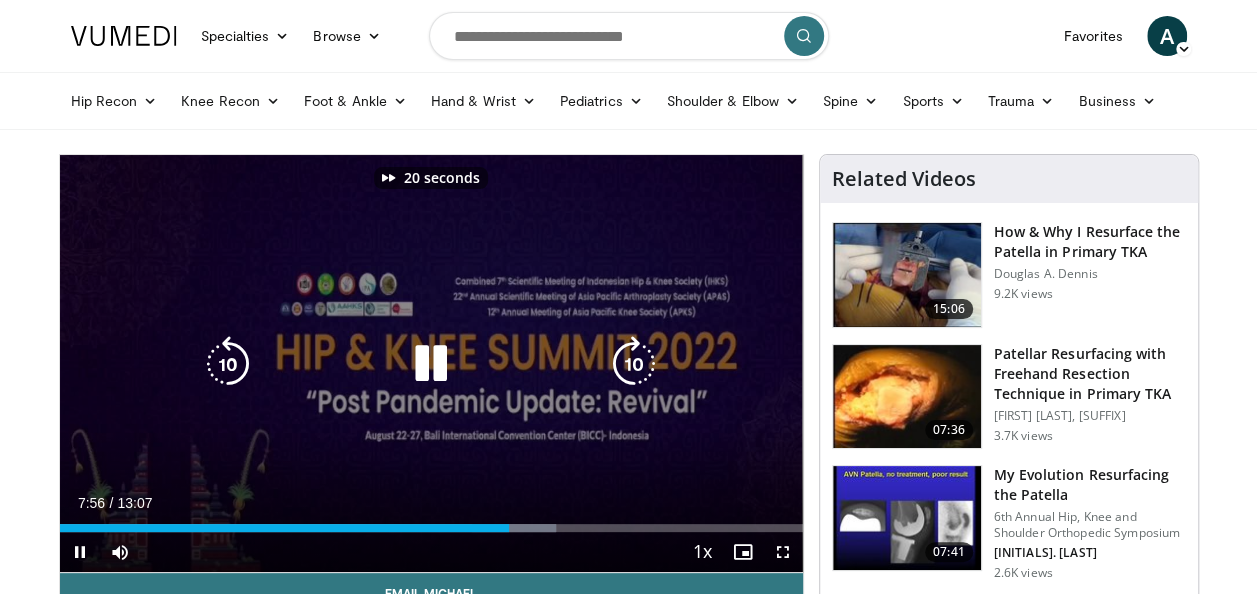 click at bounding box center [634, 364] 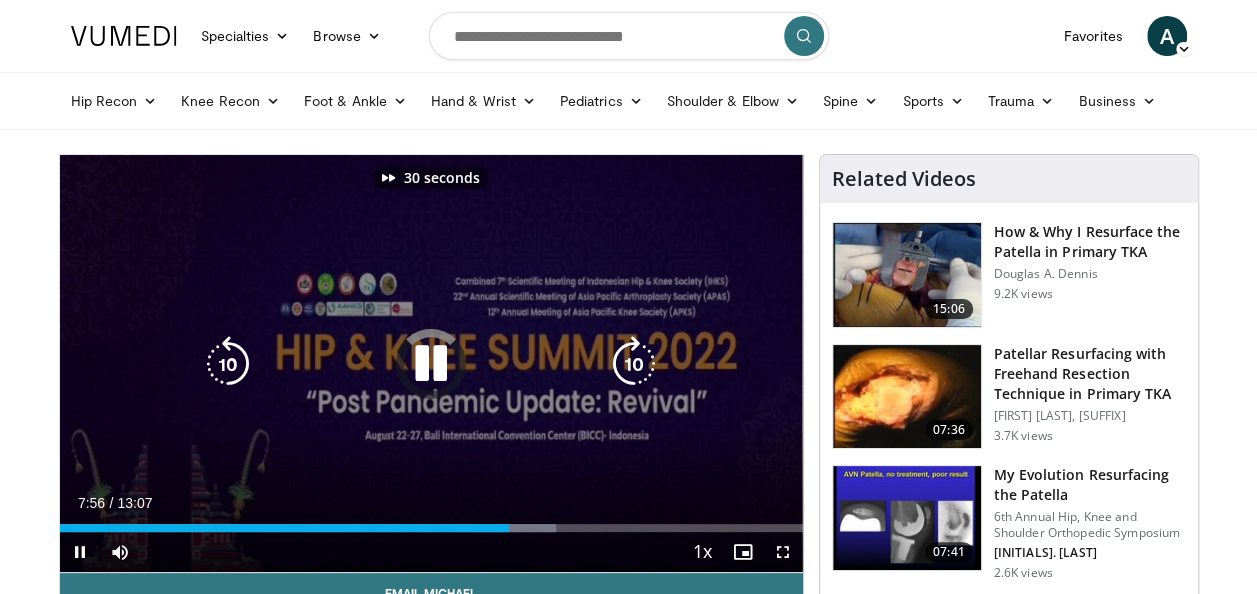 click at bounding box center [634, 364] 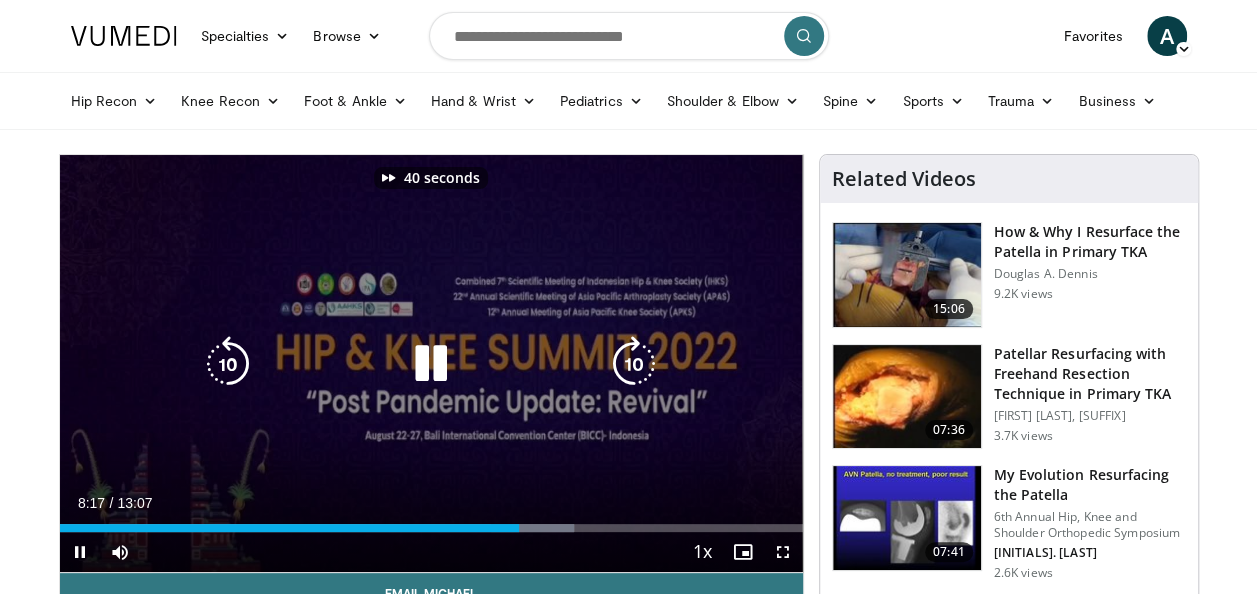 click at bounding box center (634, 364) 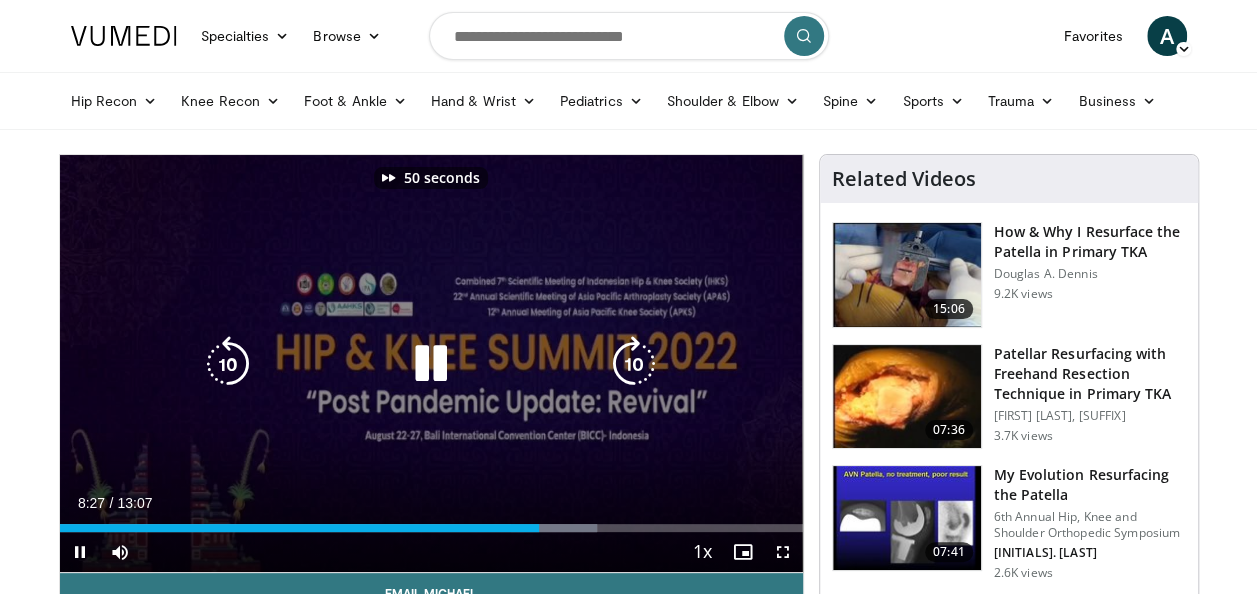click at bounding box center [634, 364] 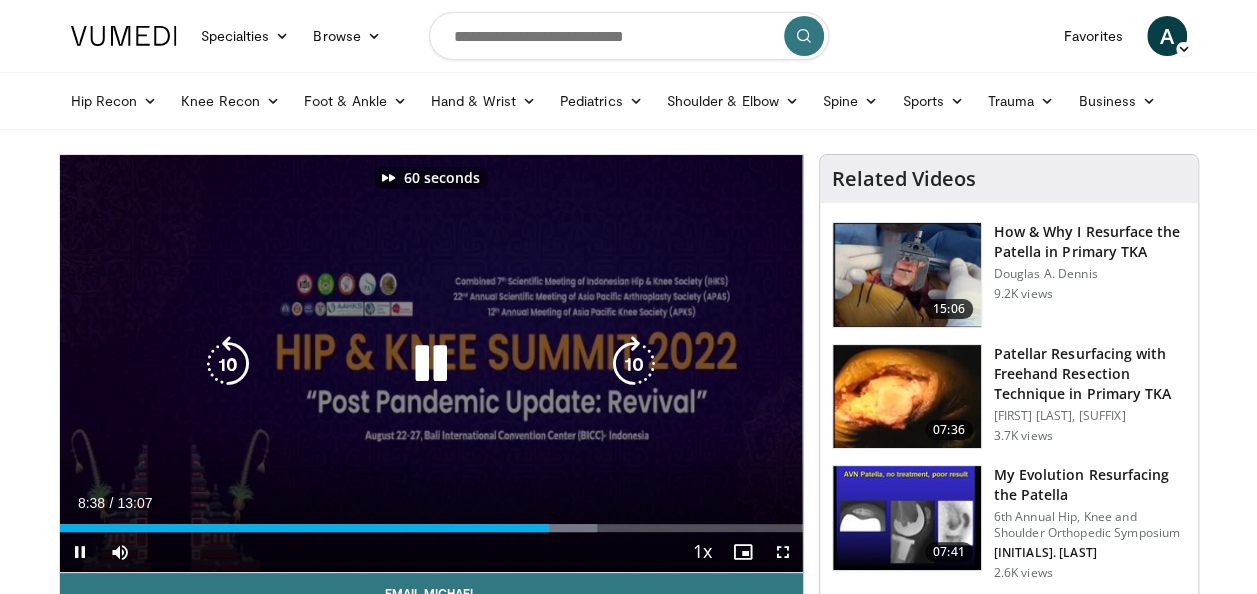 click at bounding box center [634, 364] 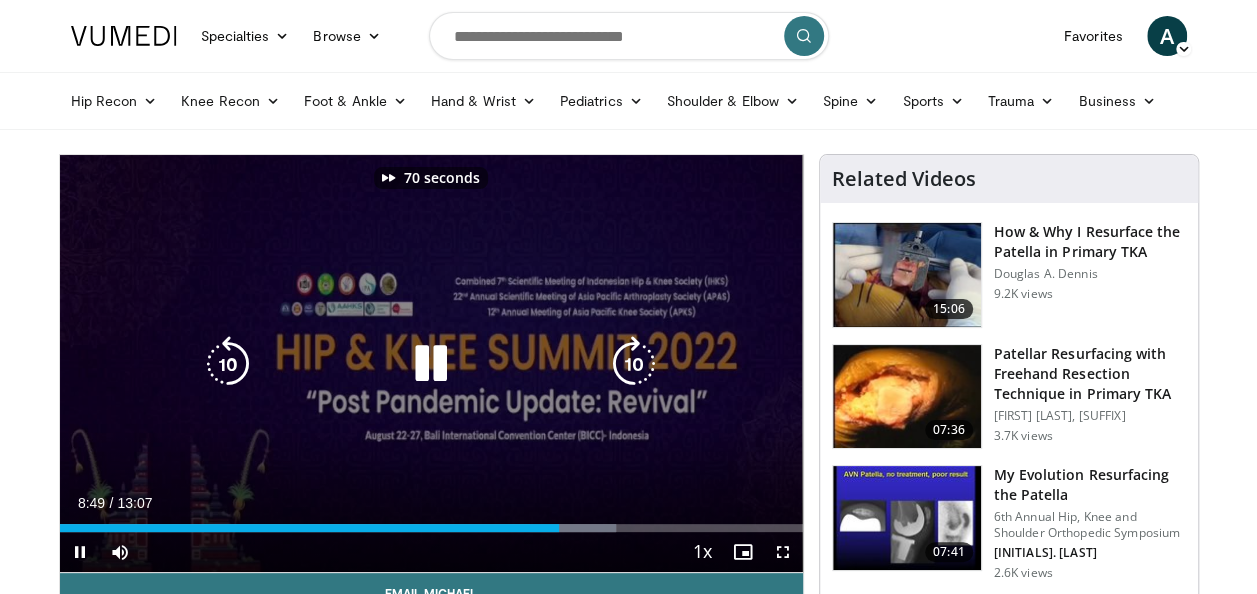 click at bounding box center (634, 364) 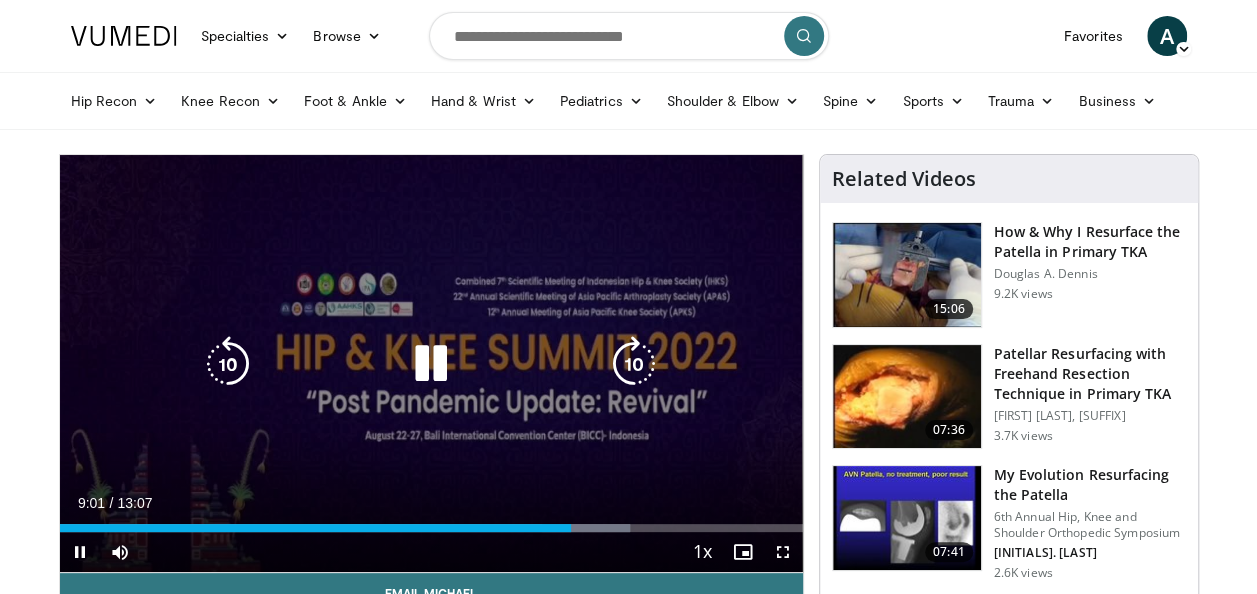 click at bounding box center (634, 364) 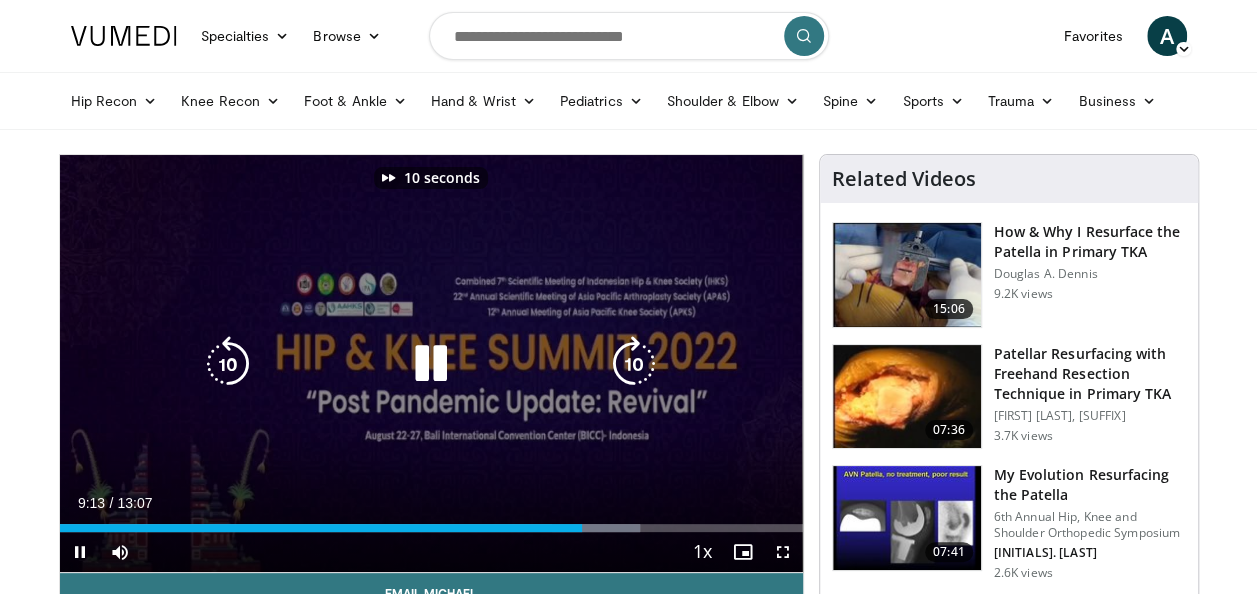click at bounding box center [634, 364] 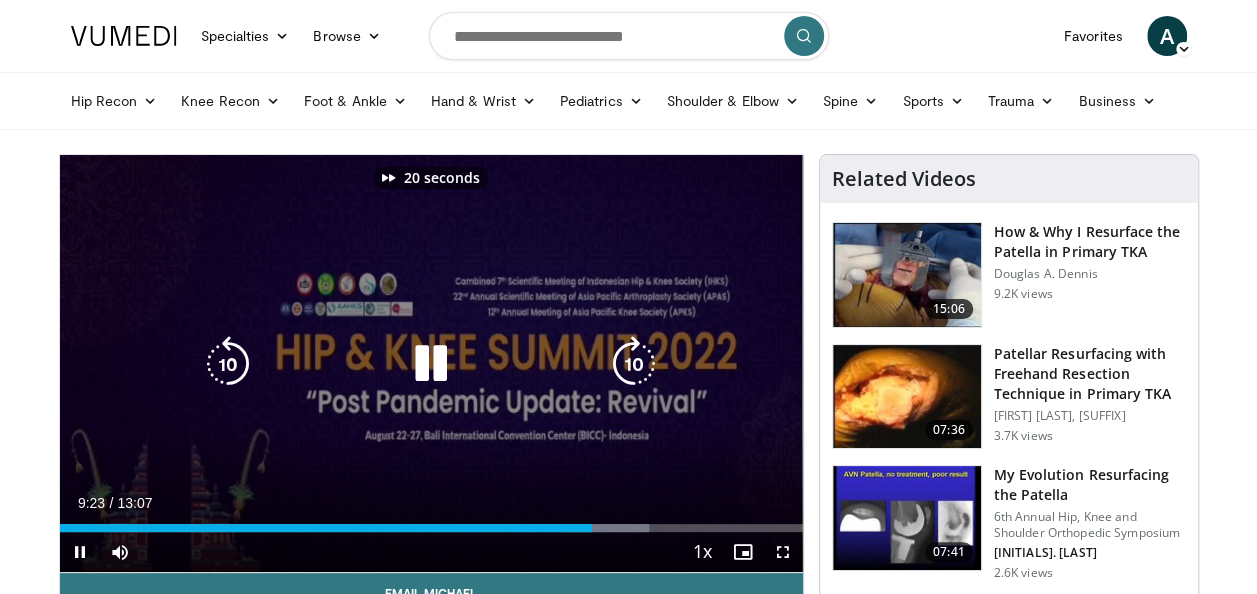 click at bounding box center (634, 364) 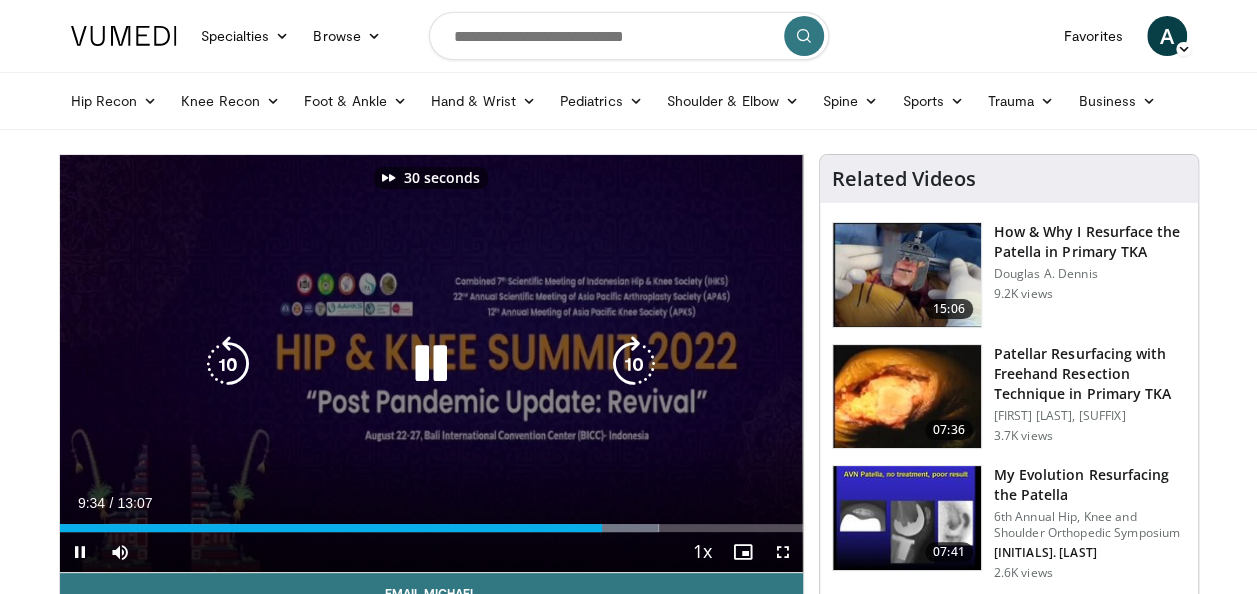 click at bounding box center [634, 364] 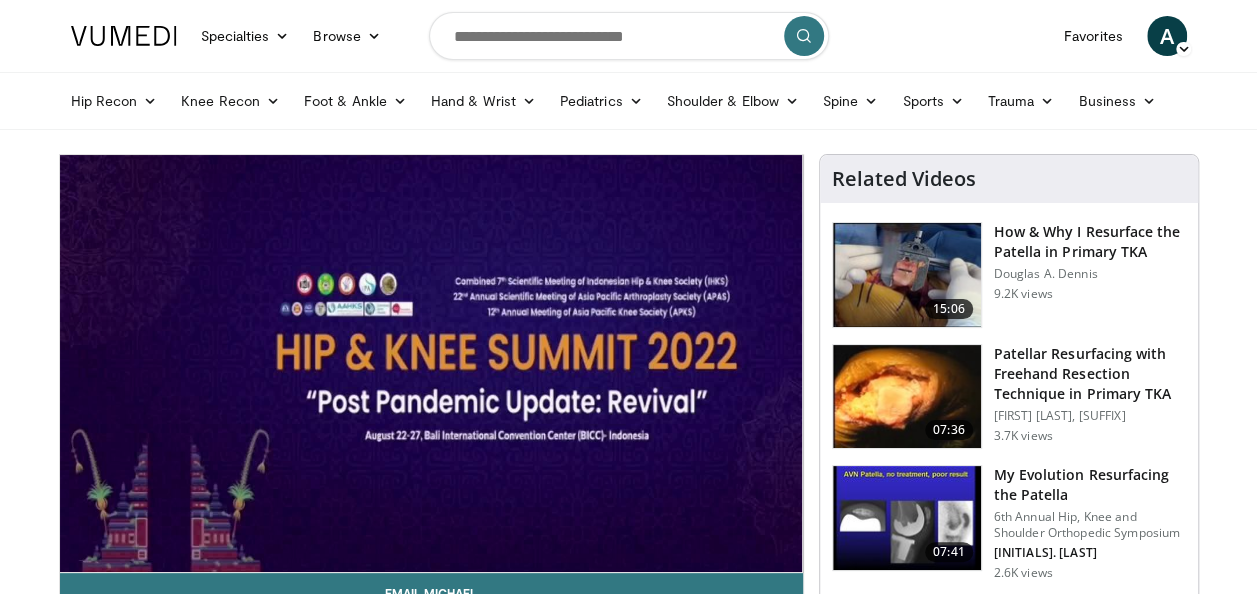 click on "40 seconds
Tap to unmute" at bounding box center [431, 363] 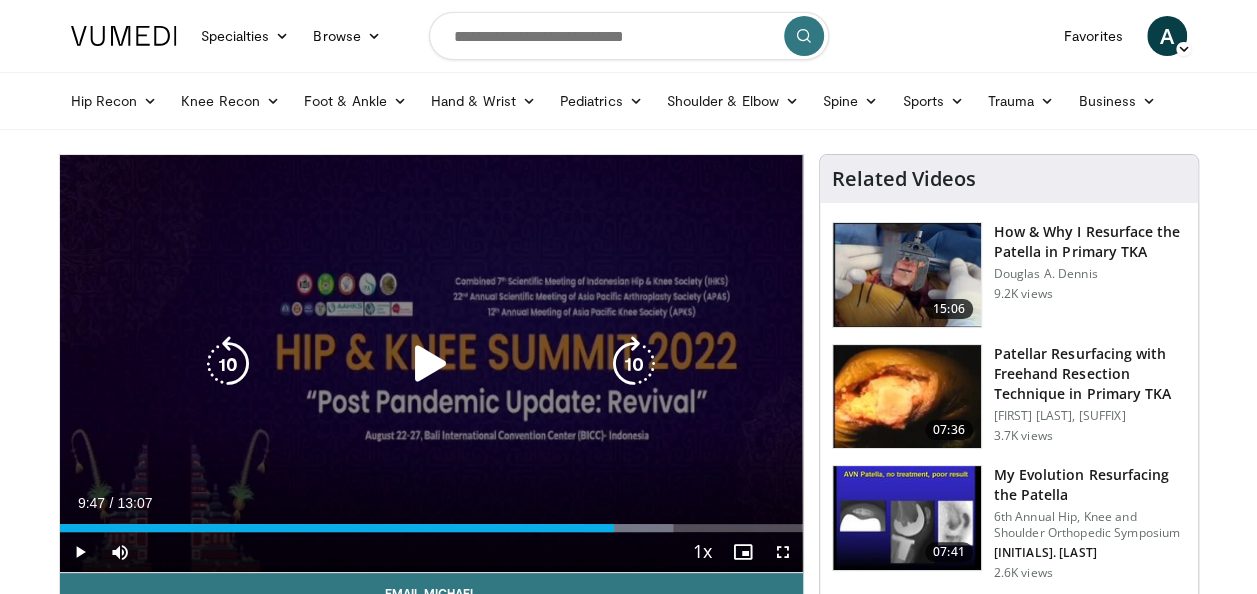click at bounding box center [634, 364] 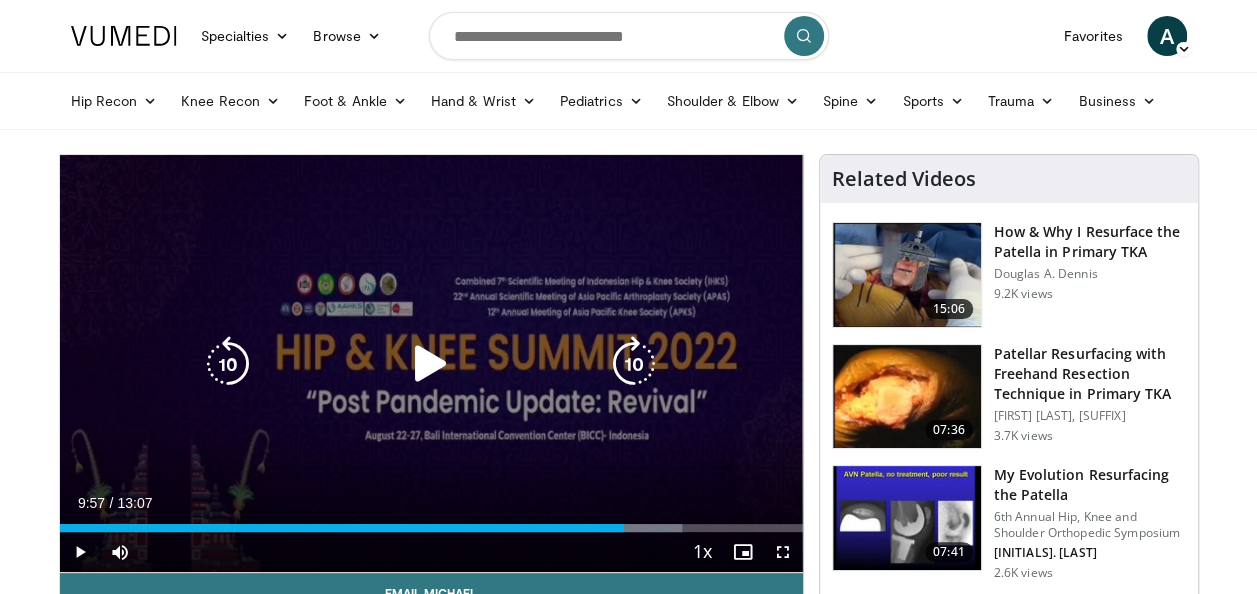 click at bounding box center (634, 364) 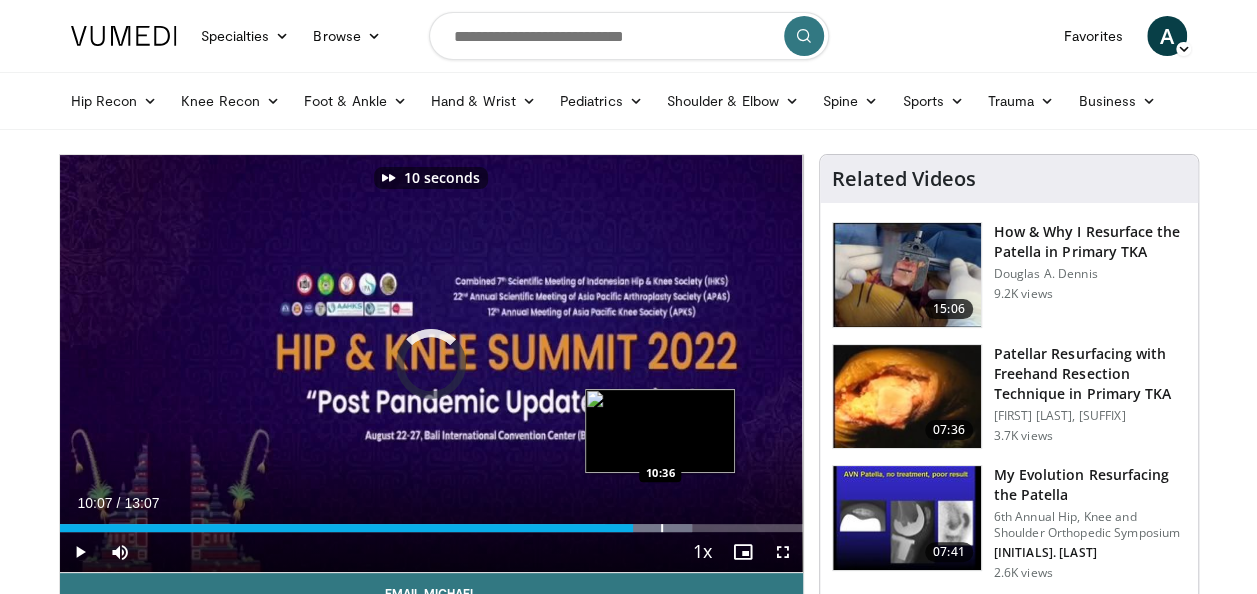 click at bounding box center [662, 528] 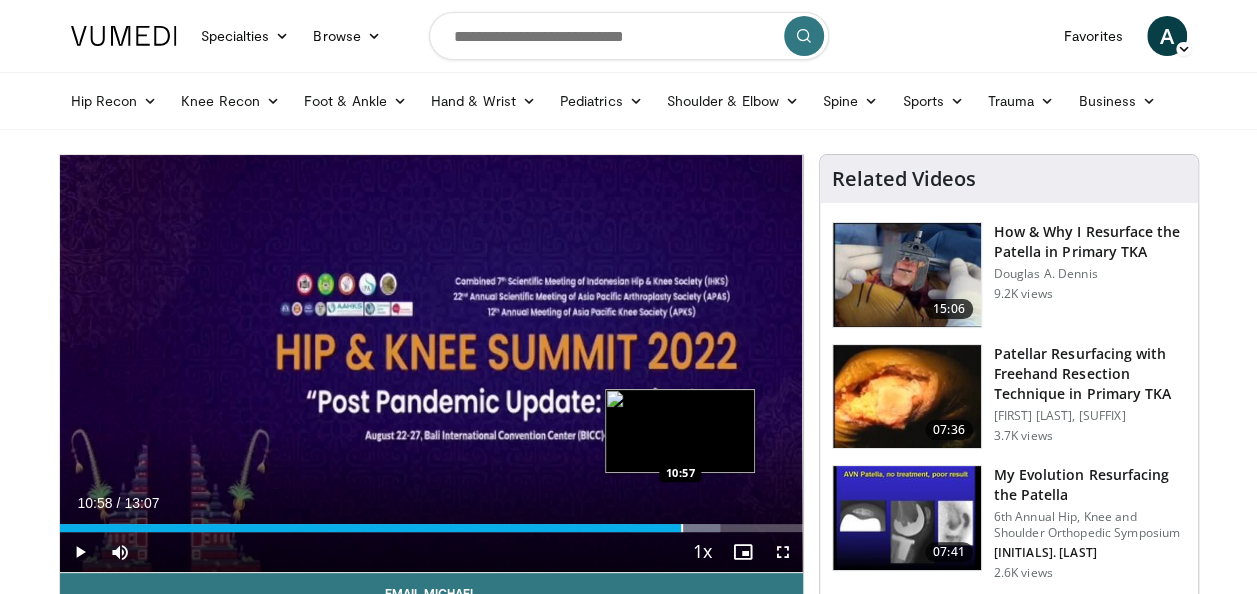click at bounding box center [682, 528] 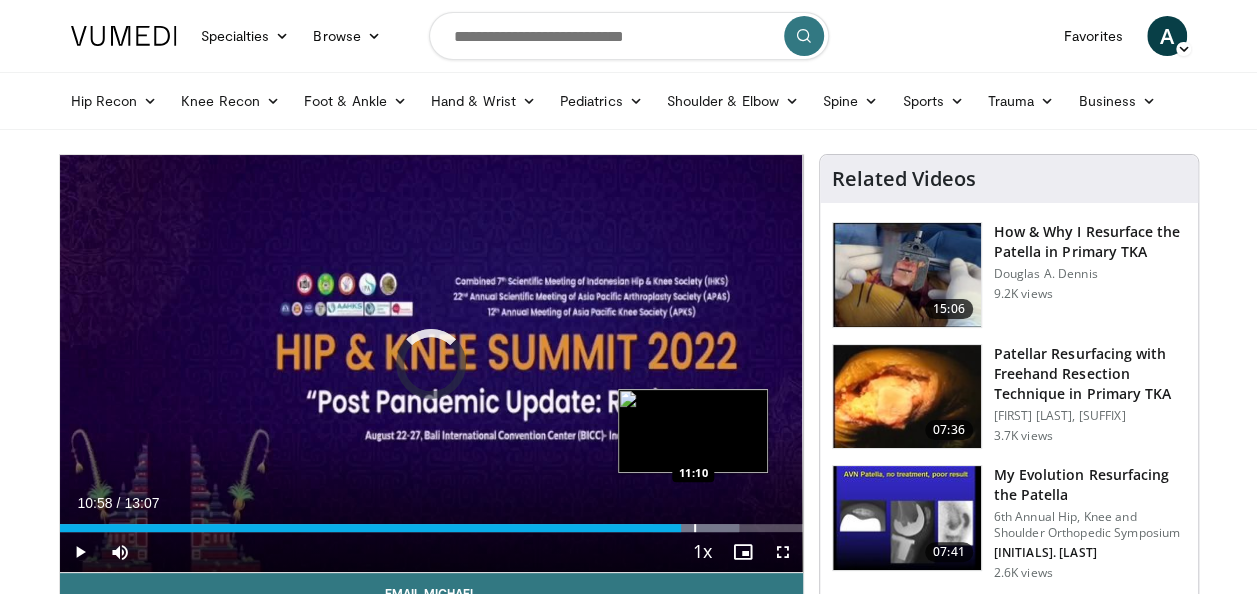 click at bounding box center (695, 528) 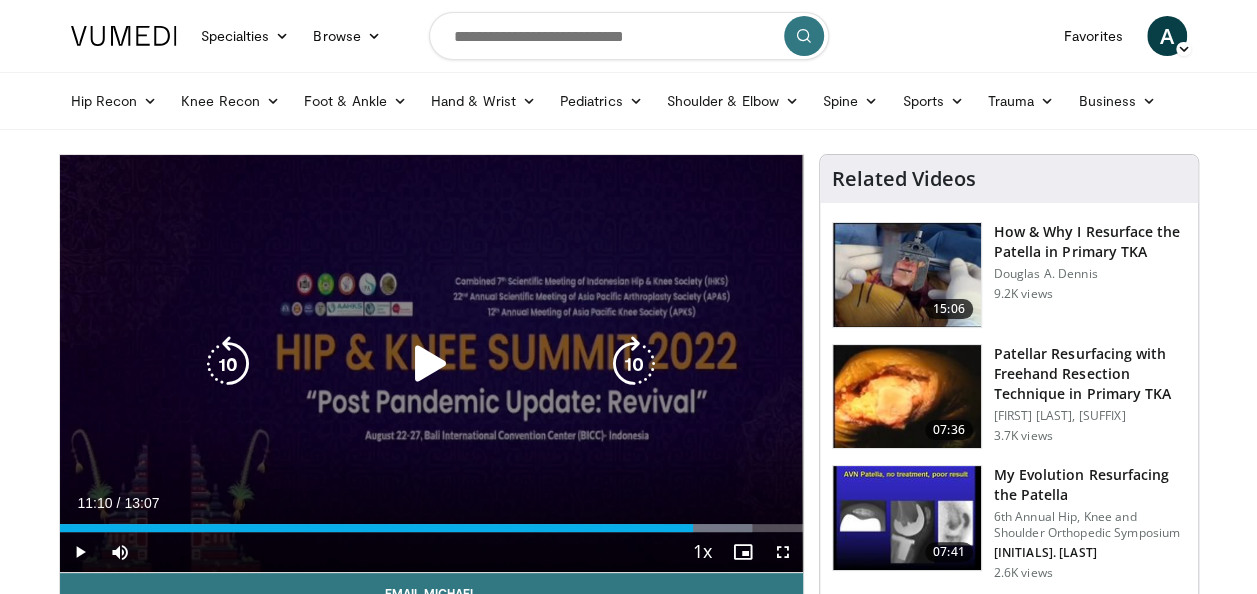 click at bounding box center [634, 364] 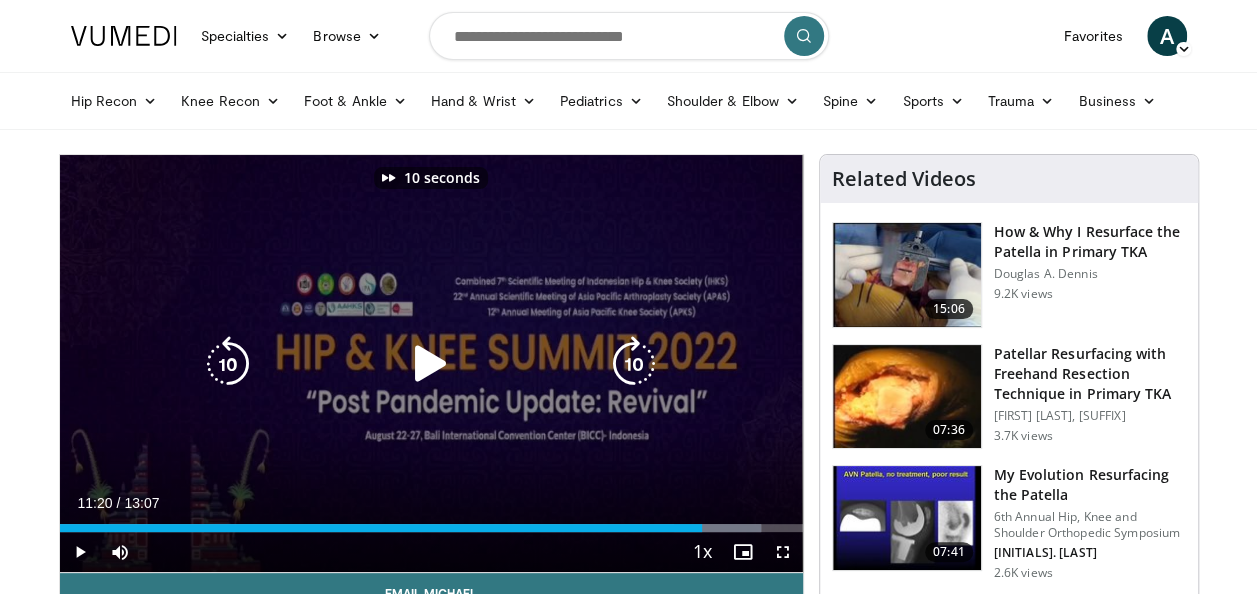 click at bounding box center (634, 364) 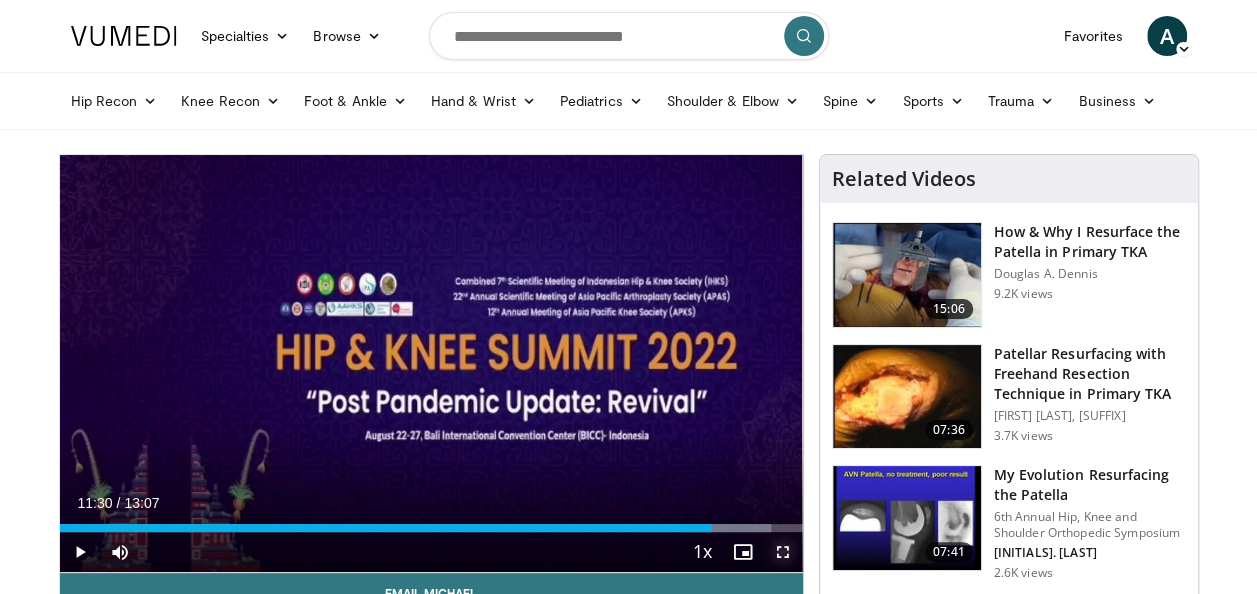 click at bounding box center [783, 552] 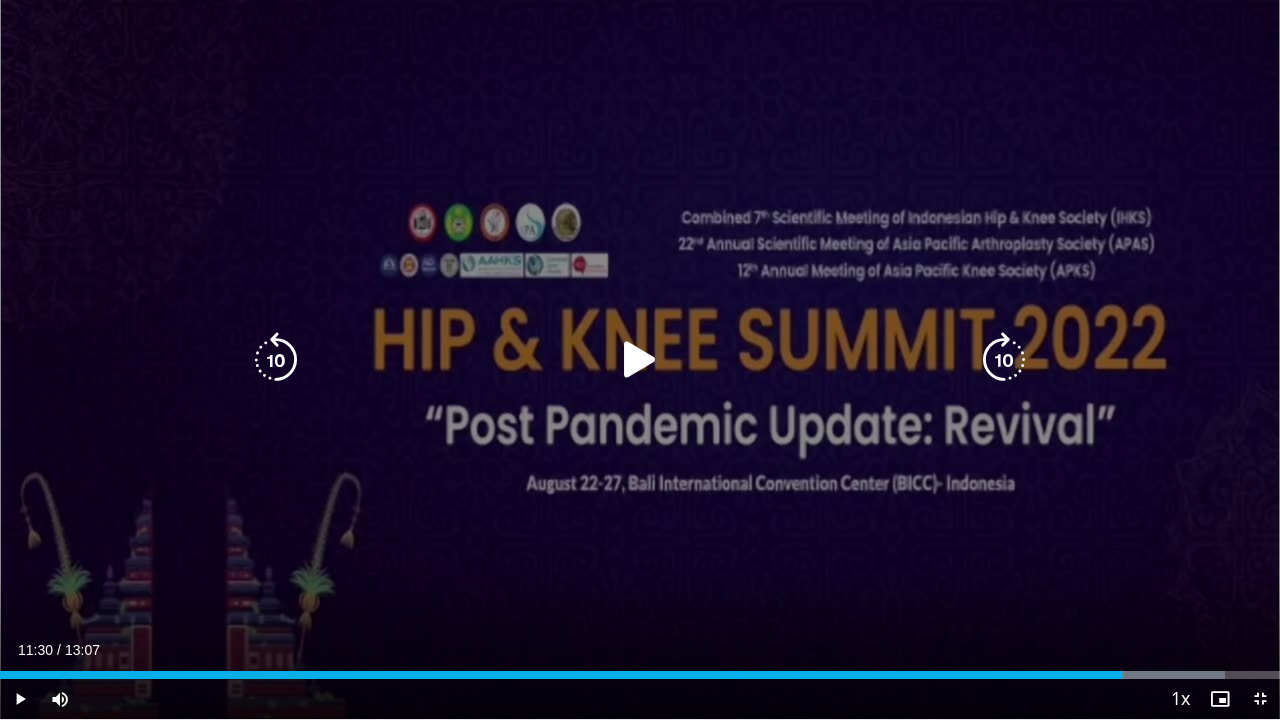 click on "20 seconds
Tap to unmute" at bounding box center [640, 359] 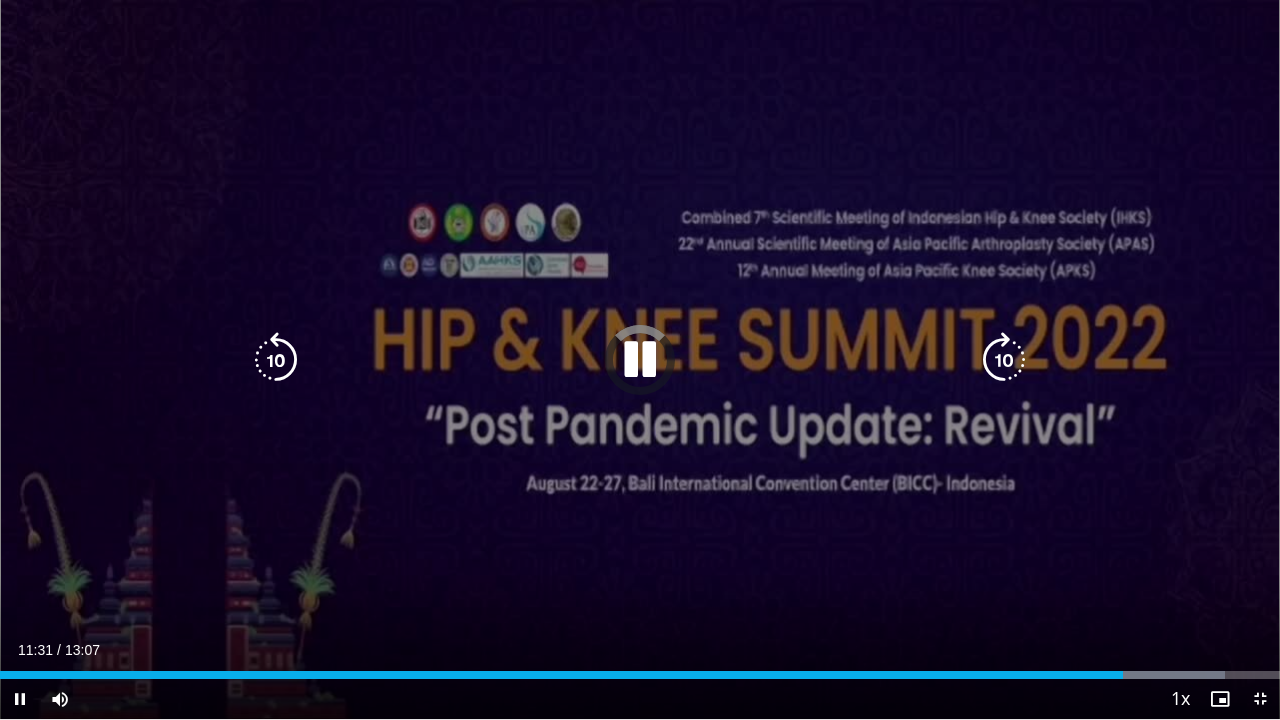 click at bounding box center (1004, 360) 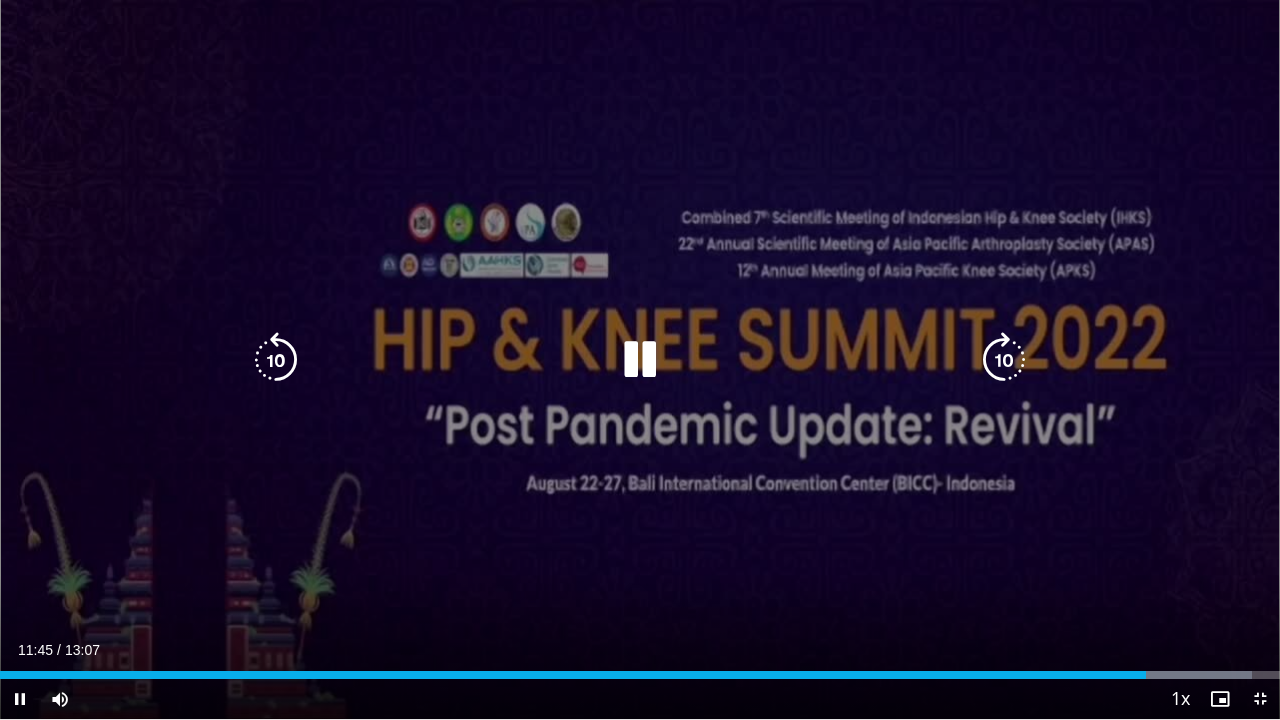 click at bounding box center (1004, 360) 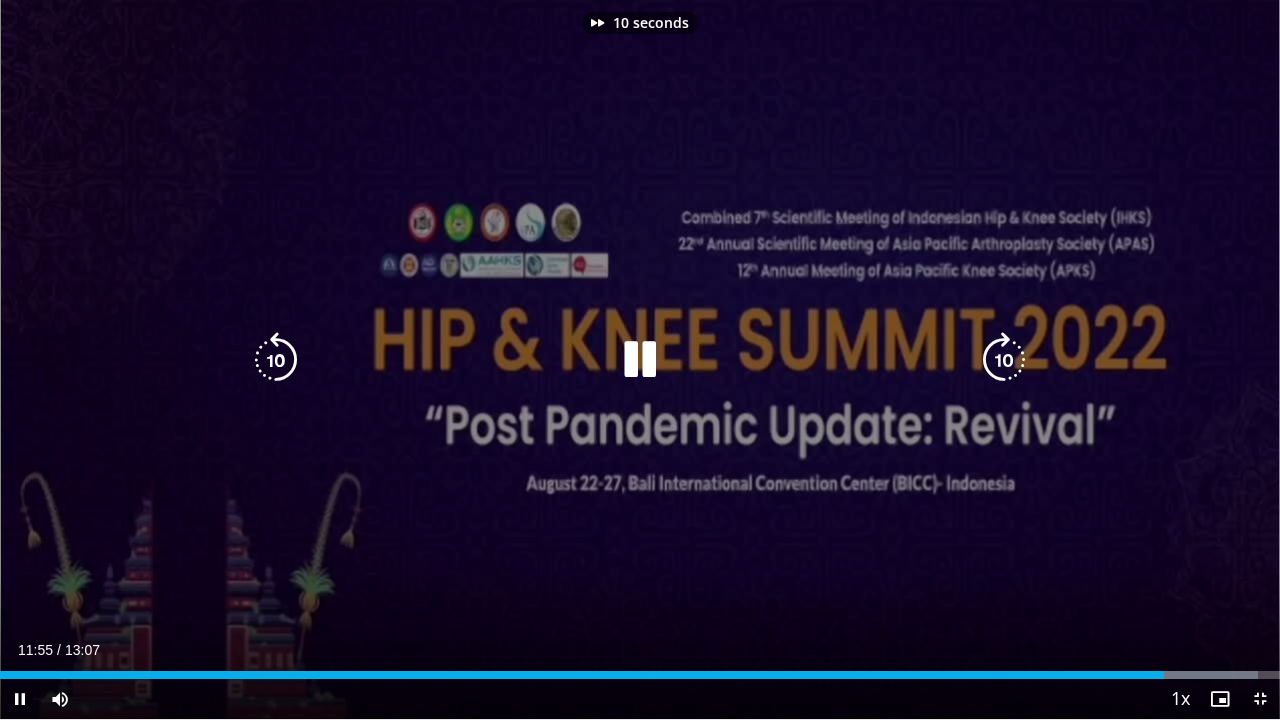 click at bounding box center (1004, 360) 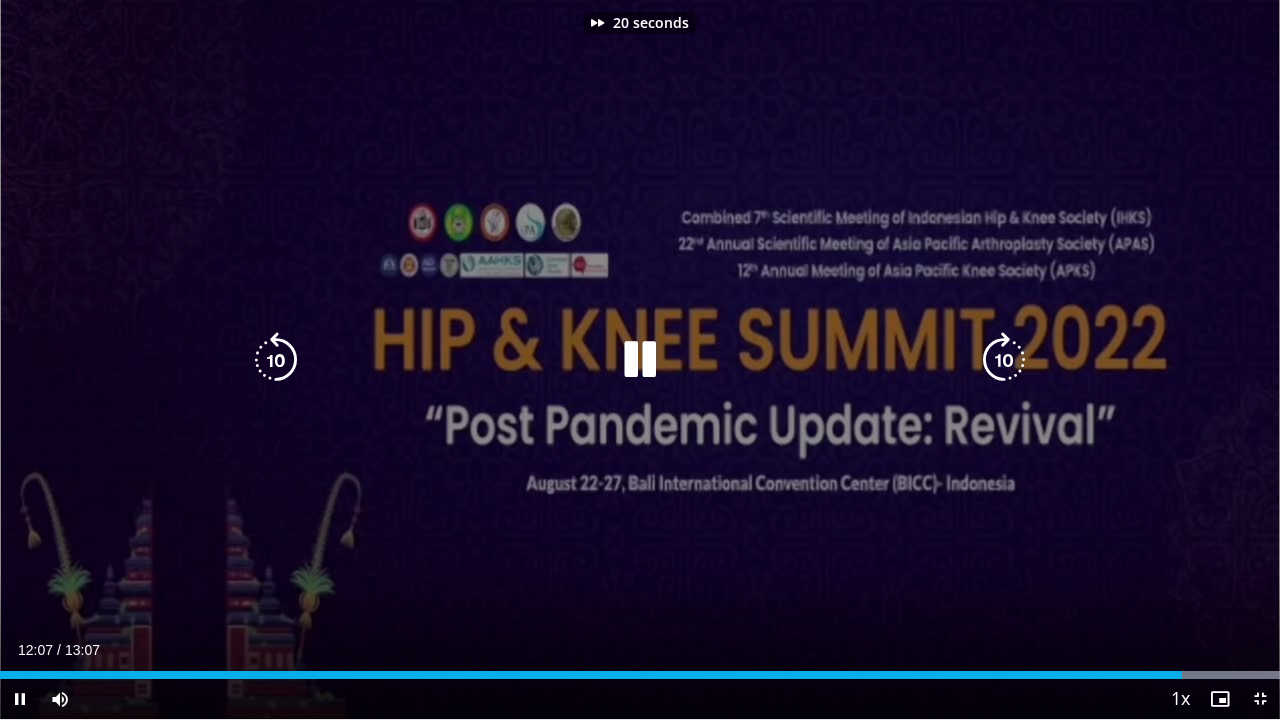 click at bounding box center (1004, 360) 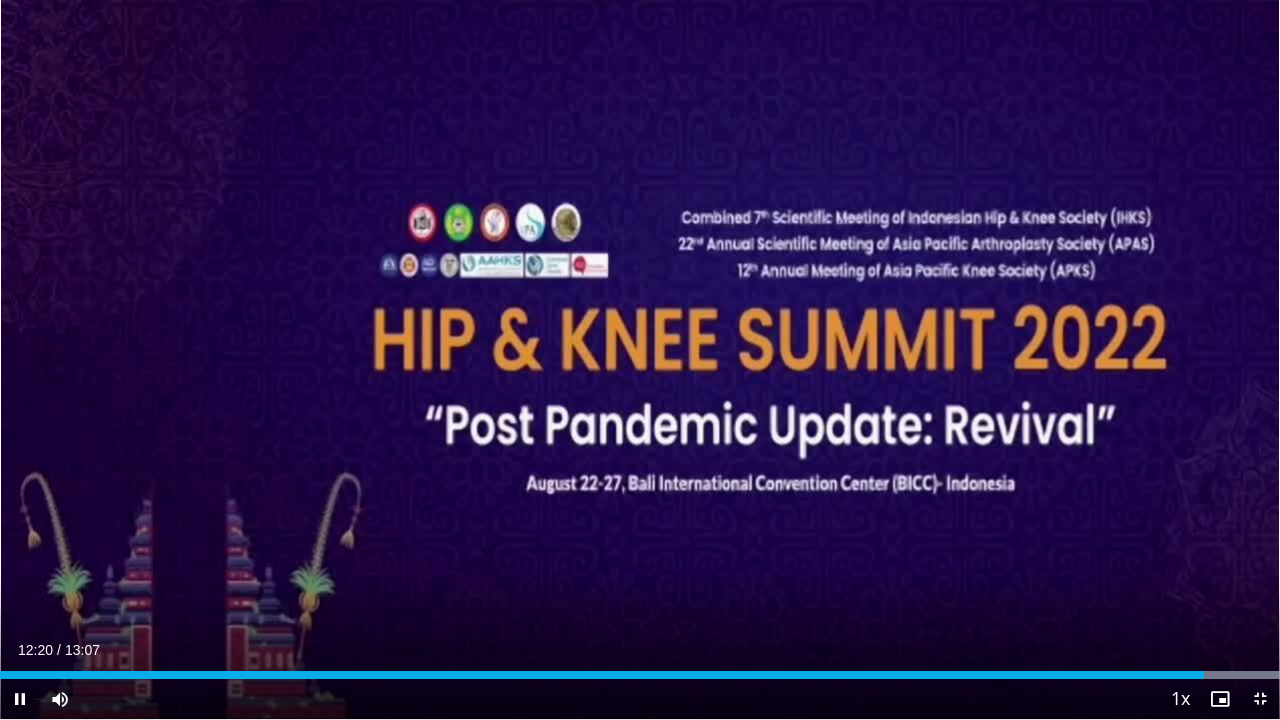 click on "30 seconds
Tap to unmute" at bounding box center (640, 359) 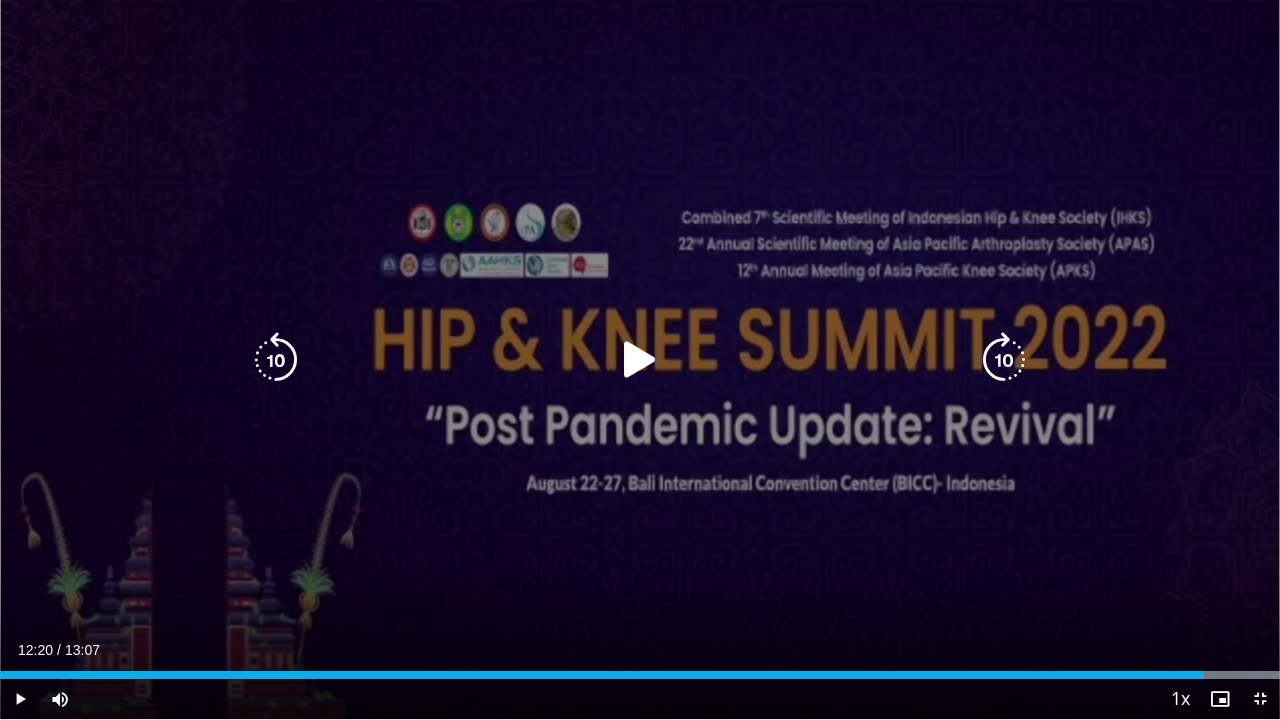 click at bounding box center [640, 360] 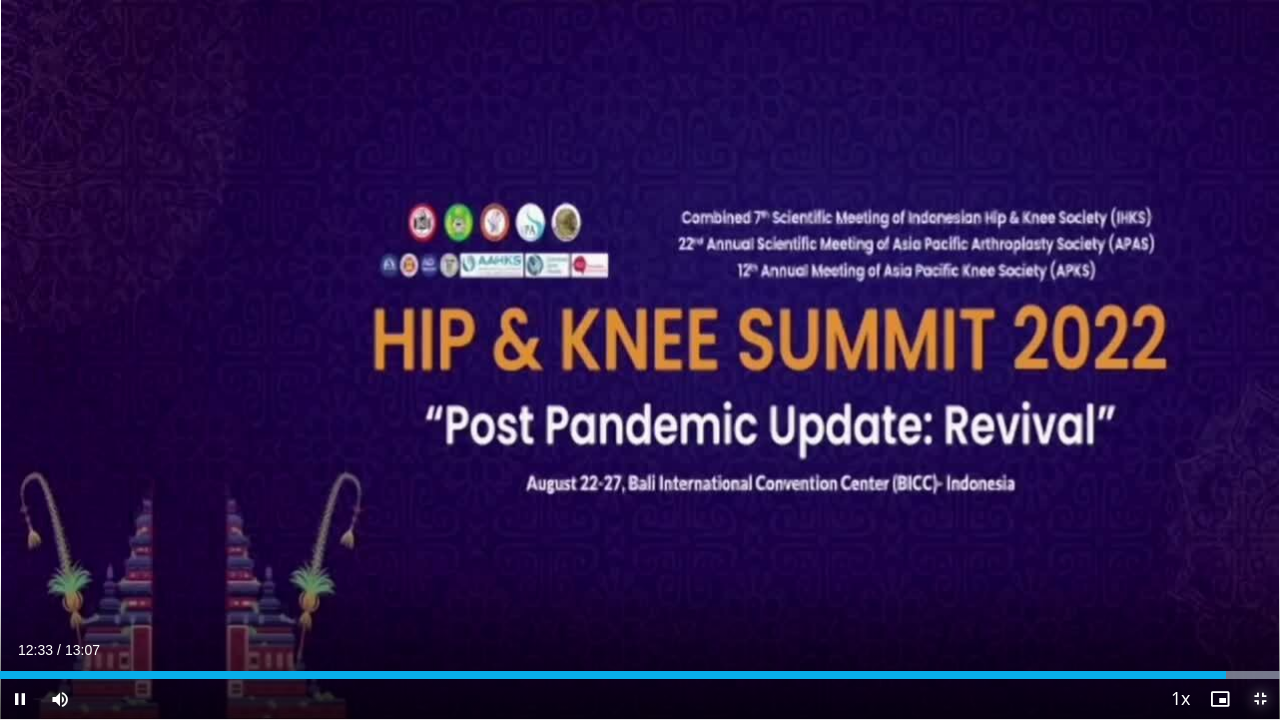 click at bounding box center [1260, 699] 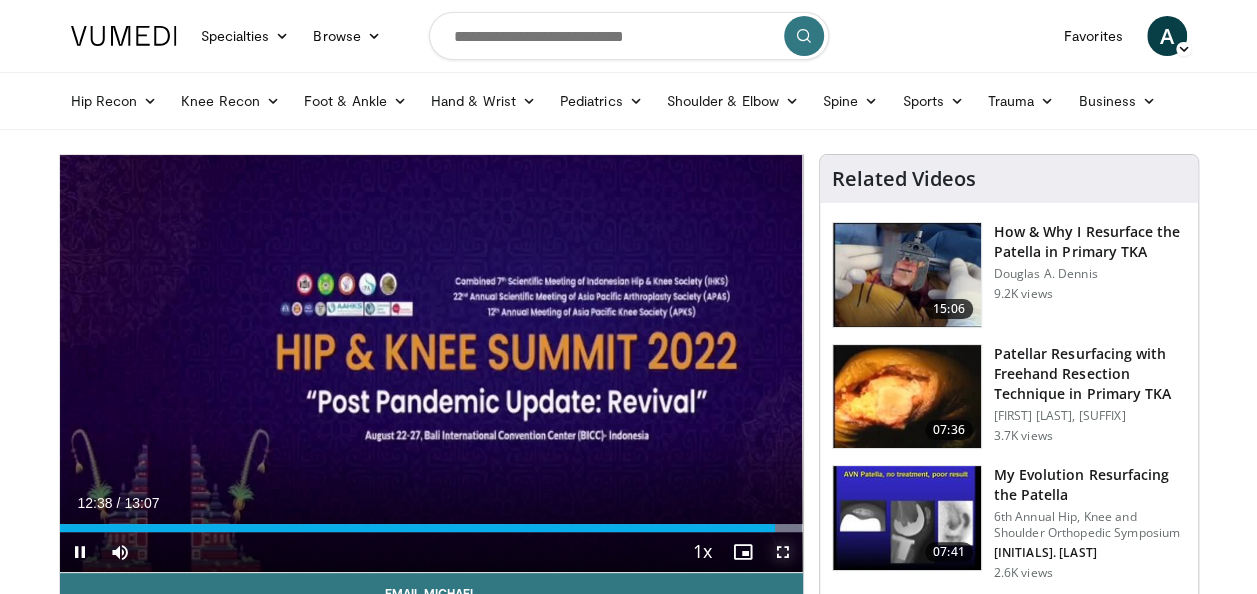 click at bounding box center [783, 552] 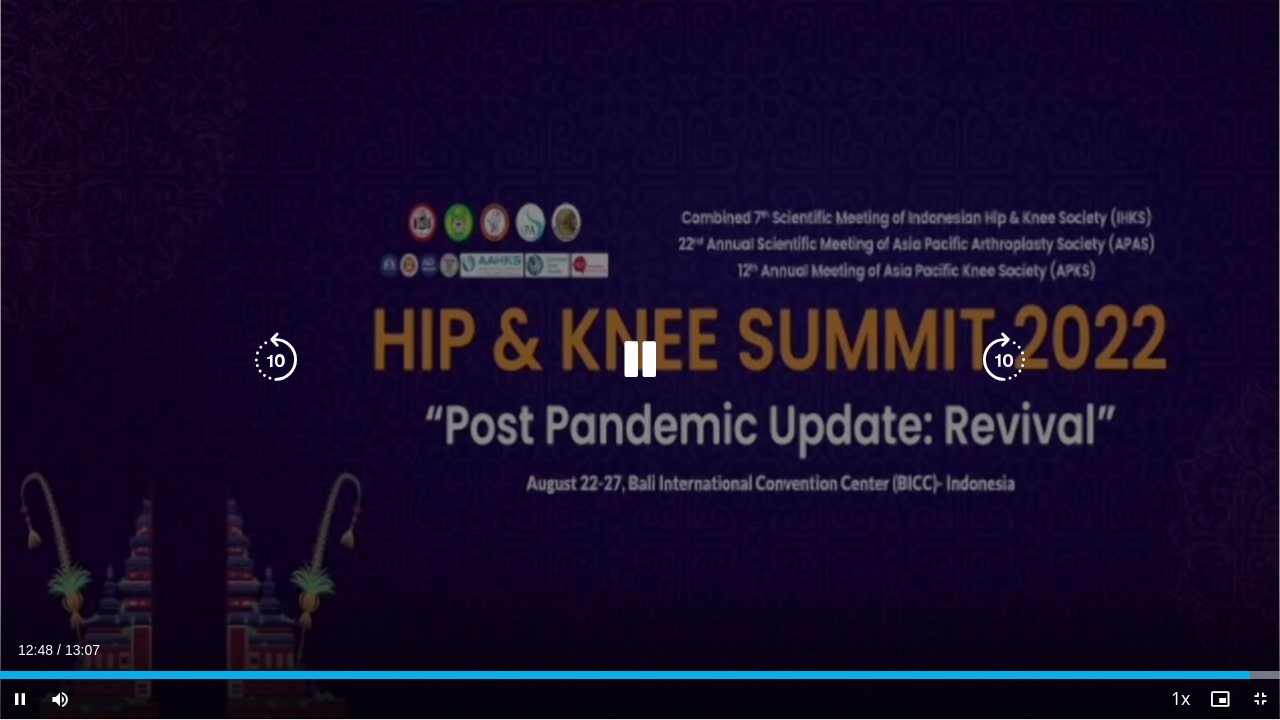 click at bounding box center (276, 360) 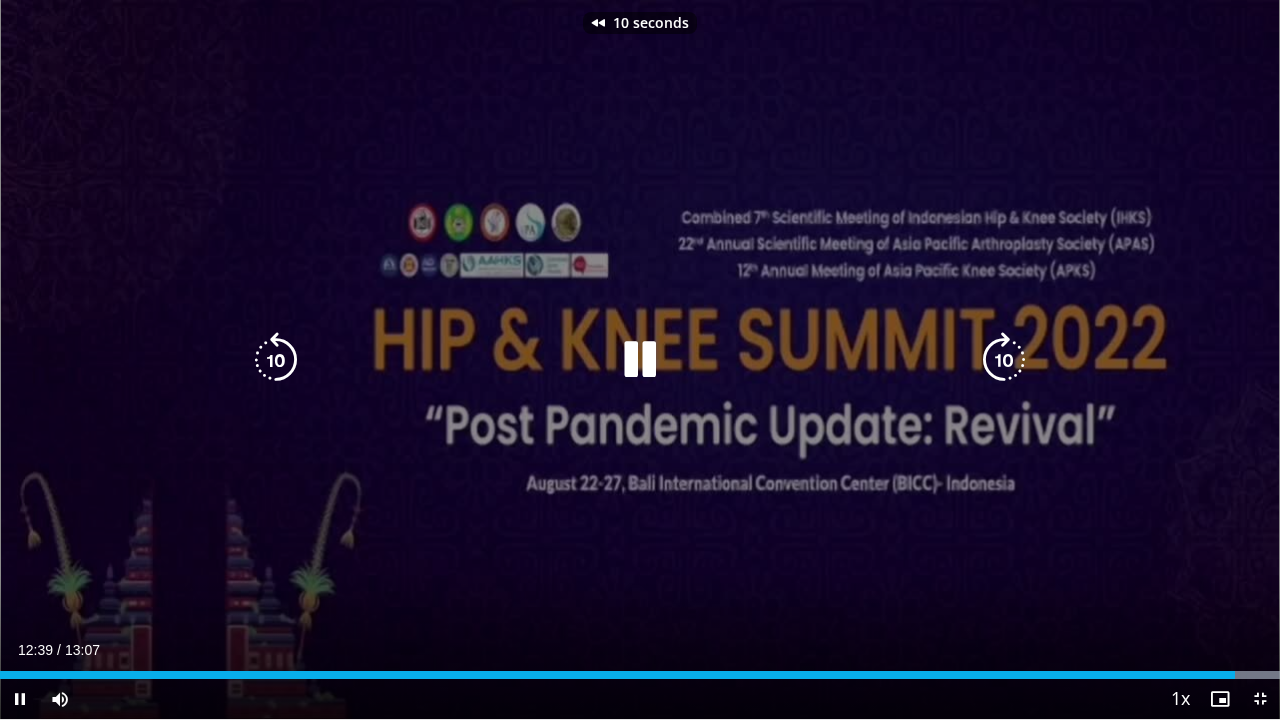 click at bounding box center (276, 360) 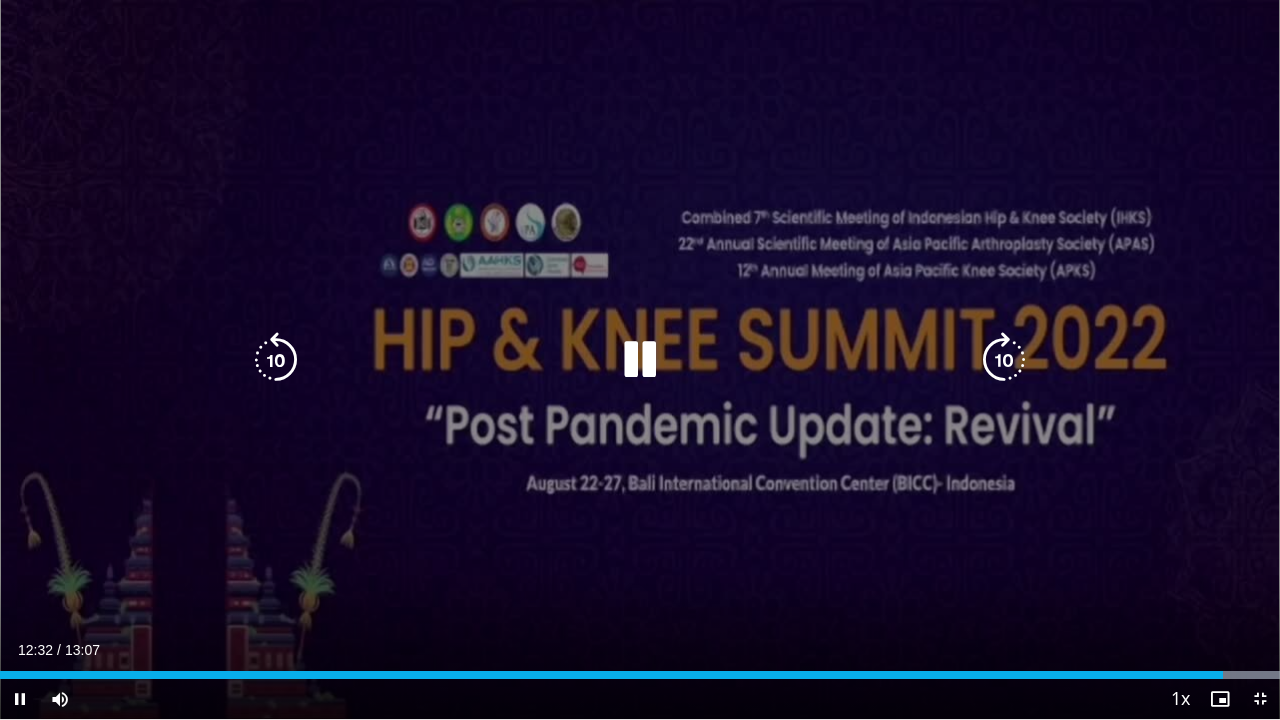 click at bounding box center (640, 360) 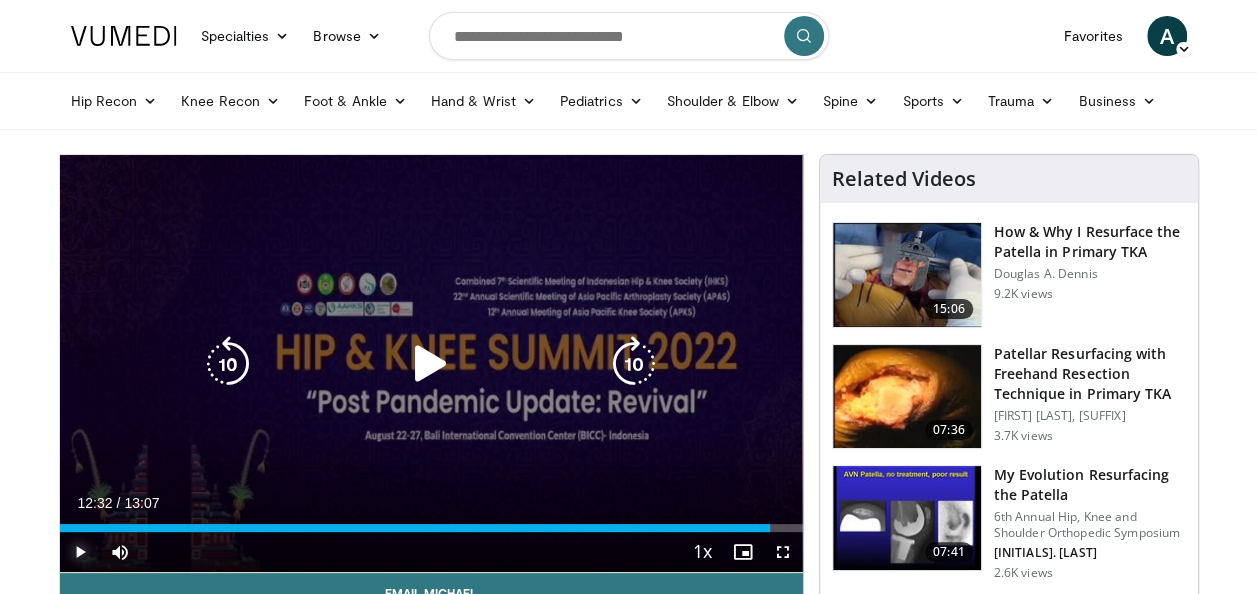 click at bounding box center (80, 552) 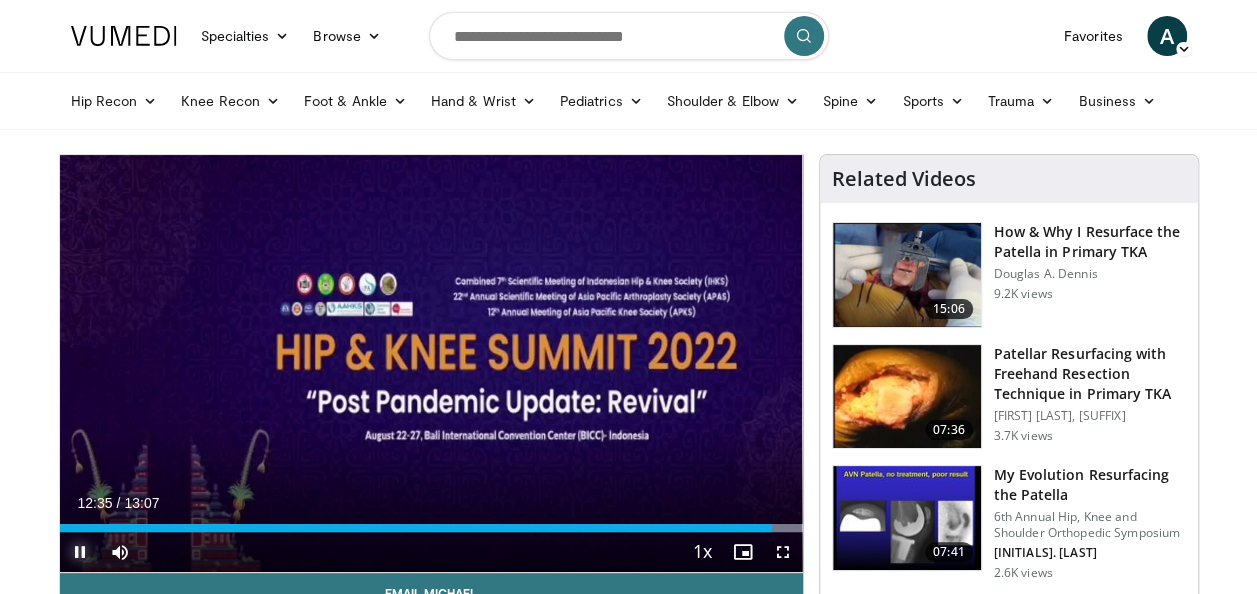 click at bounding box center [80, 552] 